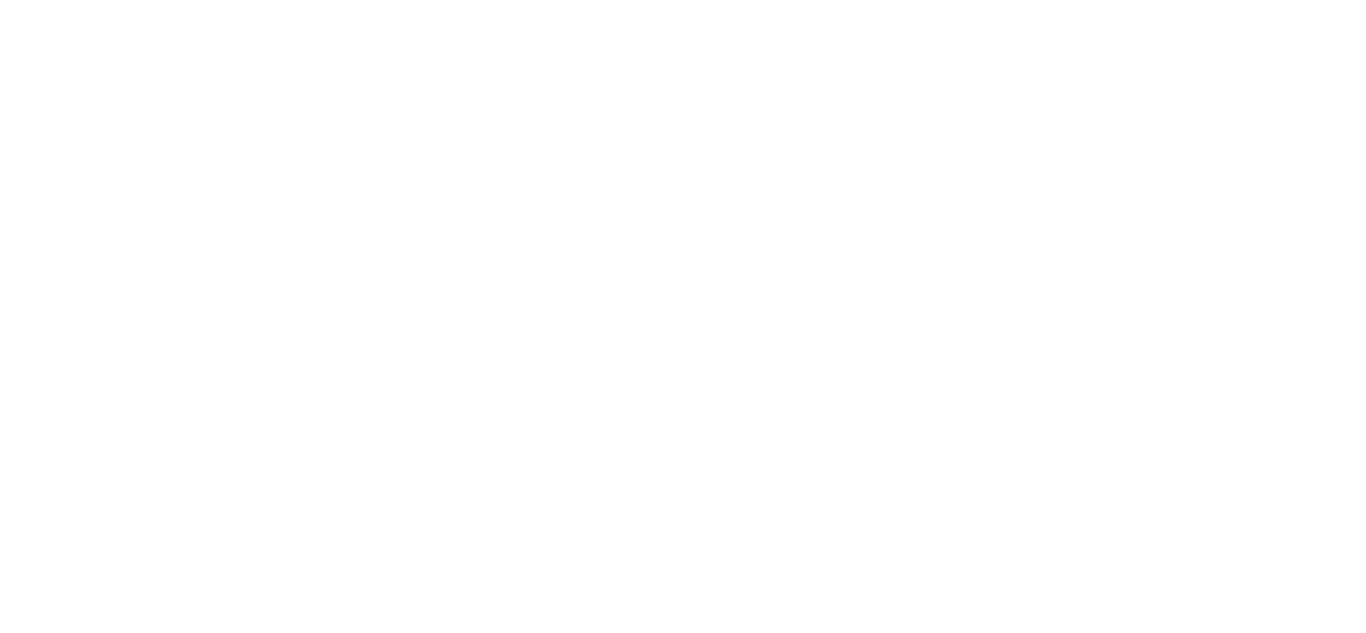 scroll, scrollTop: 0, scrollLeft: 0, axis: both 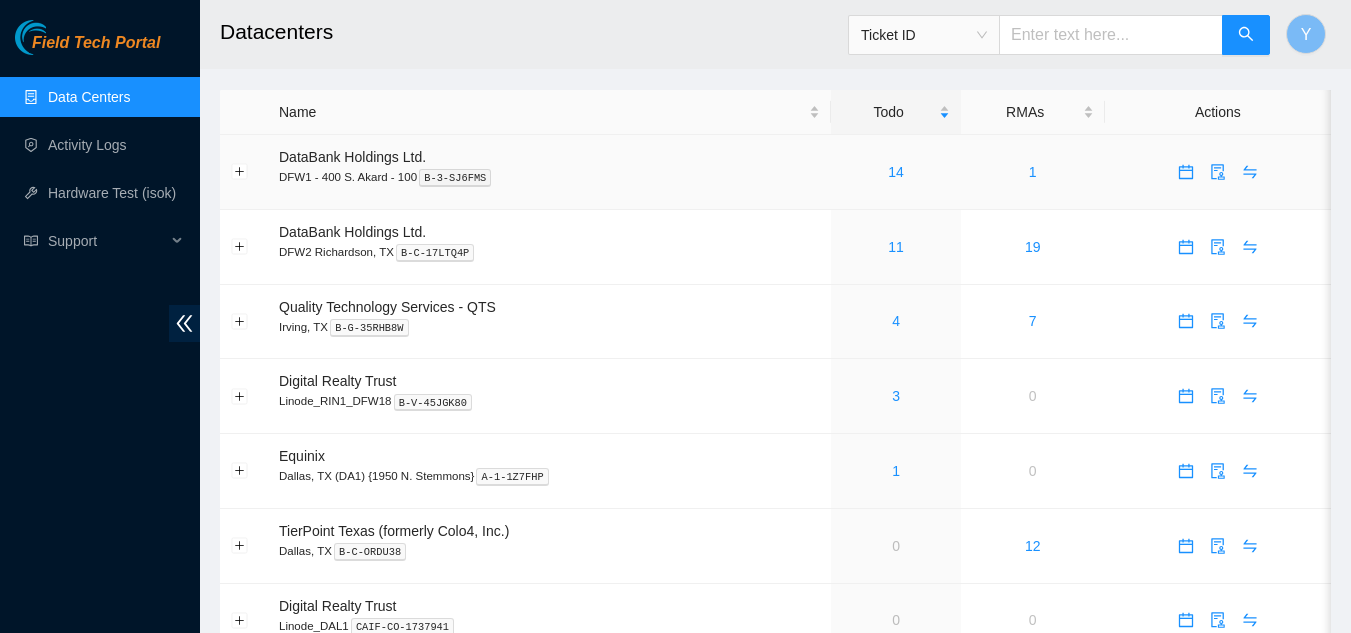 click on "14" at bounding box center [895, 172] 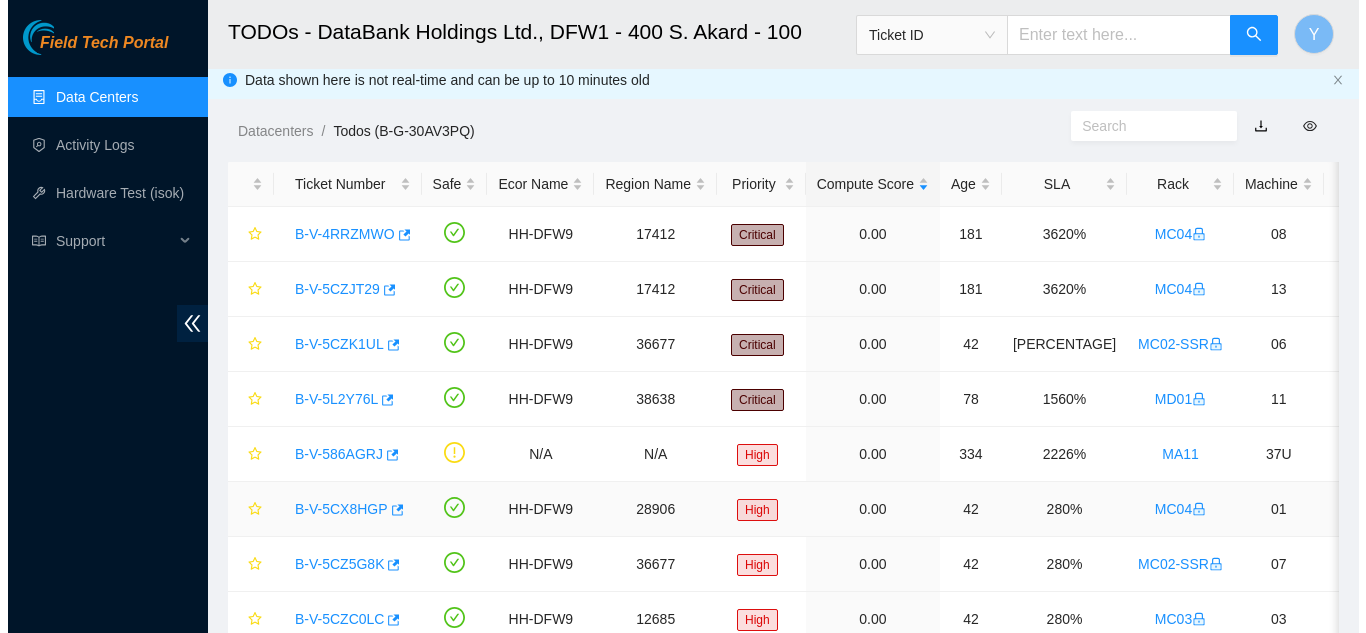 scroll, scrollTop: 0, scrollLeft: 0, axis: both 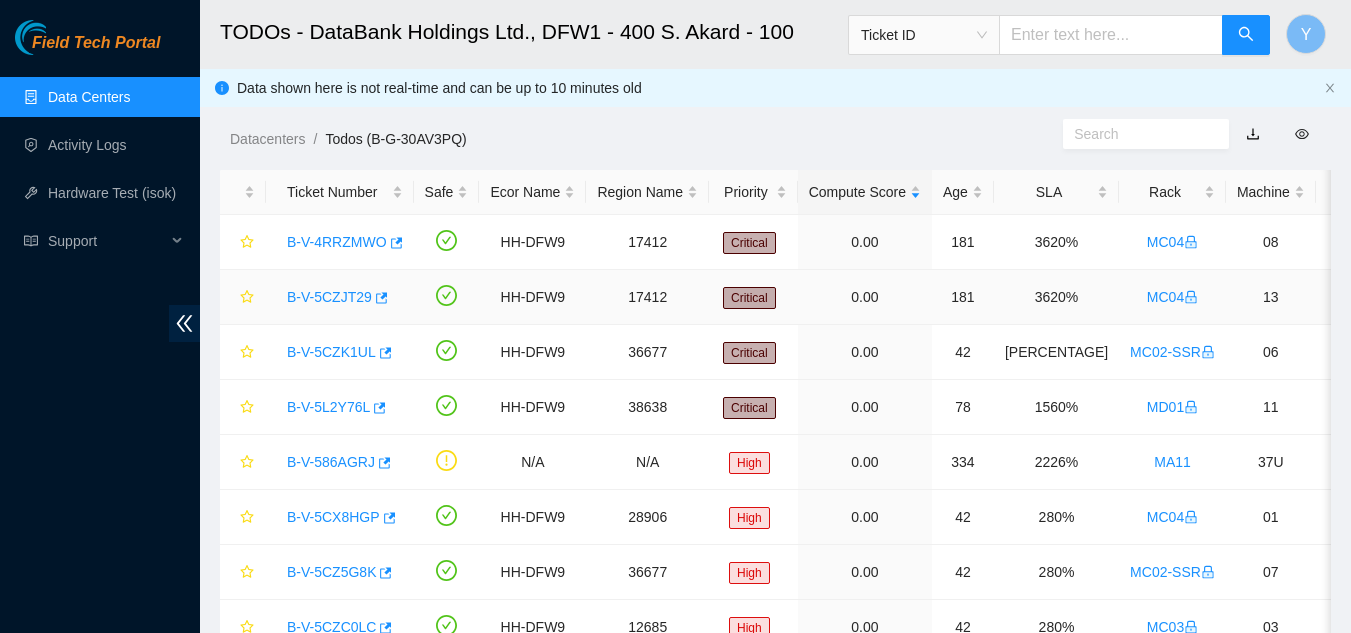 click on "B-V-5CZJT29" at bounding box center [329, 297] 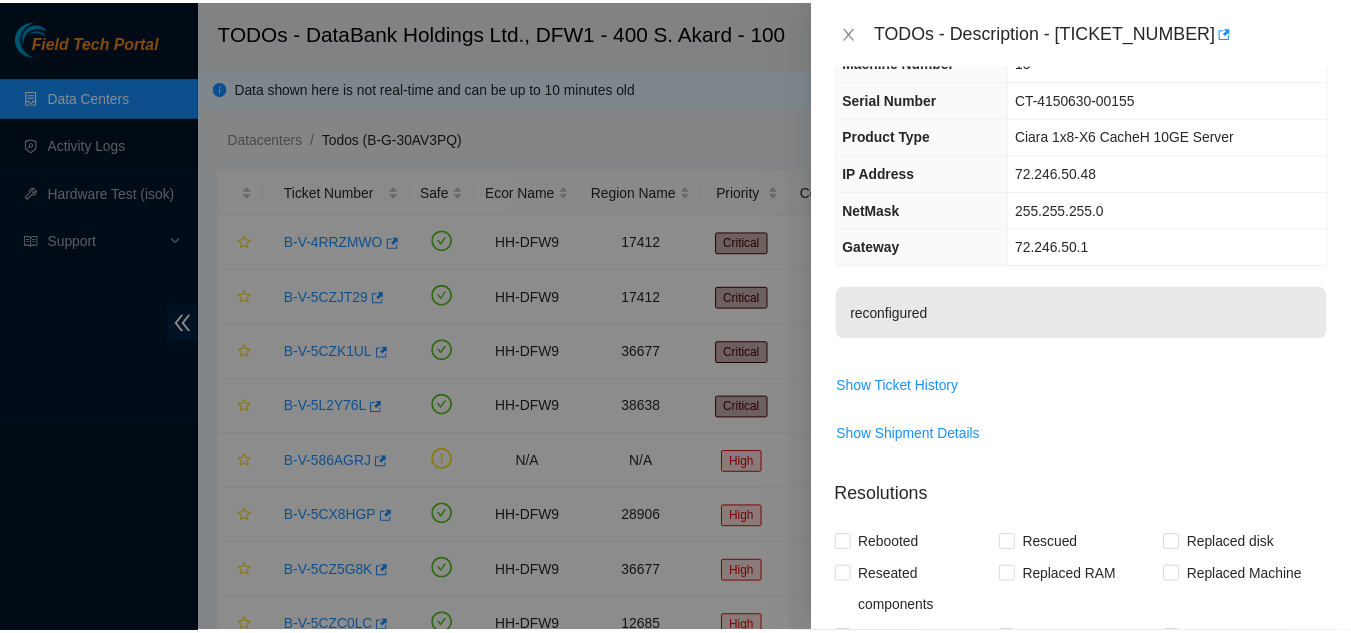 scroll, scrollTop: 0, scrollLeft: 0, axis: both 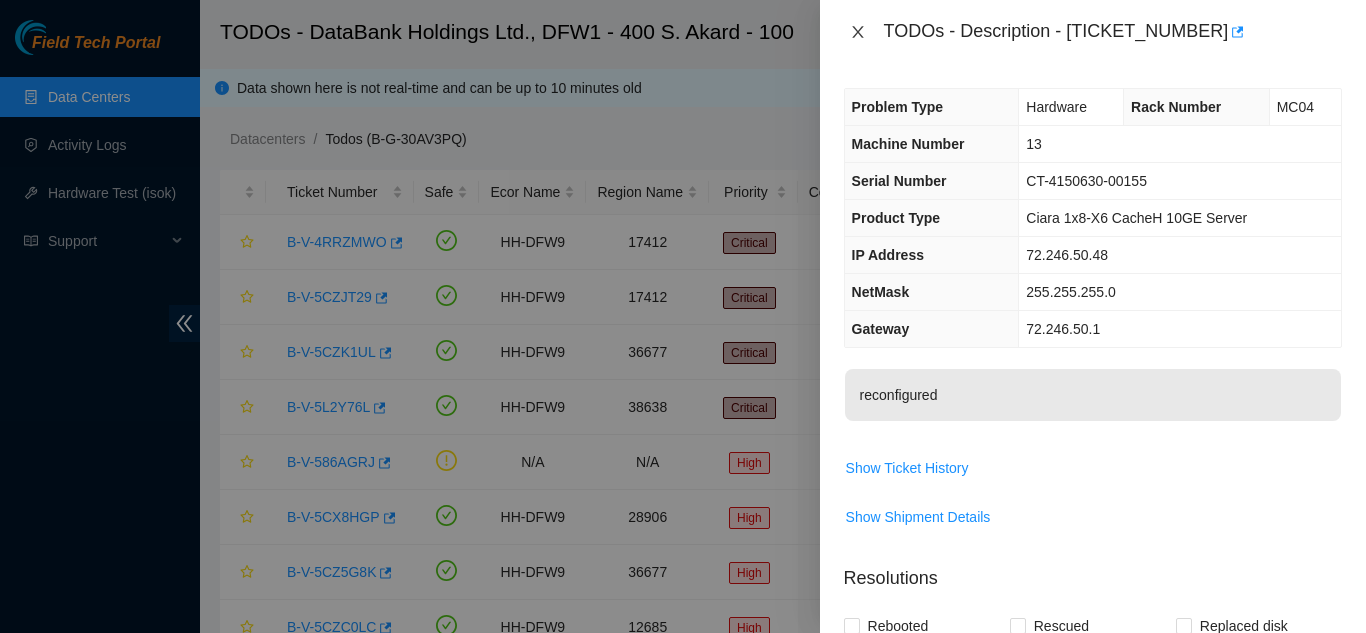 click 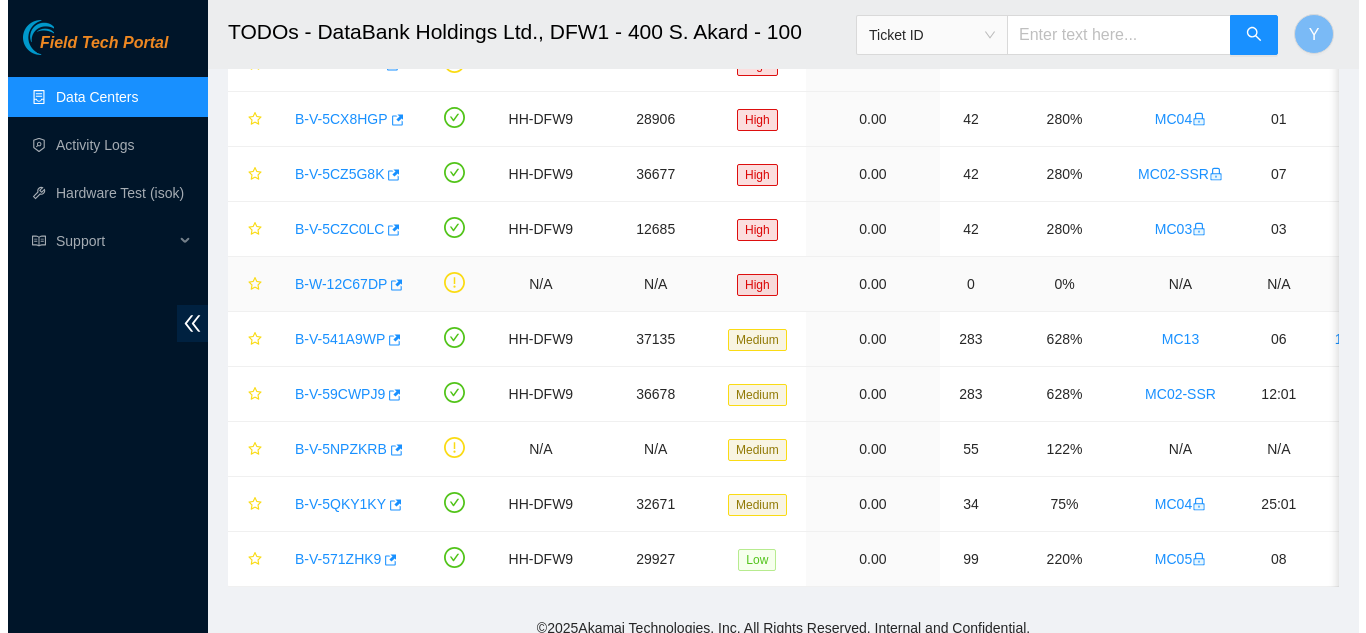 scroll, scrollTop: 400, scrollLeft: 0, axis: vertical 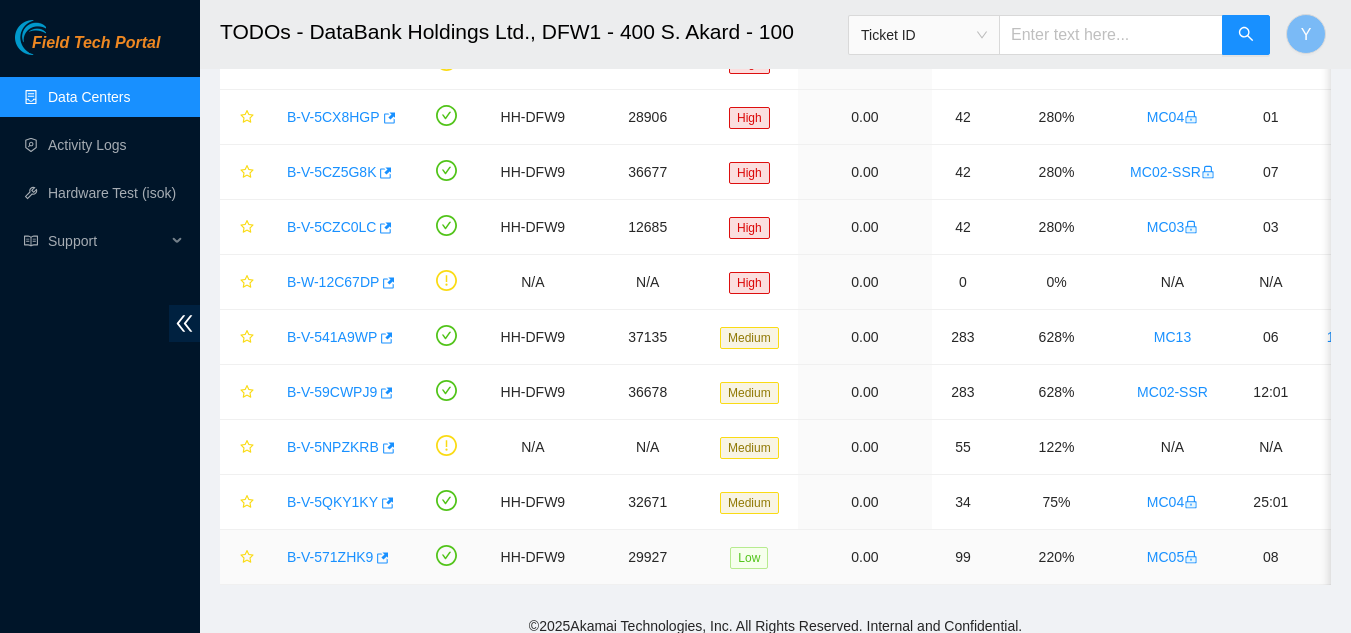 click on "B-V-571ZHK9" at bounding box center (330, 557) 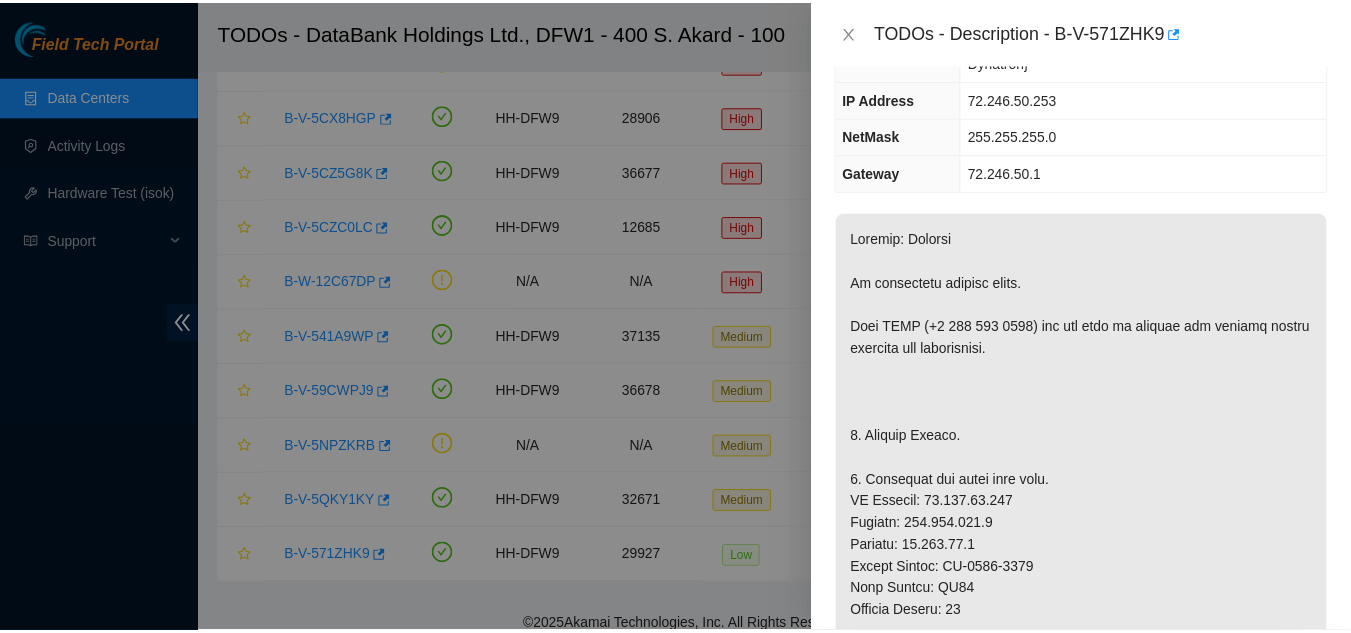 scroll, scrollTop: 0, scrollLeft: 0, axis: both 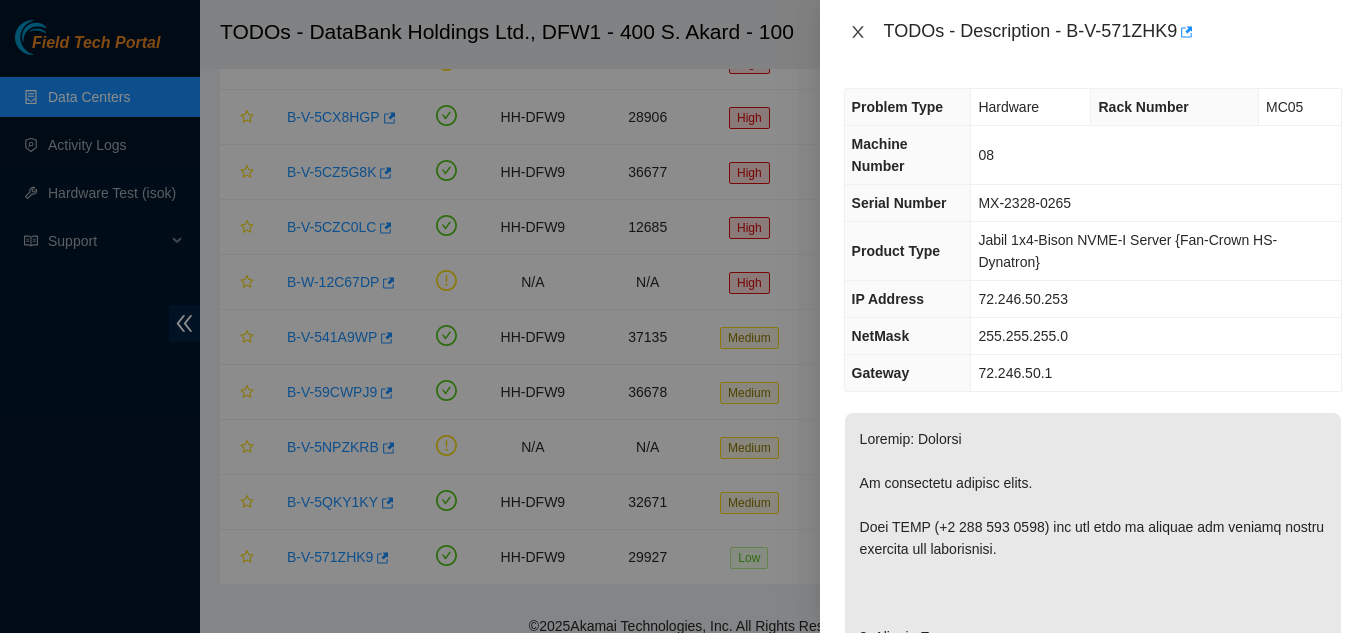 click 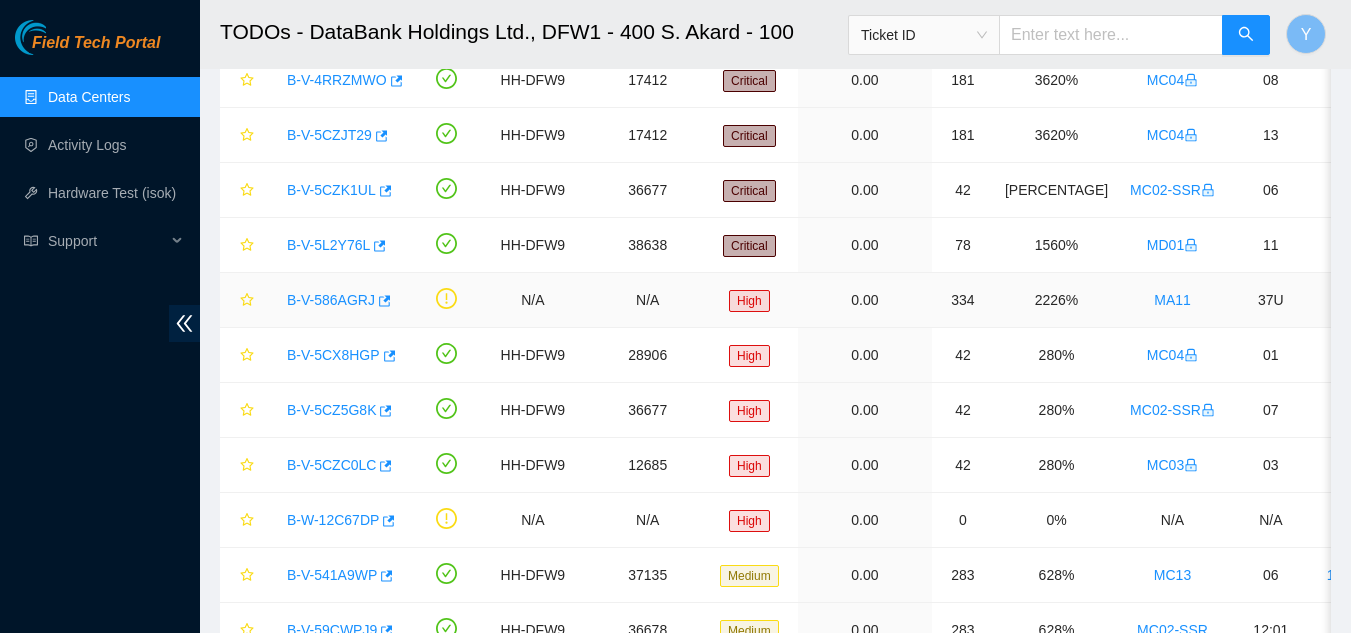 scroll, scrollTop: 129, scrollLeft: 0, axis: vertical 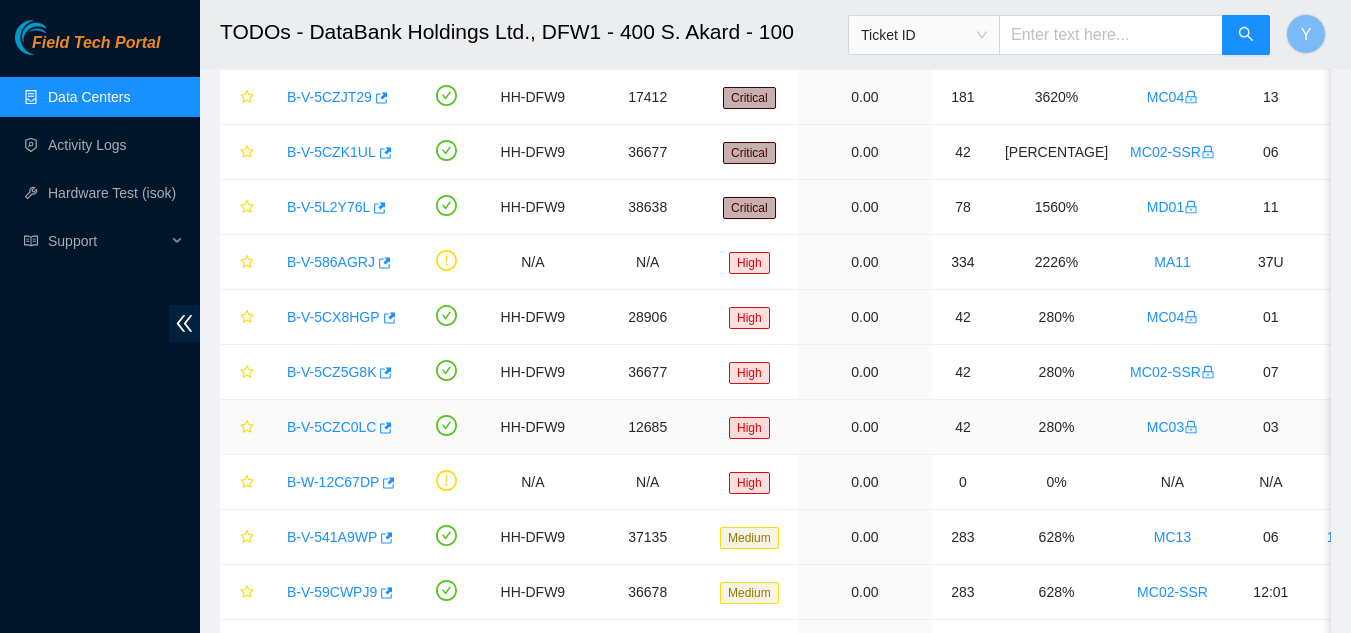 click on "B-V-5CZC0LC" at bounding box center [331, 427] 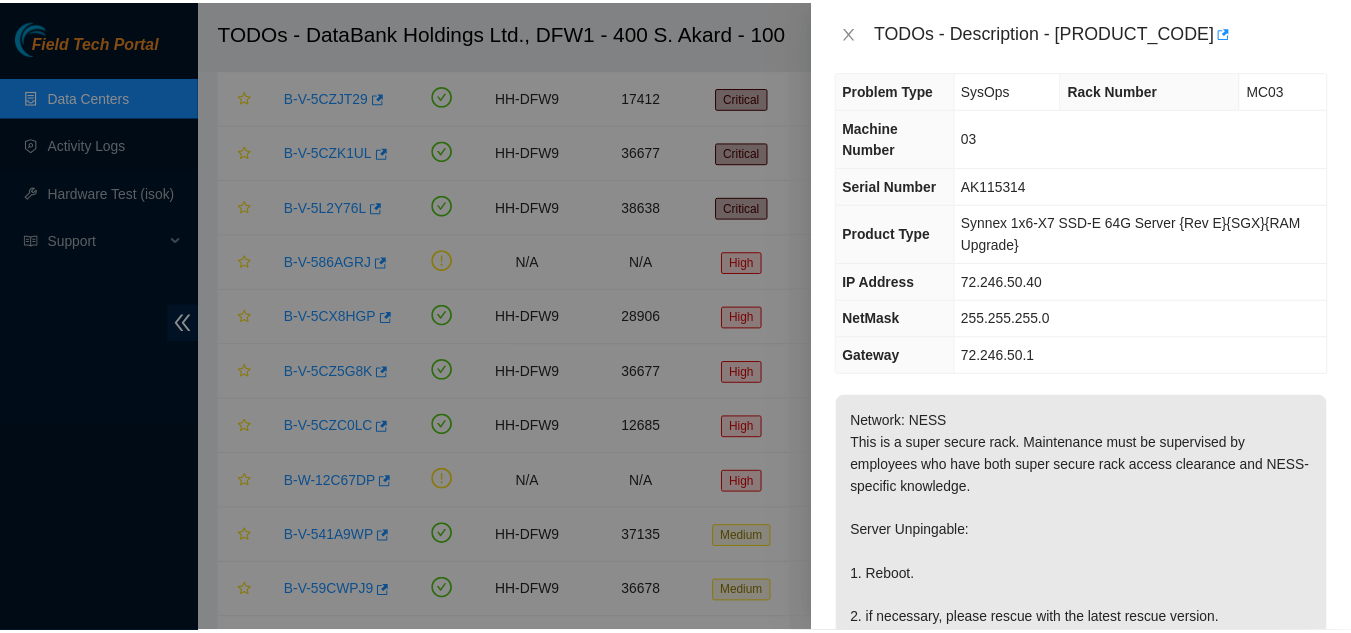 scroll, scrollTop: 0, scrollLeft: 0, axis: both 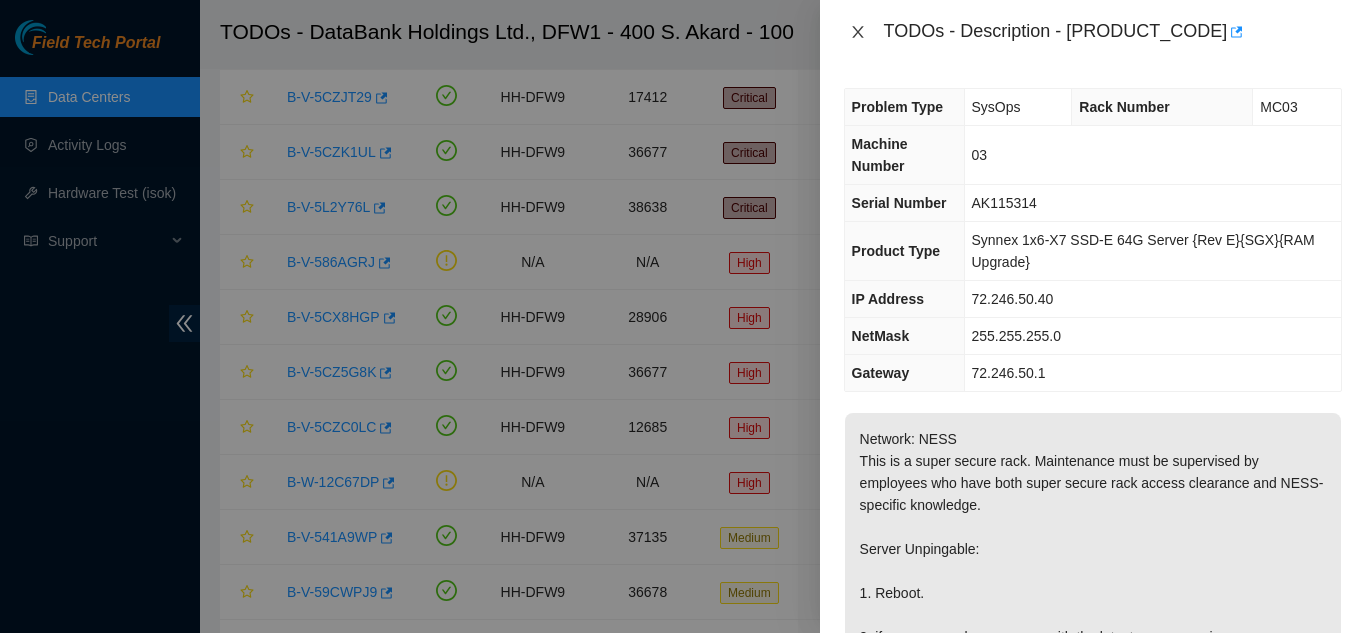 click 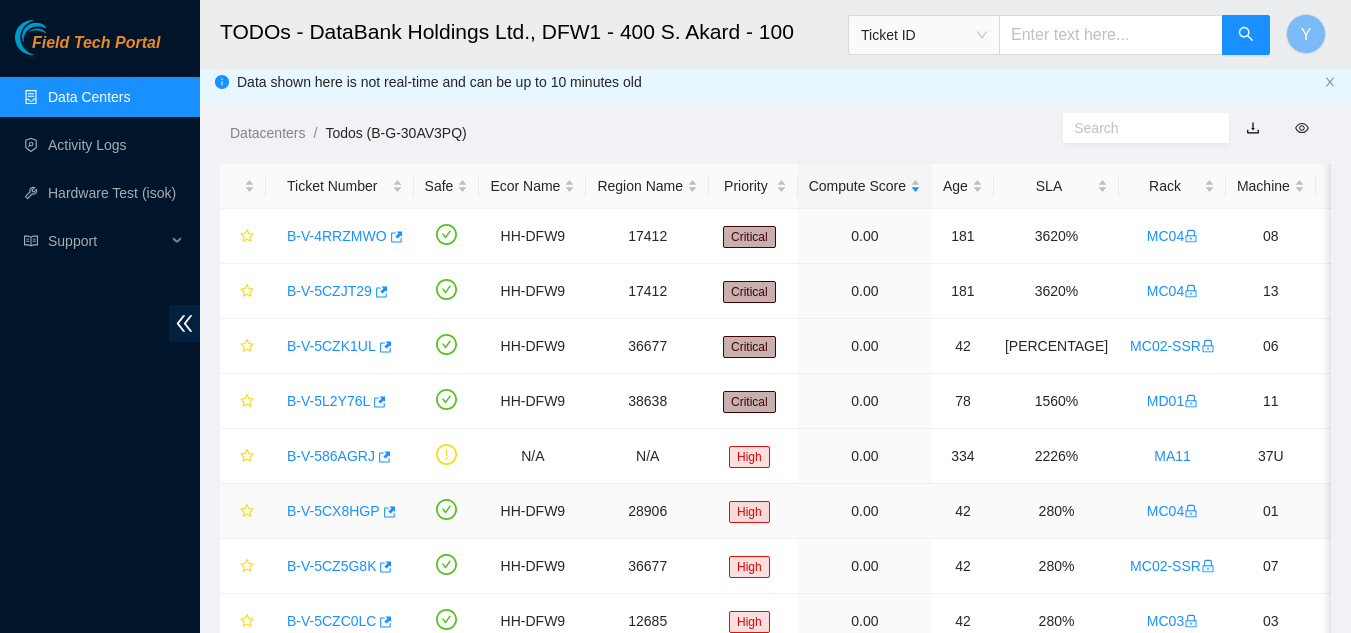 scroll, scrollTop: 0, scrollLeft: 0, axis: both 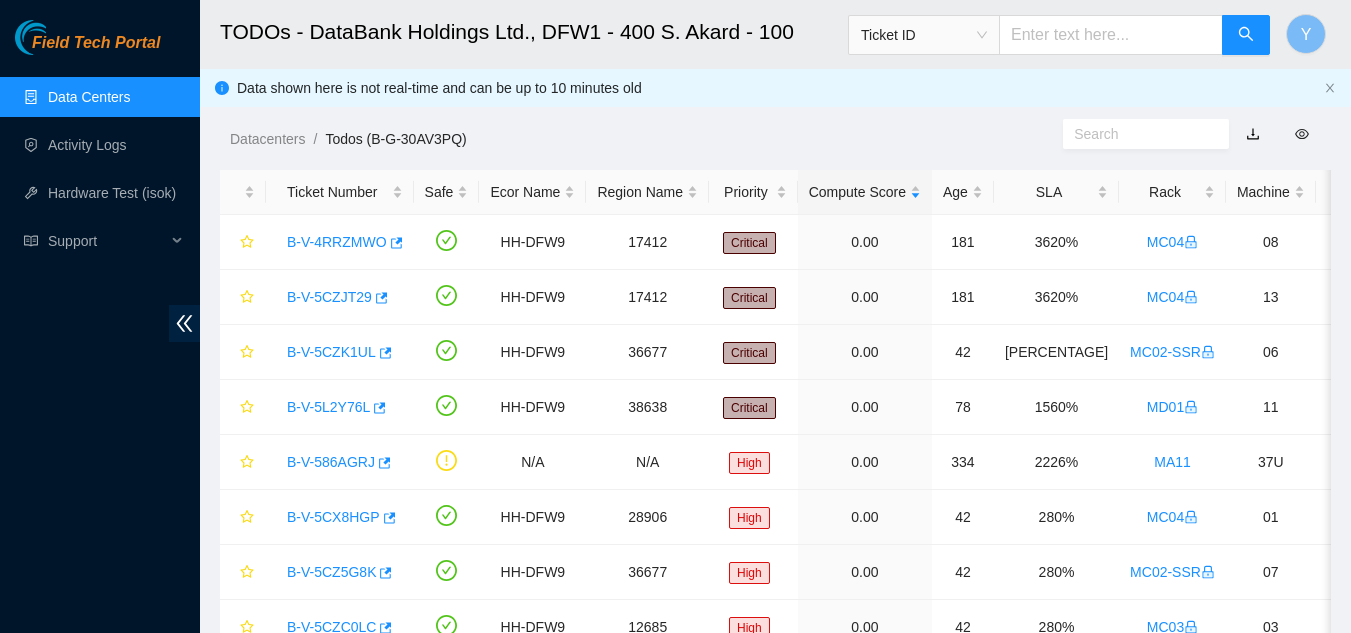 click on "Data Centers" at bounding box center [89, 97] 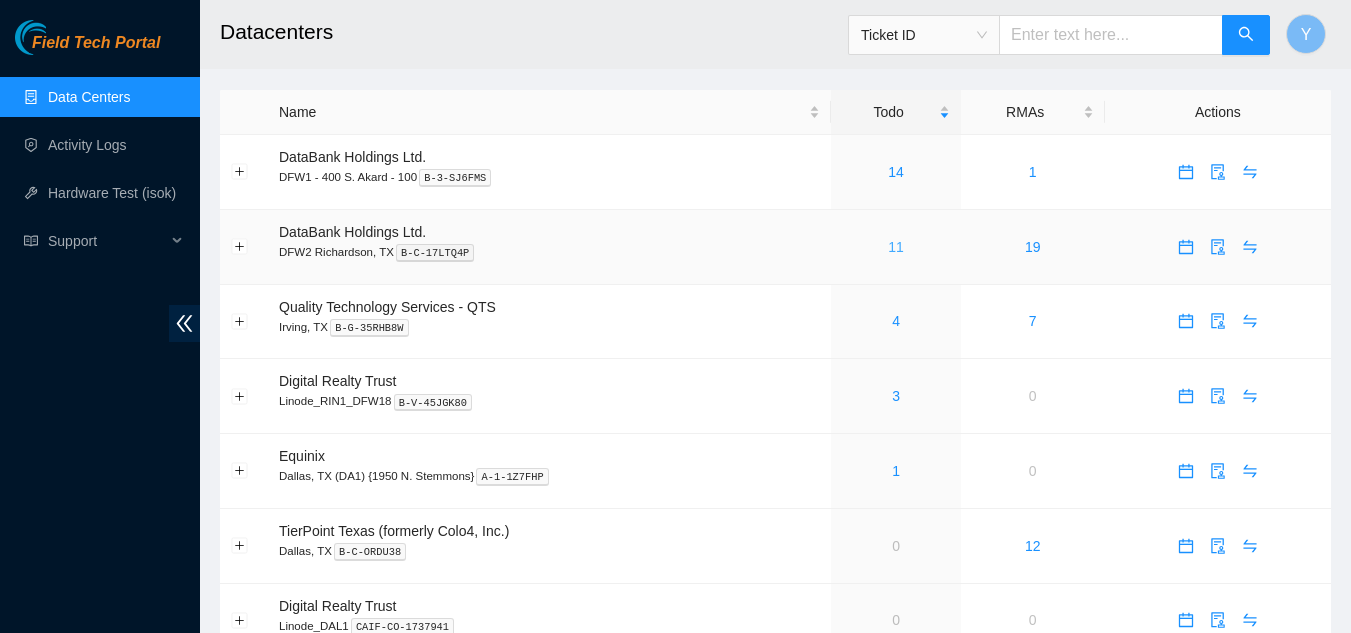click on "11" at bounding box center (896, 247) 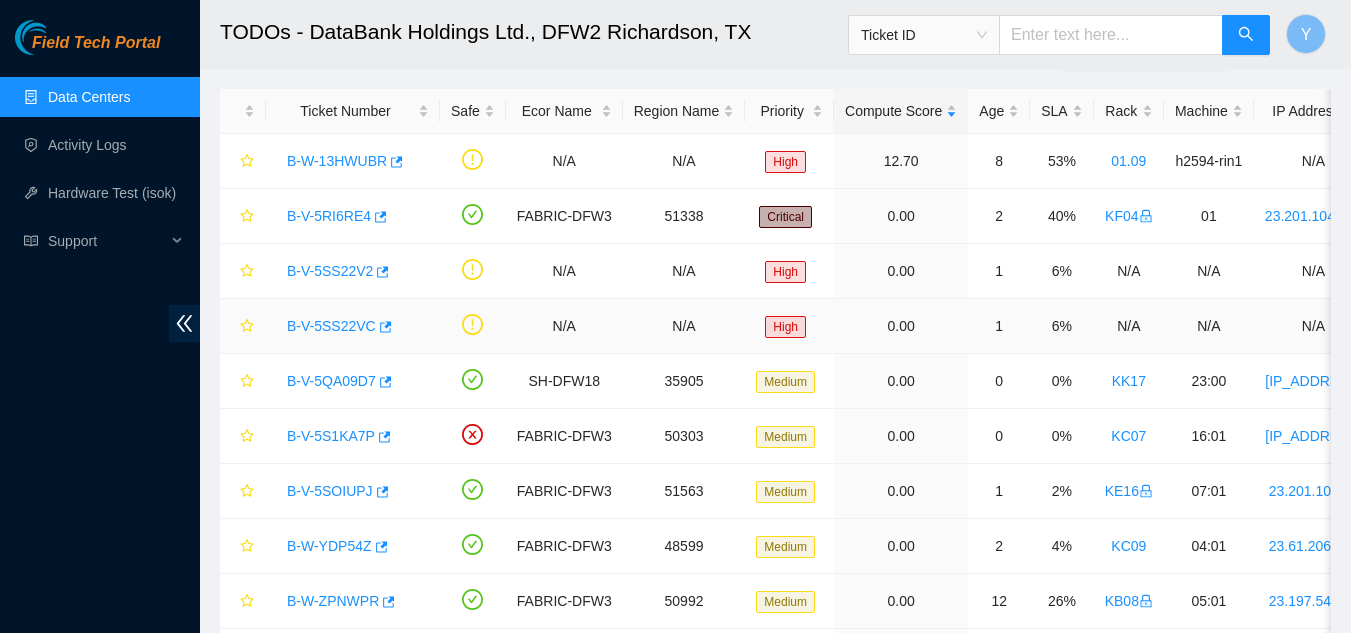 scroll, scrollTop: 0, scrollLeft: 0, axis: both 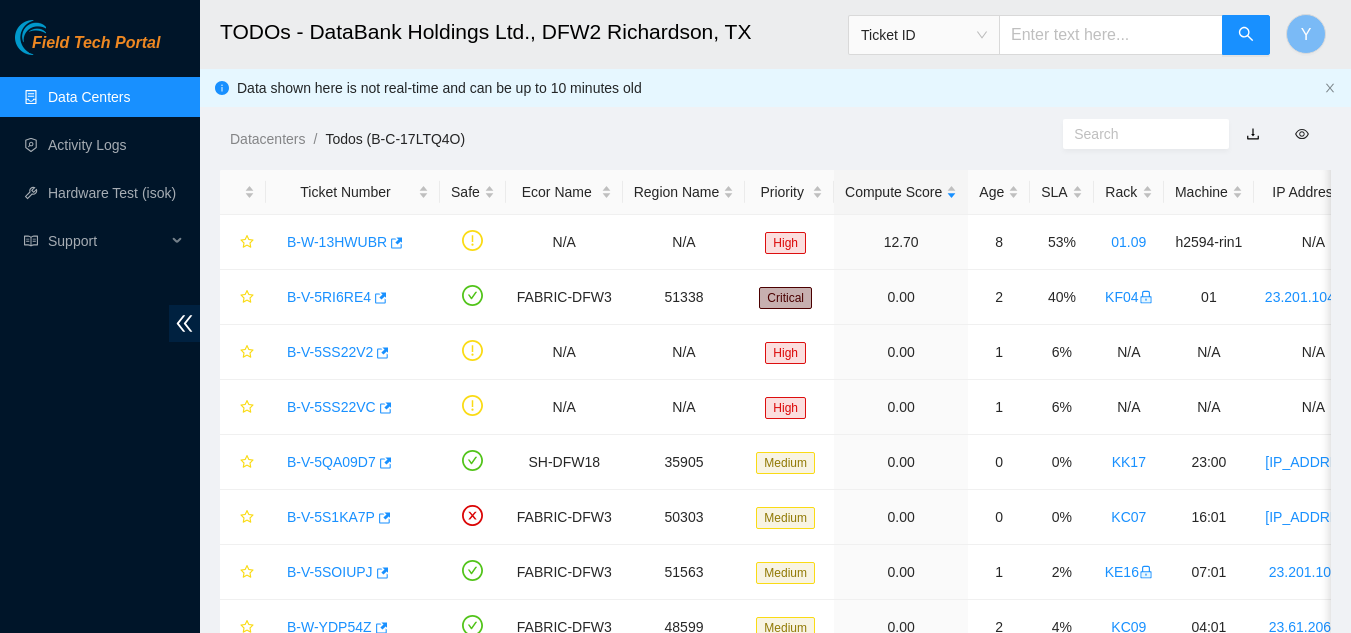 click on "Data Centers" at bounding box center (89, 97) 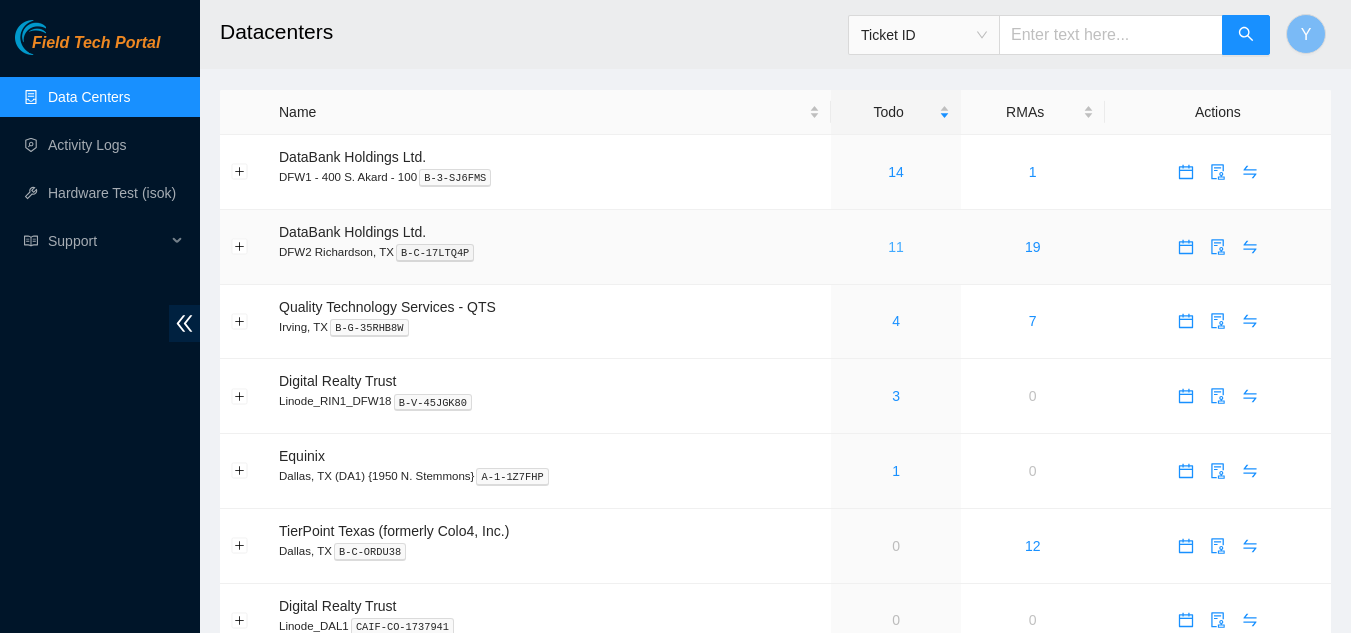 click on "11" at bounding box center [896, 247] 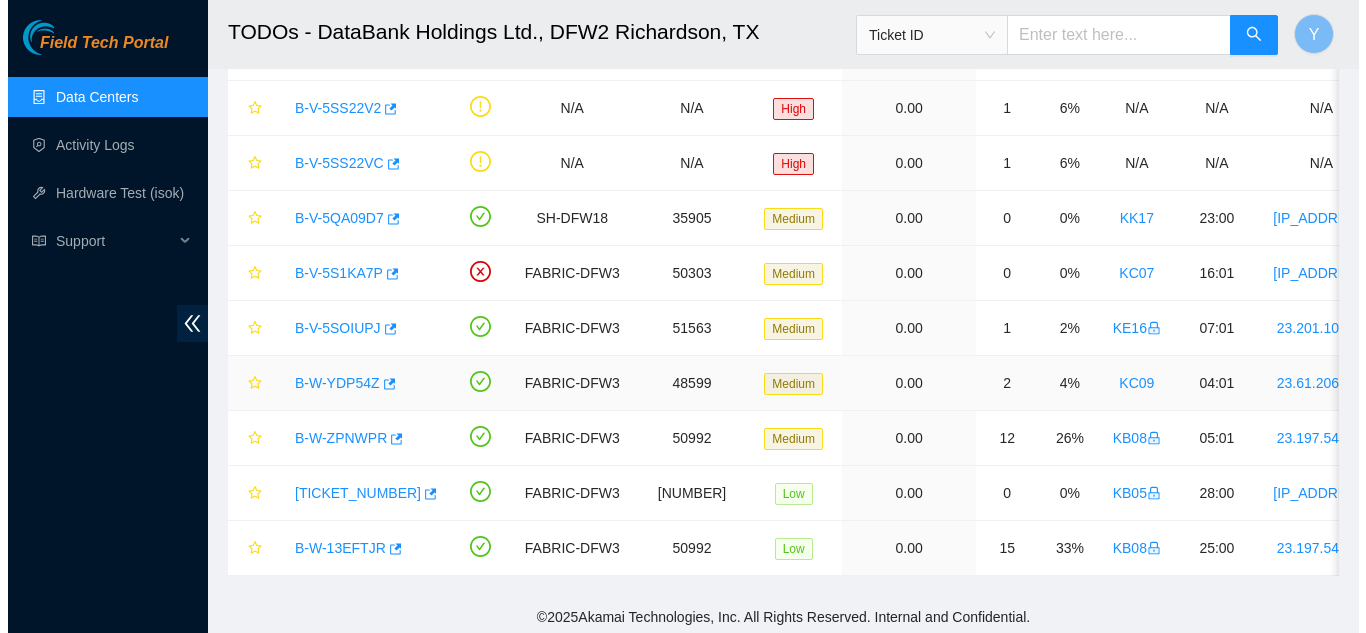 scroll, scrollTop: 264, scrollLeft: 0, axis: vertical 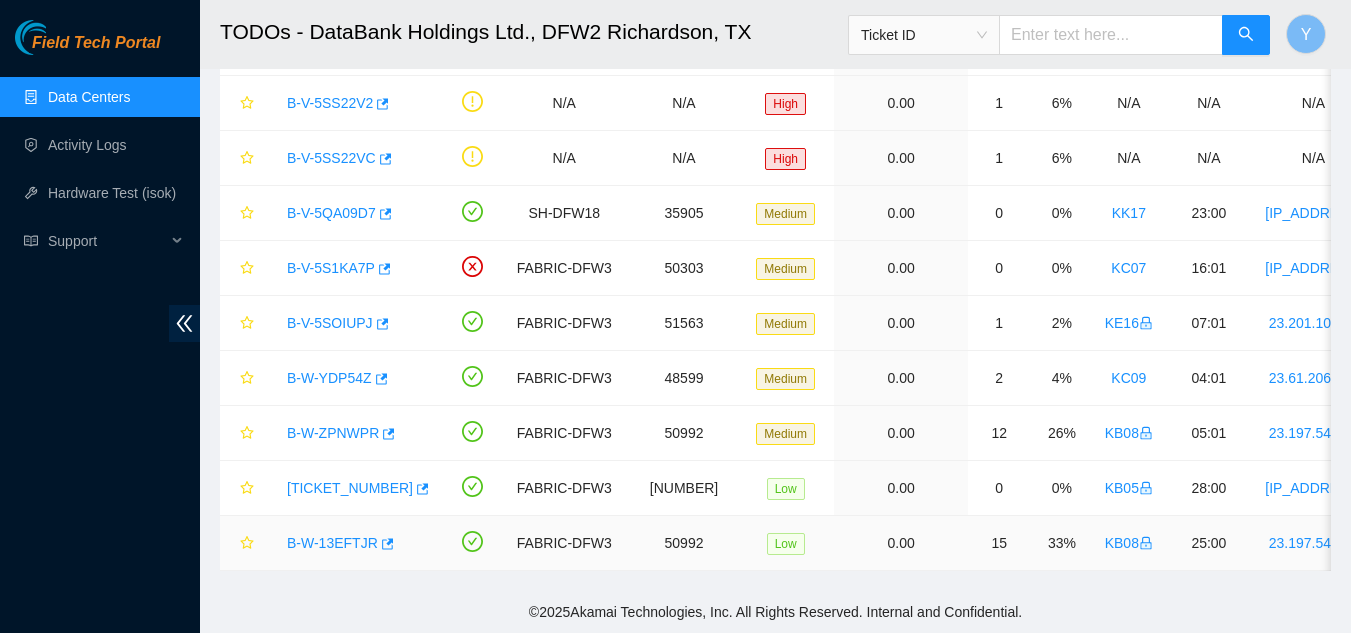 click on "B-W-13EFTJR" at bounding box center (332, 543) 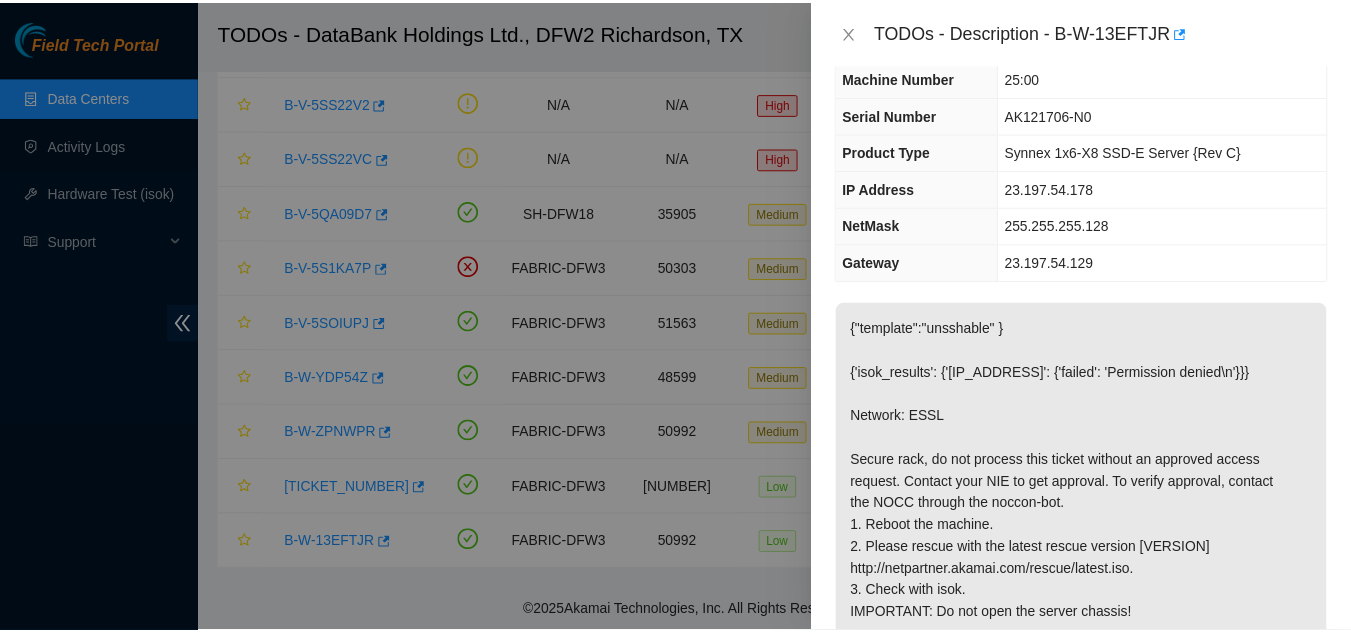 scroll, scrollTop: 0, scrollLeft: 0, axis: both 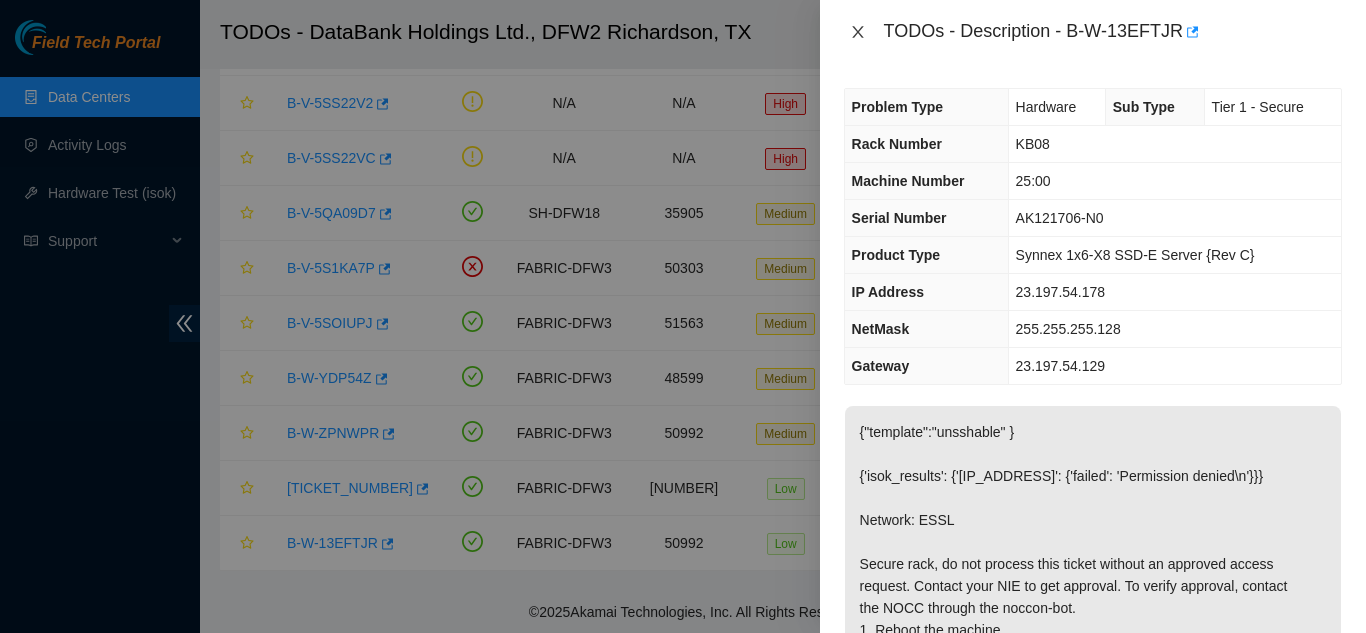 click 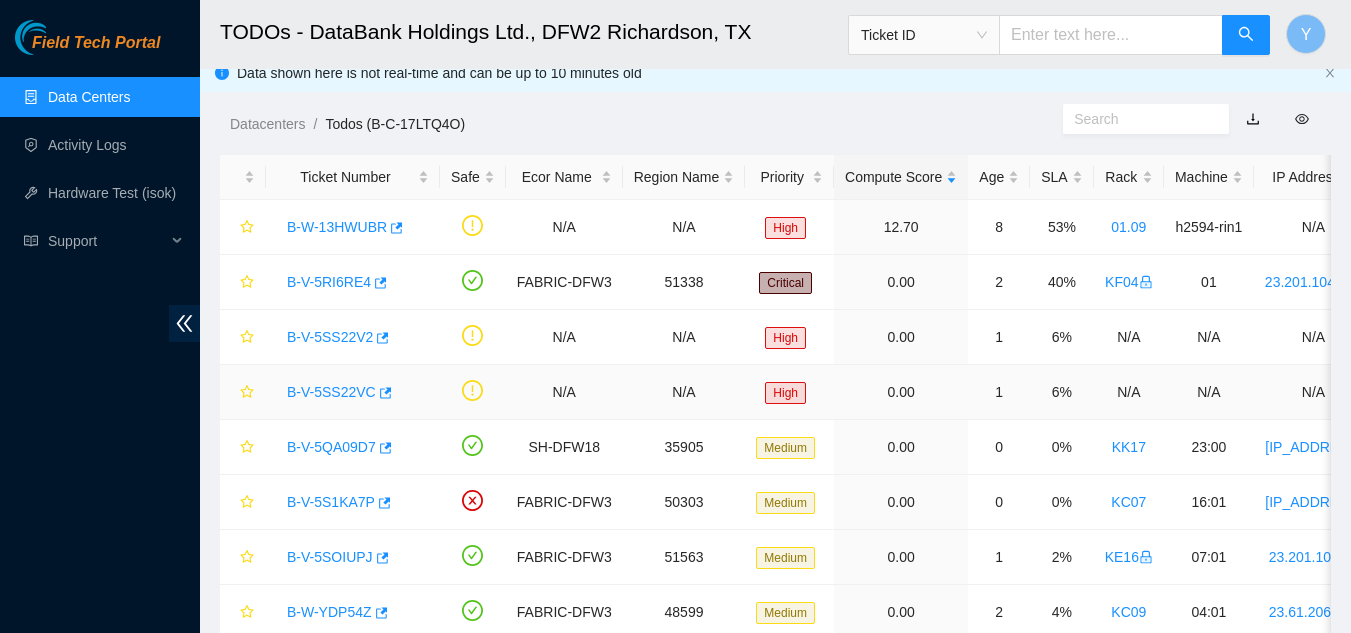 scroll, scrollTop: 0, scrollLeft: 0, axis: both 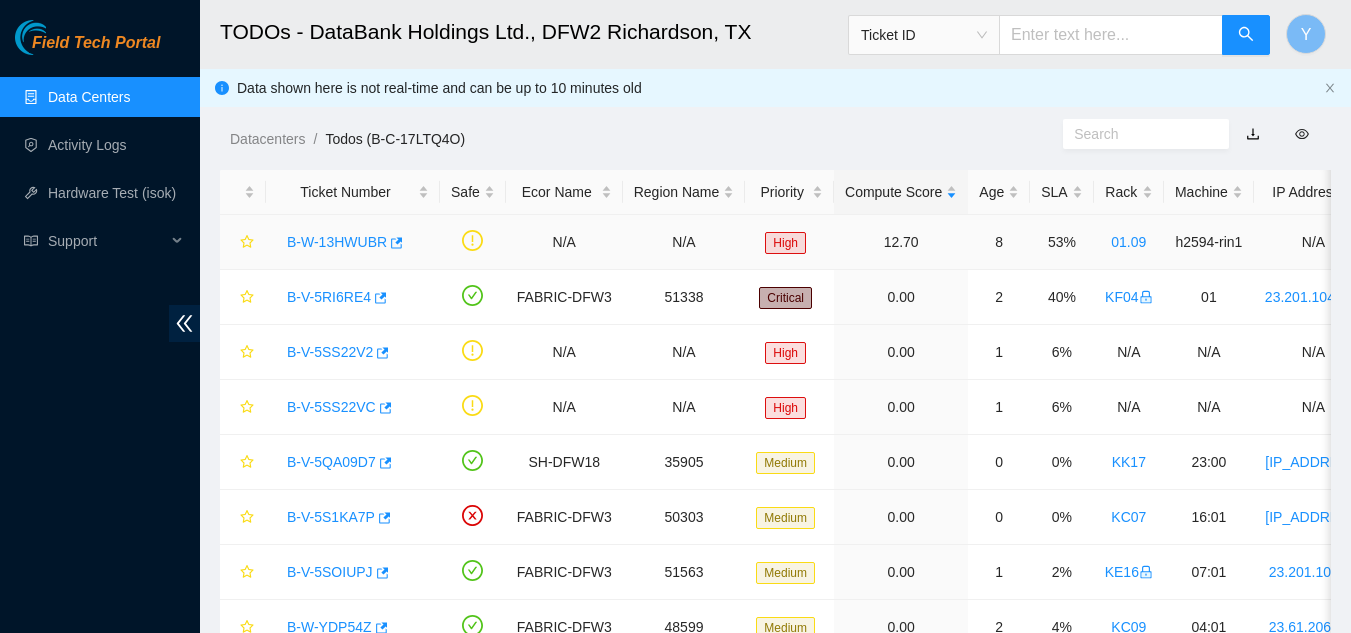click on "B-W-13HWUBR" at bounding box center [337, 242] 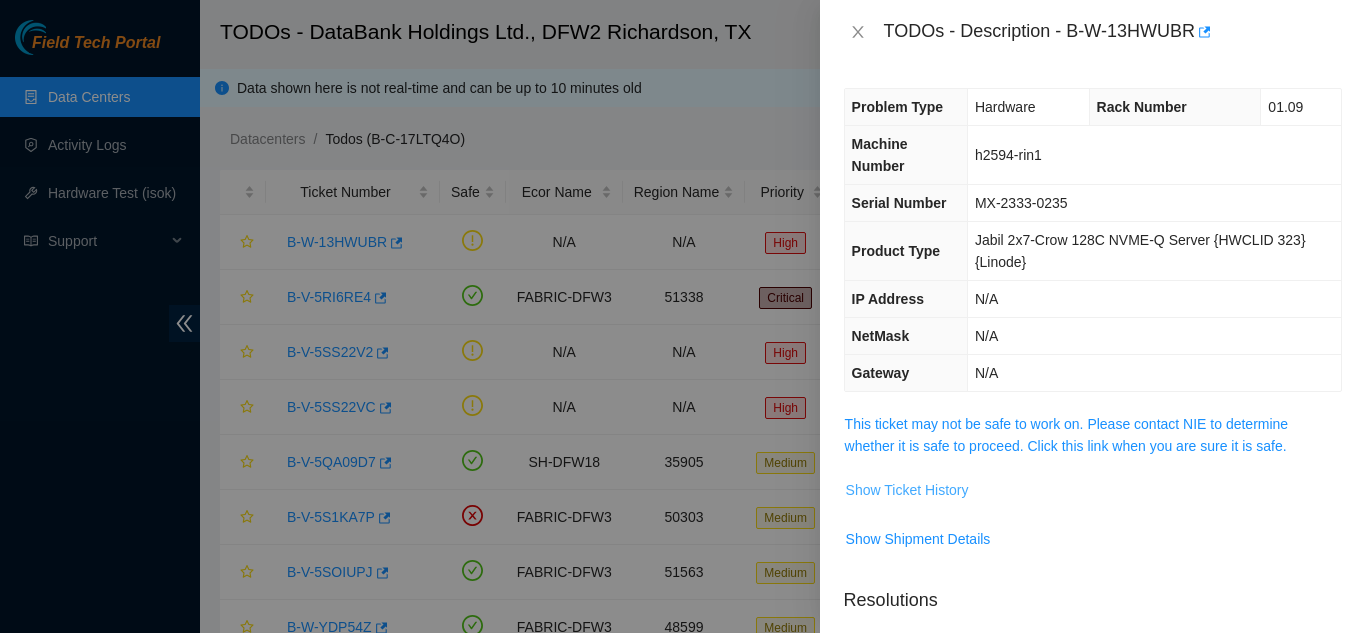 click on "Show Ticket History" at bounding box center [907, 490] 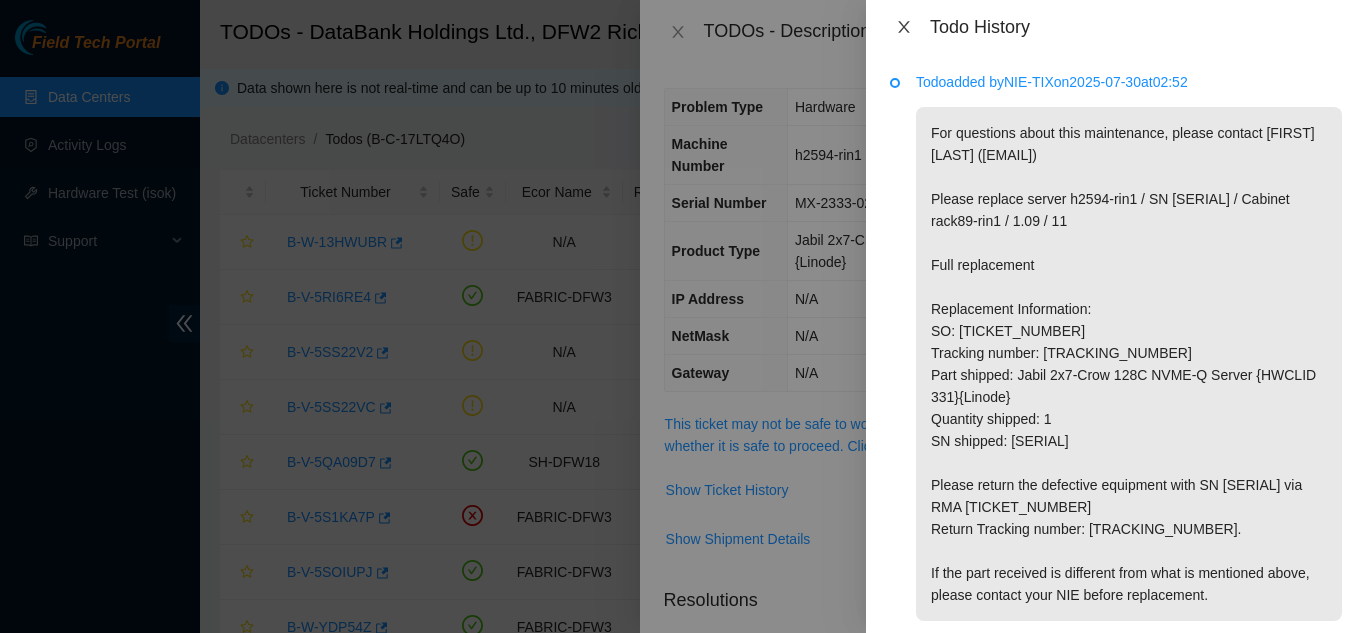 click 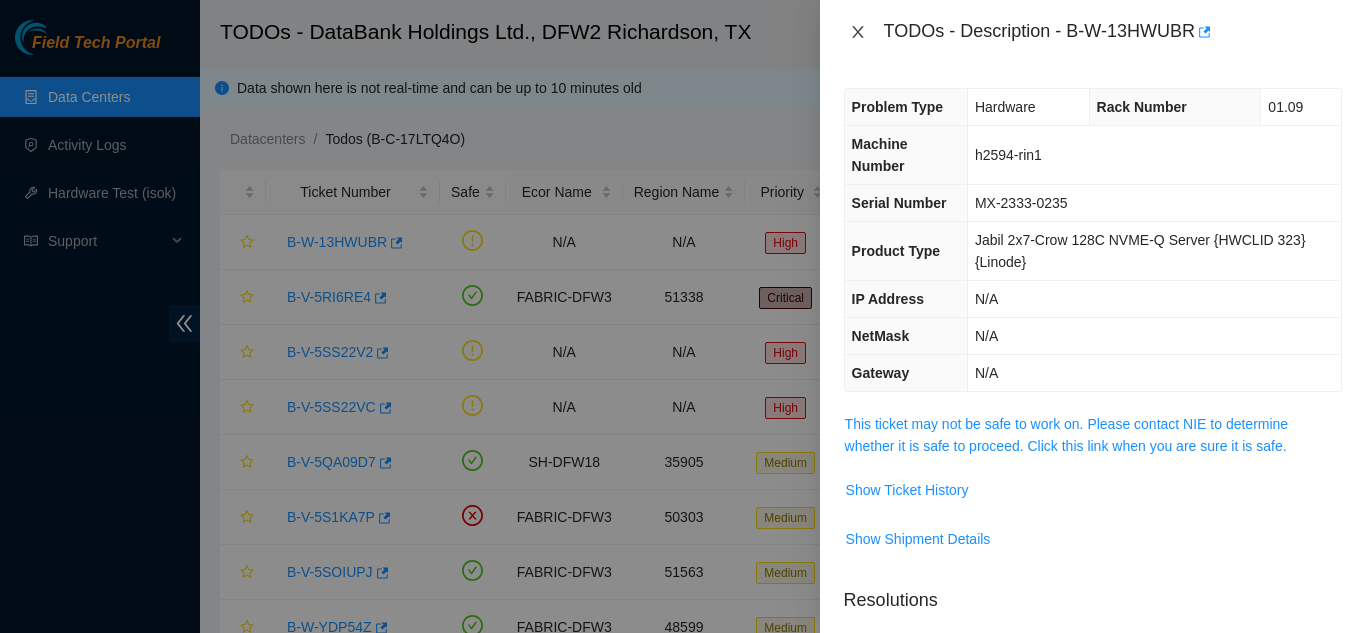 click 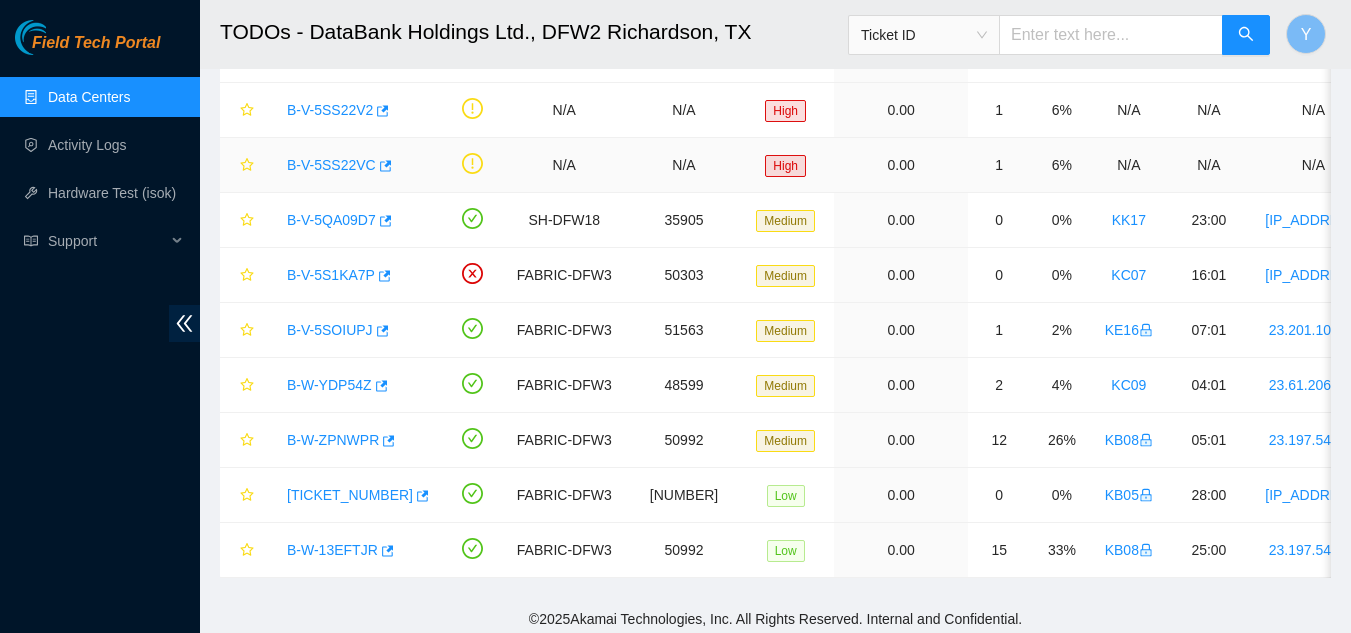 scroll, scrollTop: 264, scrollLeft: 0, axis: vertical 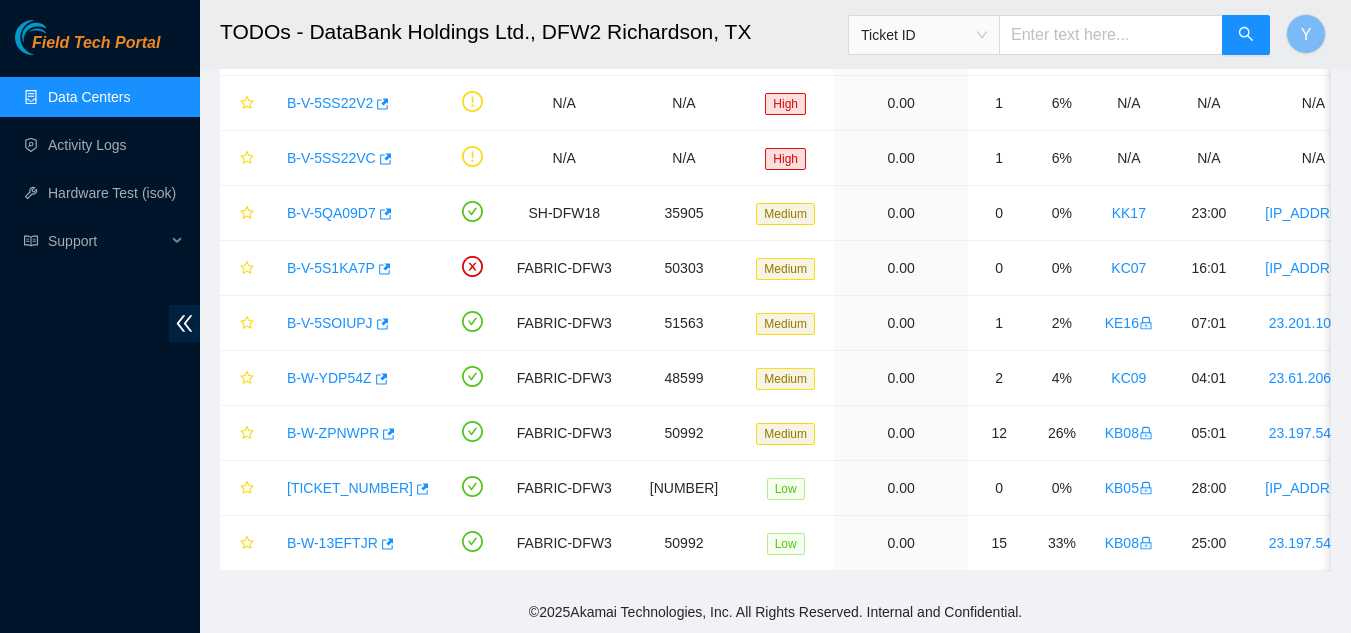 click on "Data Centers" at bounding box center (89, 97) 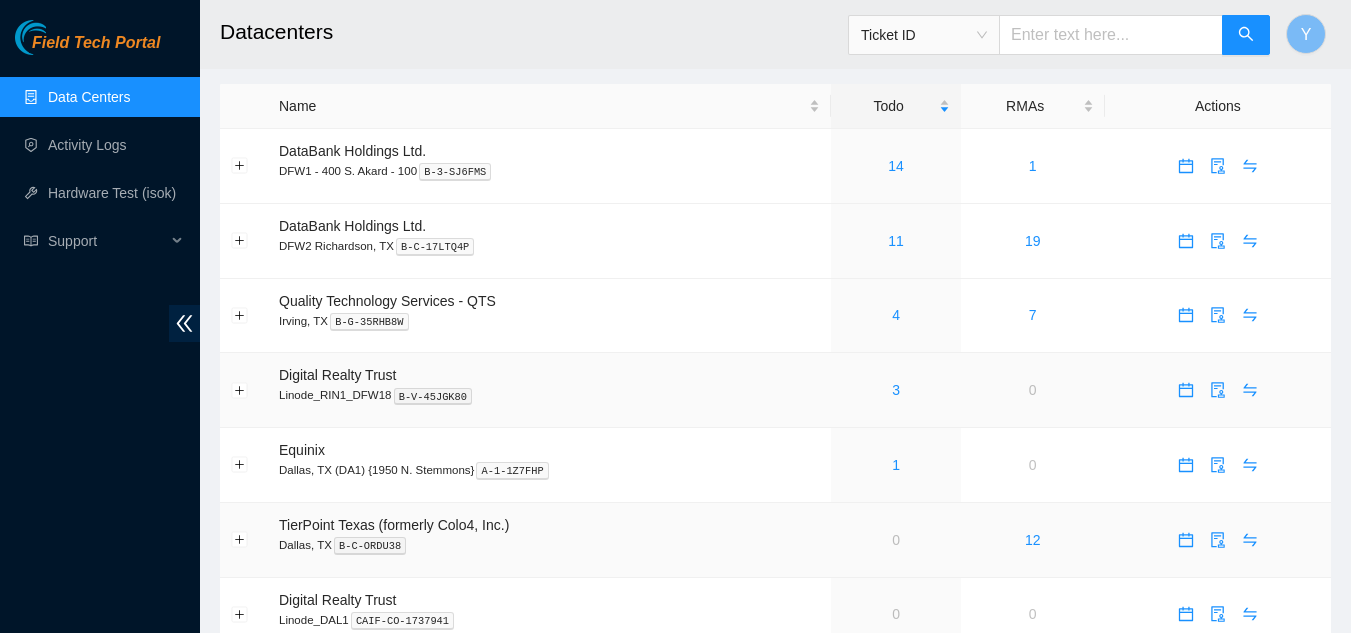 scroll, scrollTop: 0, scrollLeft: 0, axis: both 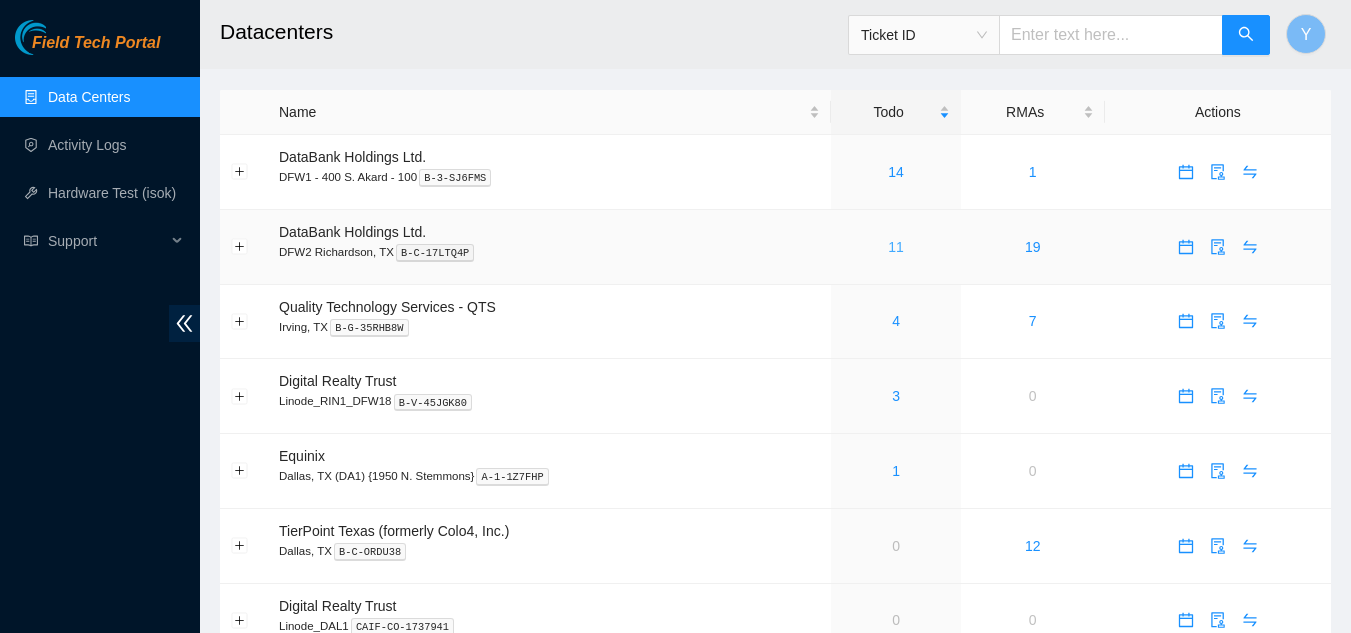 click on "11" at bounding box center (896, 247) 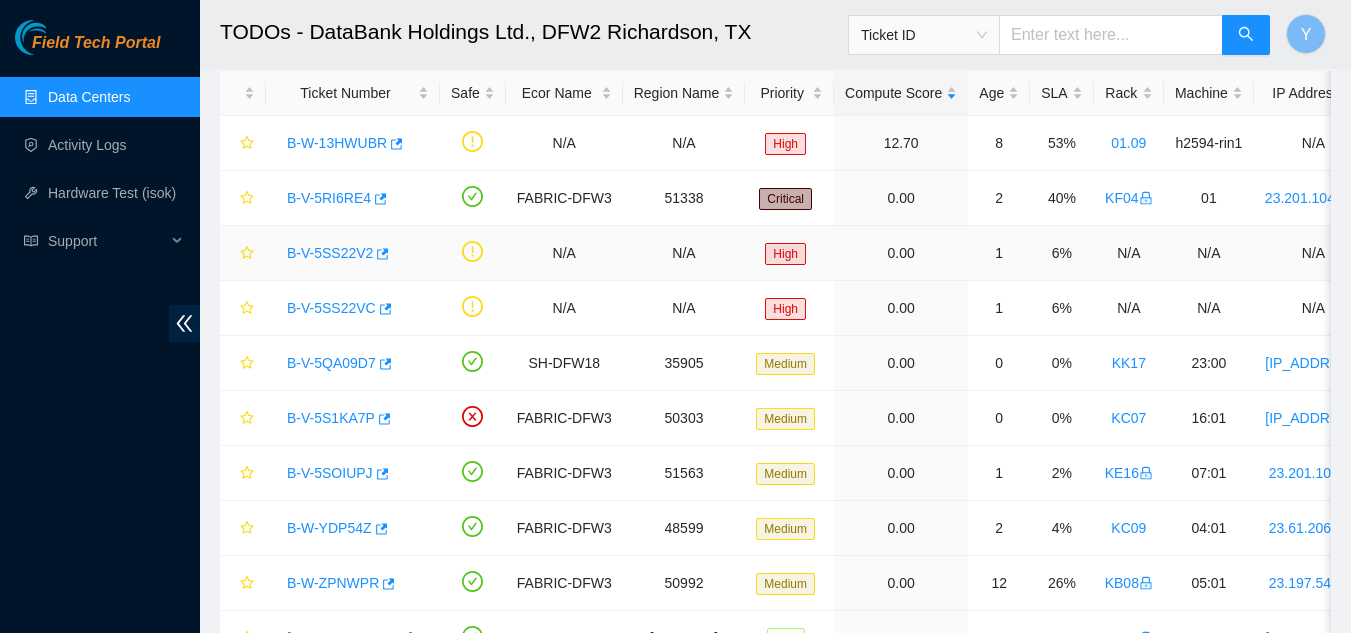 scroll, scrollTop: 100, scrollLeft: 0, axis: vertical 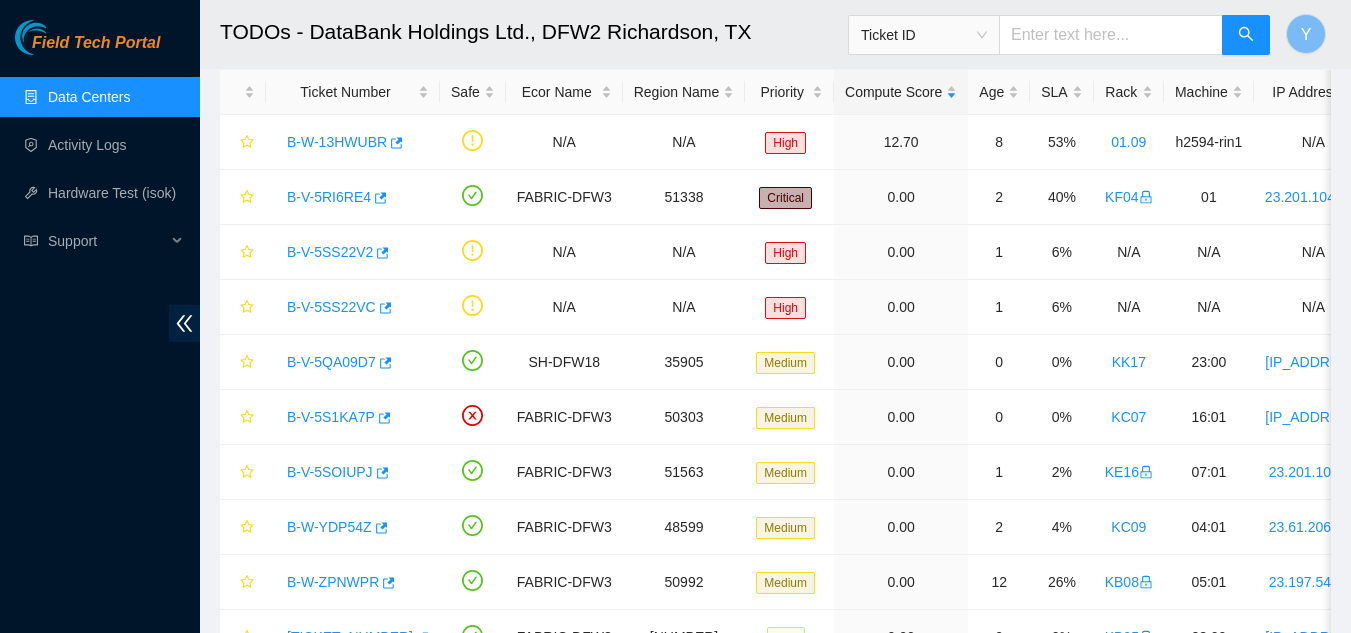 click on "Data Centers" at bounding box center (89, 97) 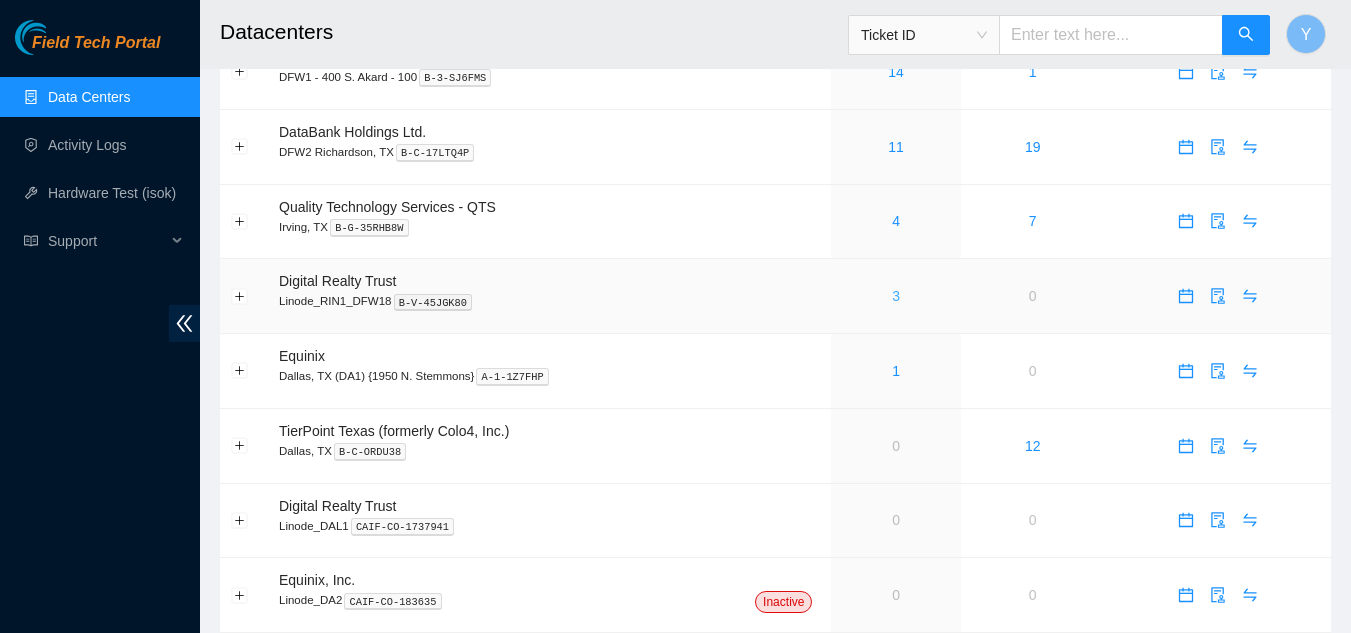 click on "3" at bounding box center (896, 296) 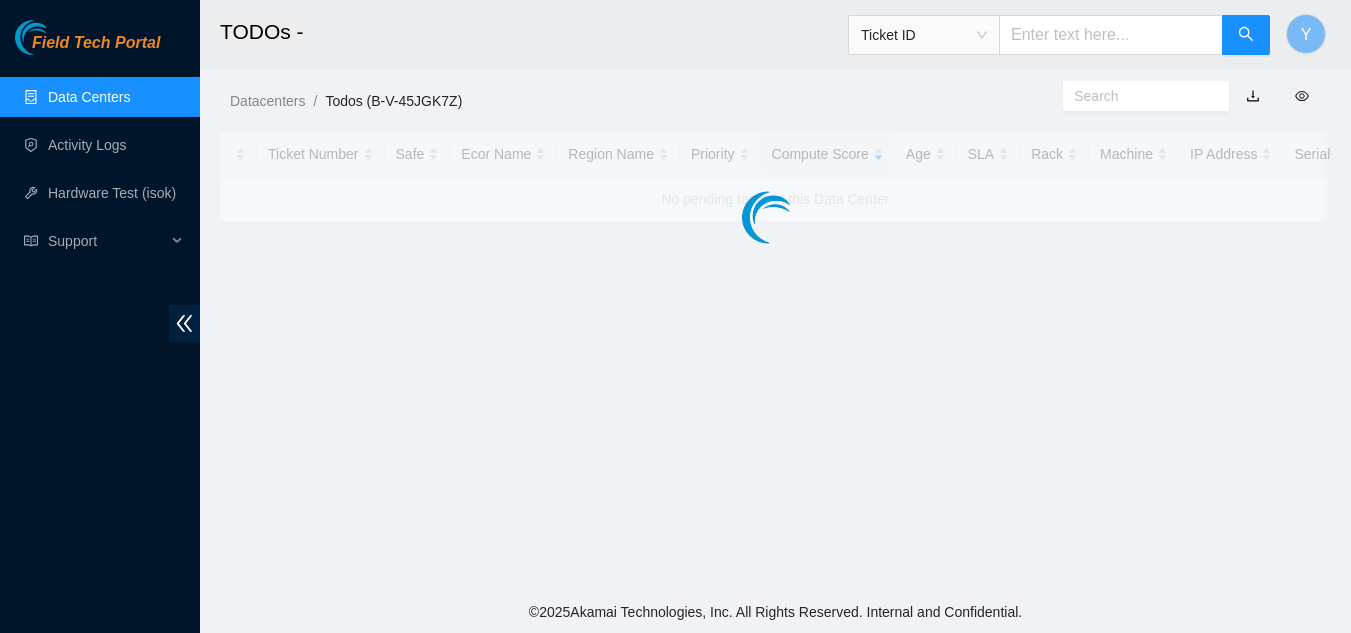 scroll, scrollTop: 0, scrollLeft: 0, axis: both 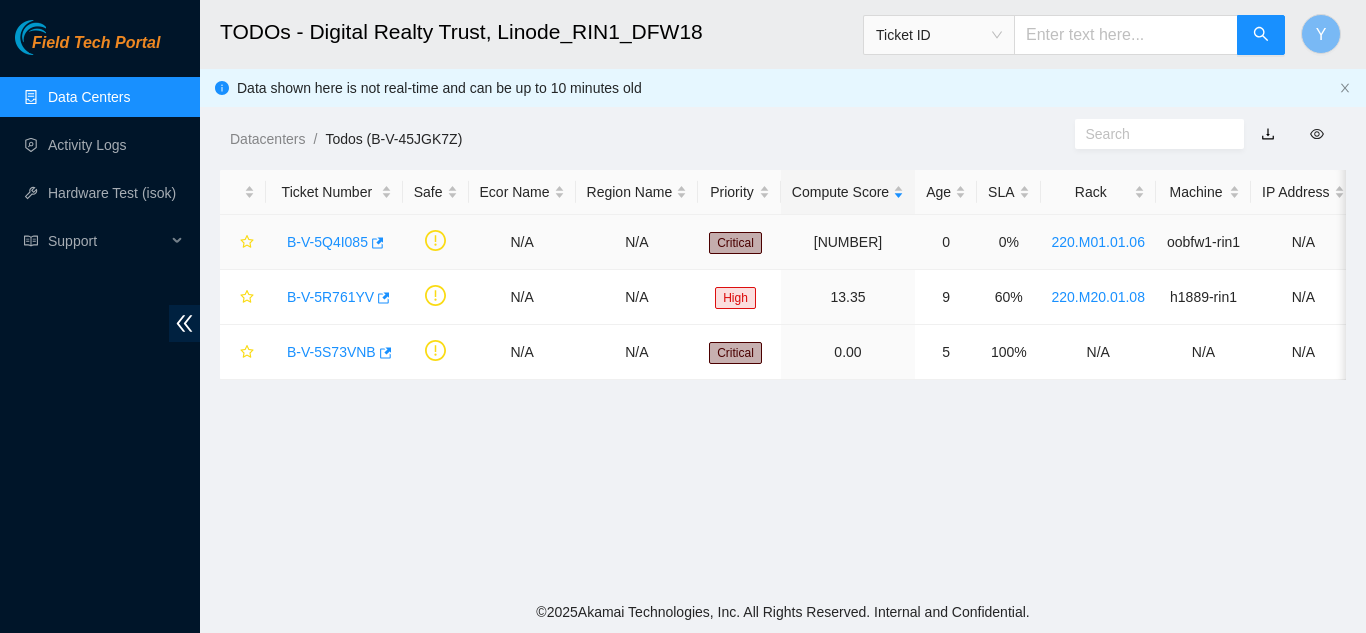 click on "B-V-5Q4I085" at bounding box center [327, 242] 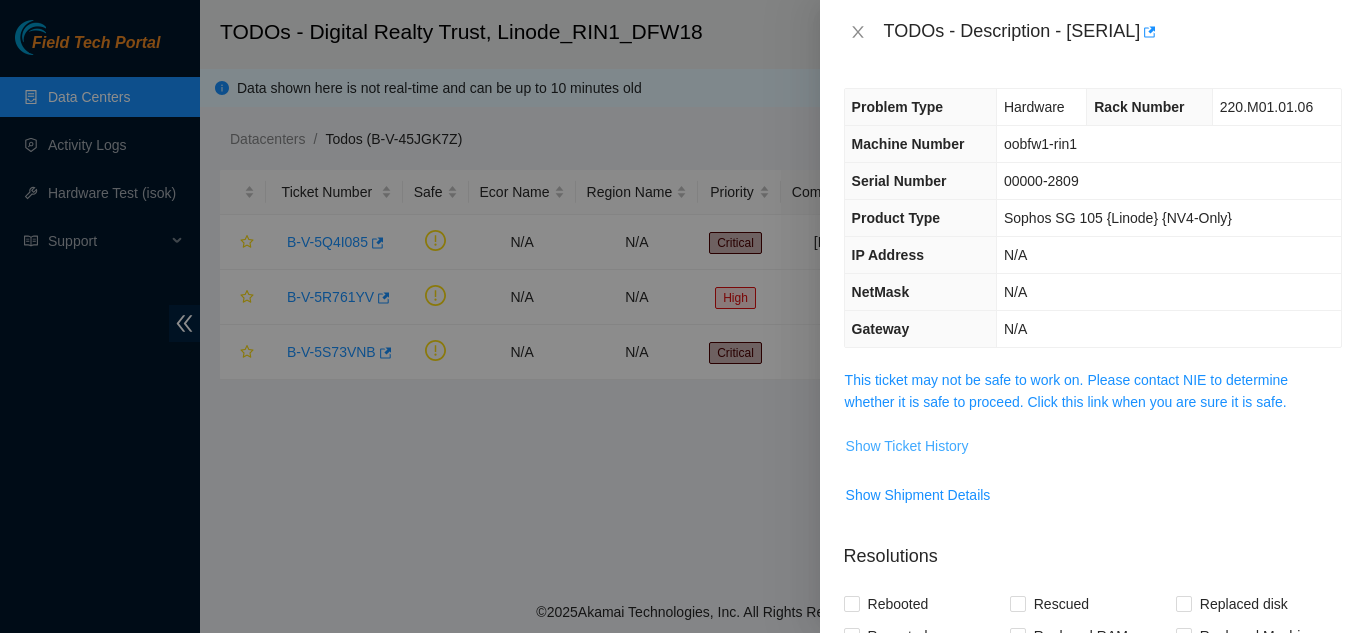 click on "Show Ticket History" at bounding box center [907, 446] 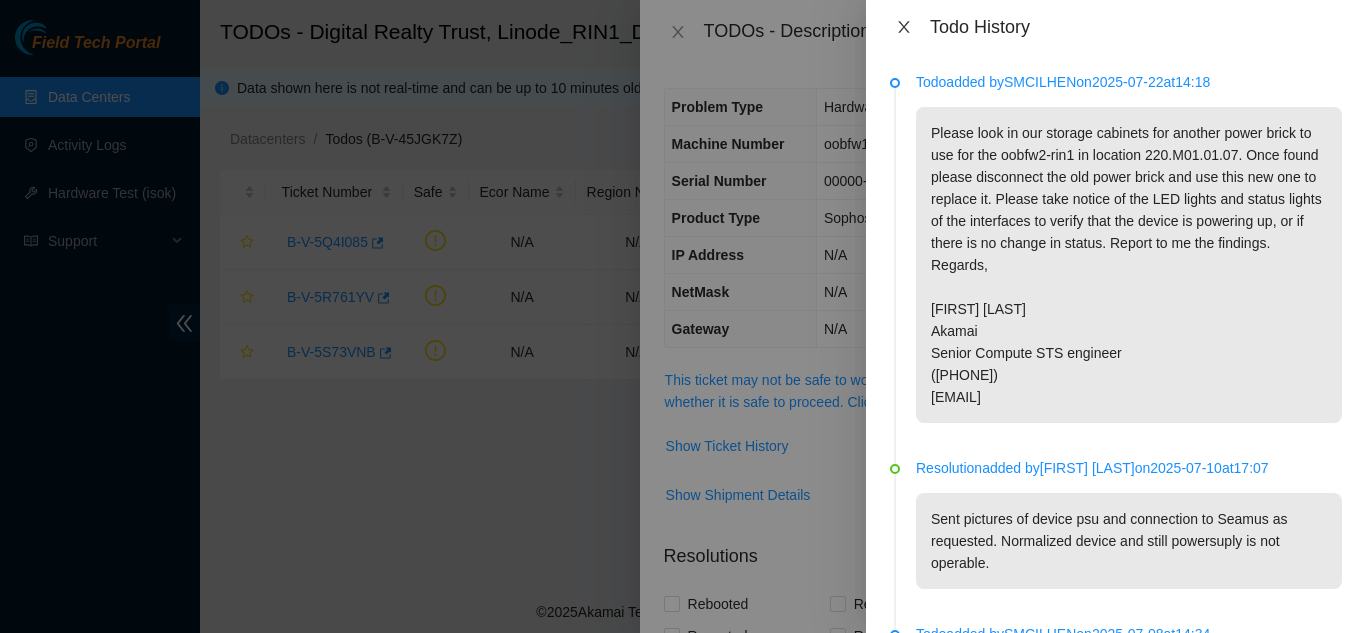 click 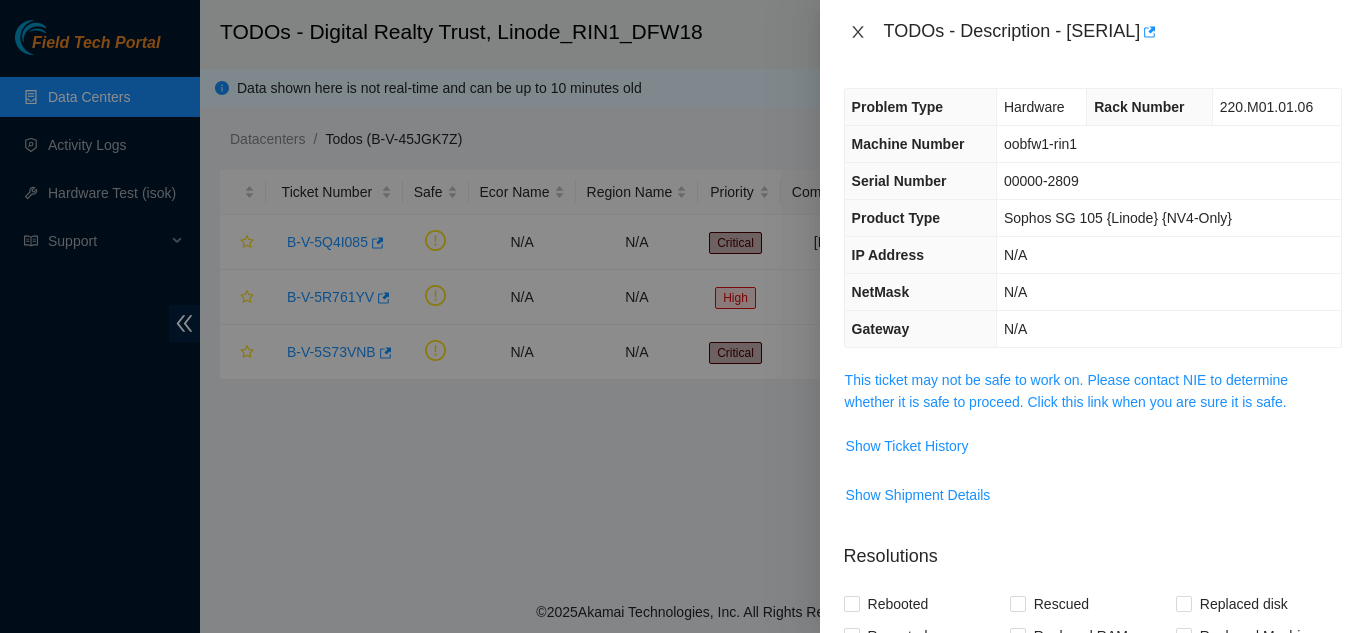 click 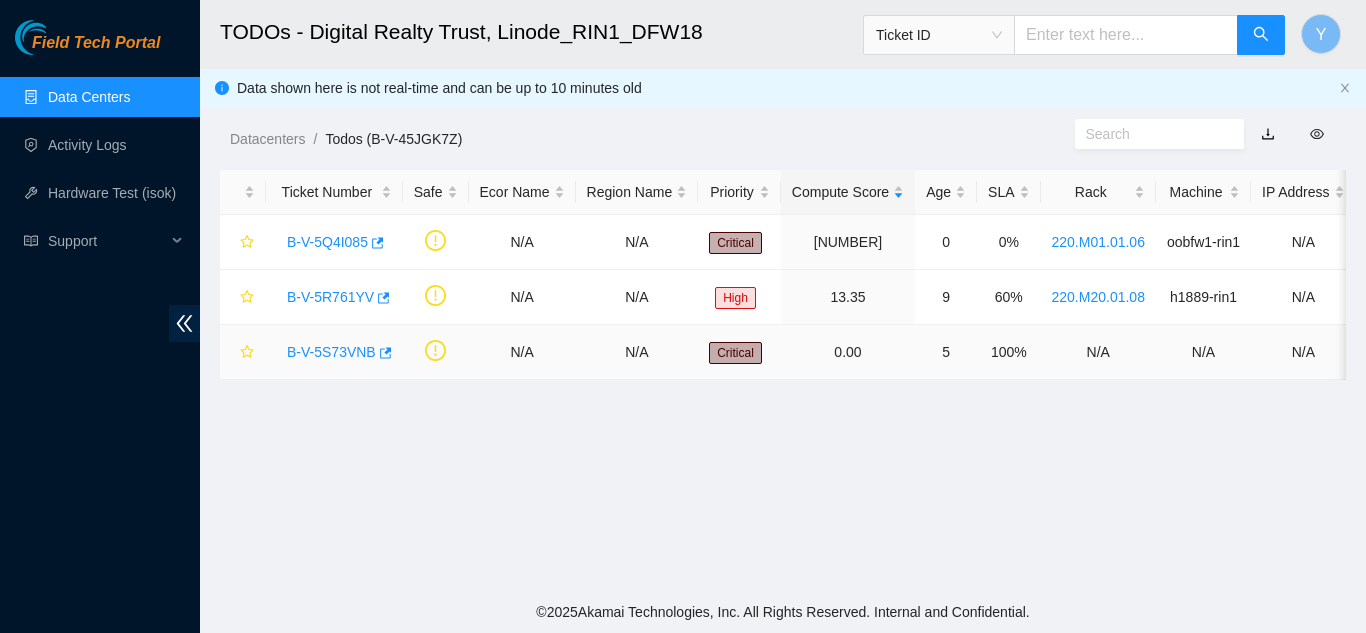 click on "B-V-5S73VNB" at bounding box center [331, 352] 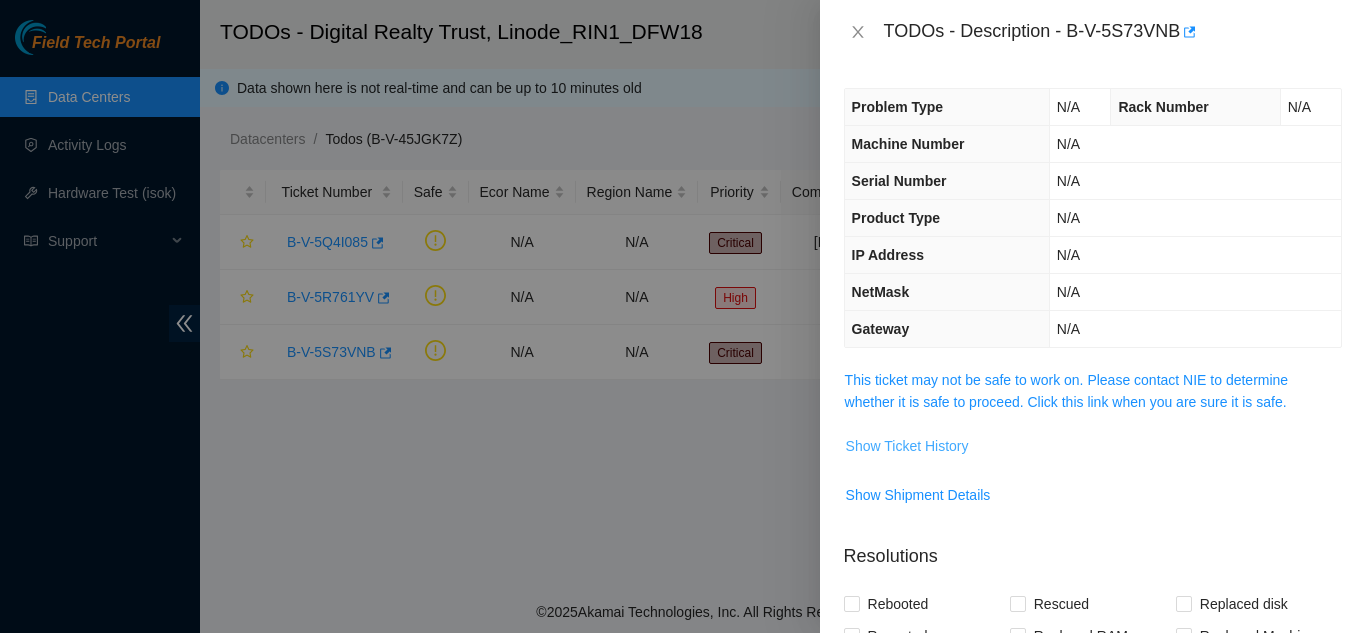click on "Show Ticket History" at bounding box center (907, 446) 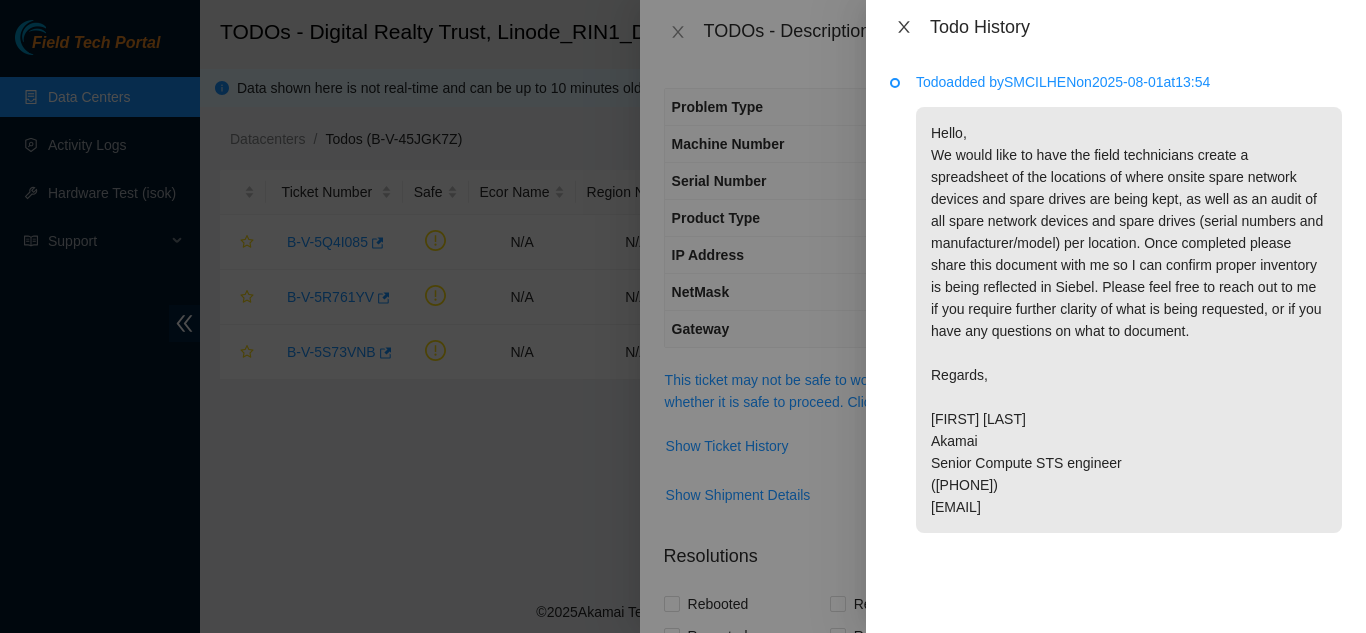 click 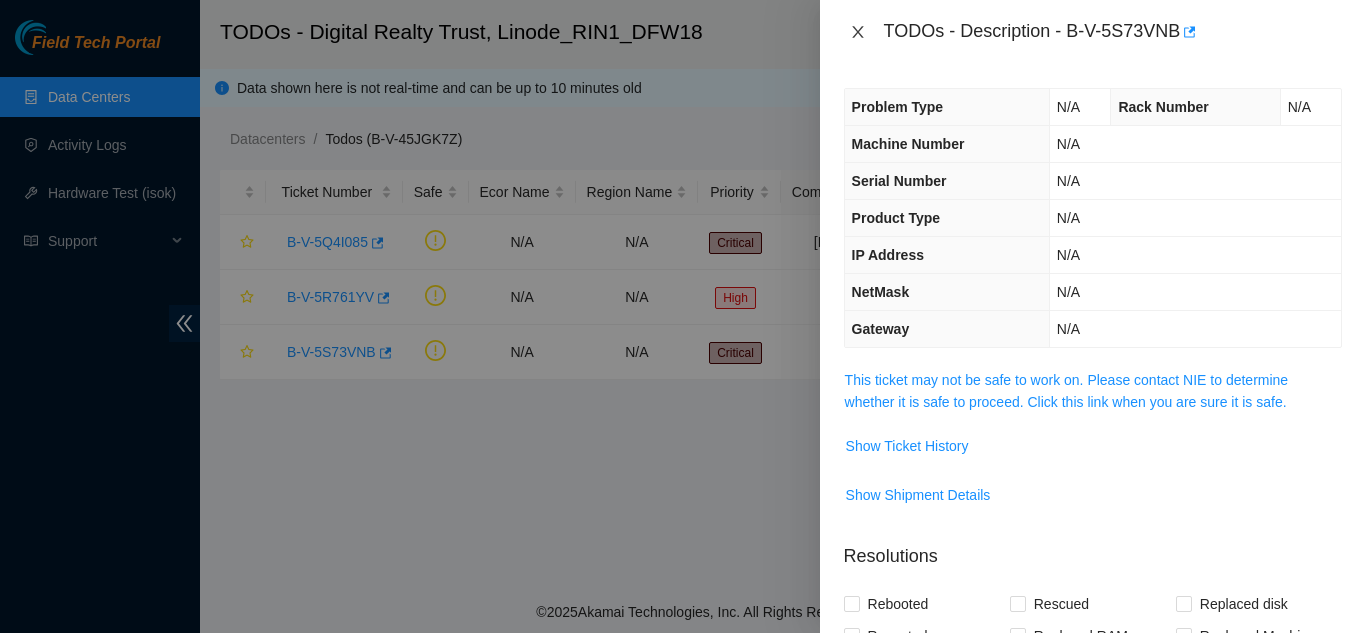 click 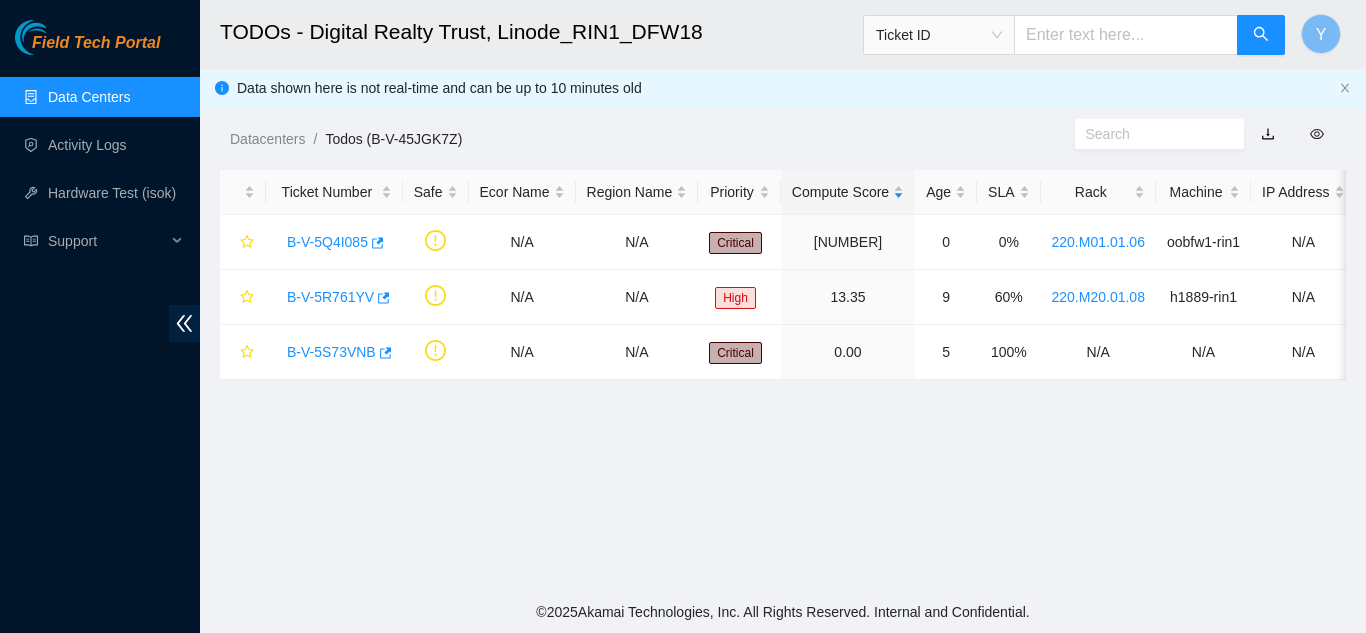 click on "Data Centers" at bounding box center [89, 97] 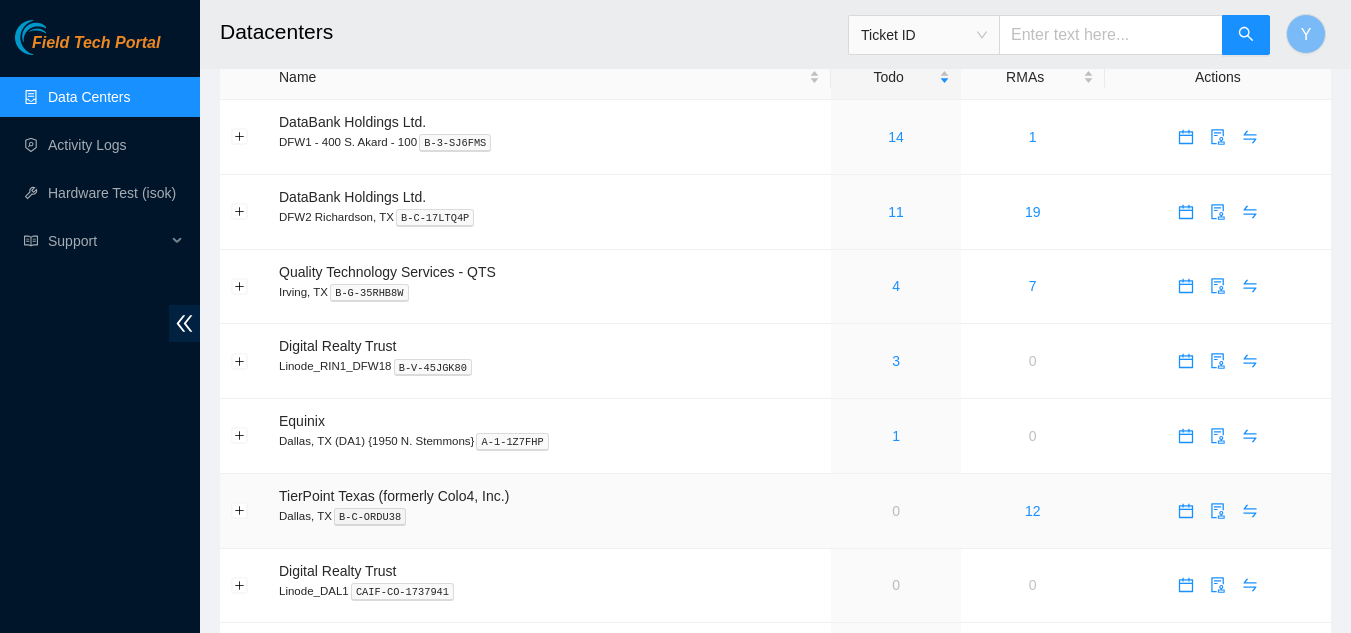 scroll, scrollTop: 0, scrollLeft: 0, axis: both 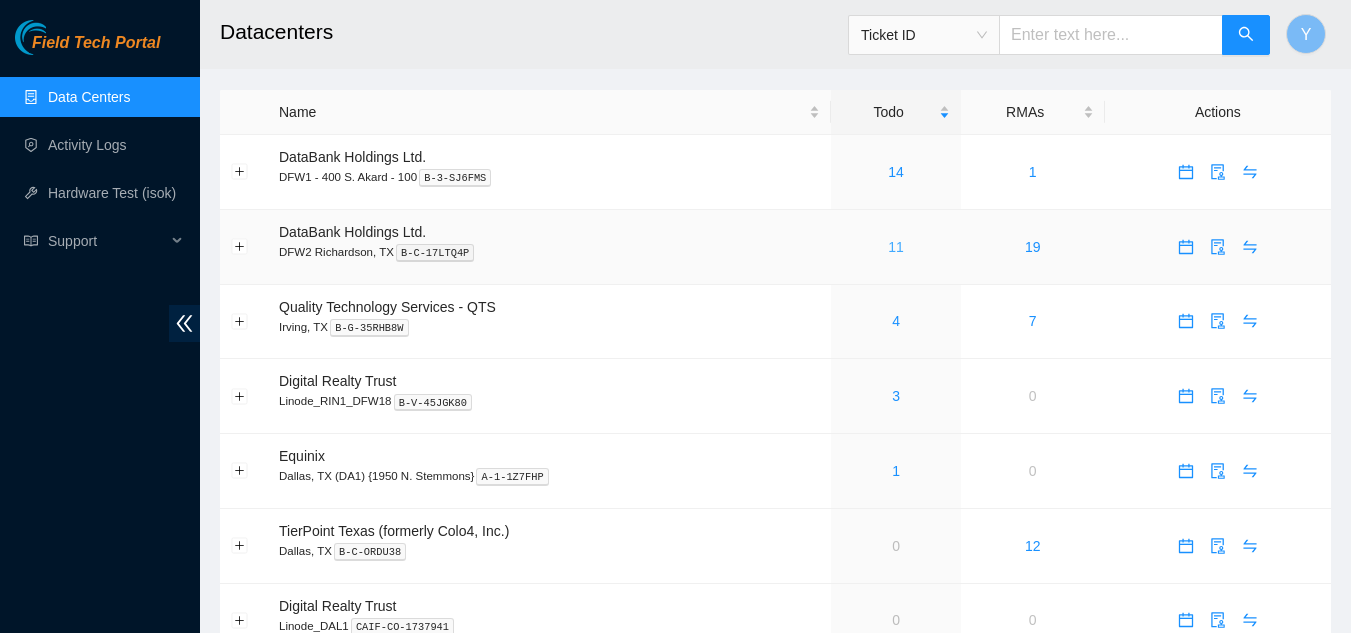 click on "11" at bounding box center (896, 247) 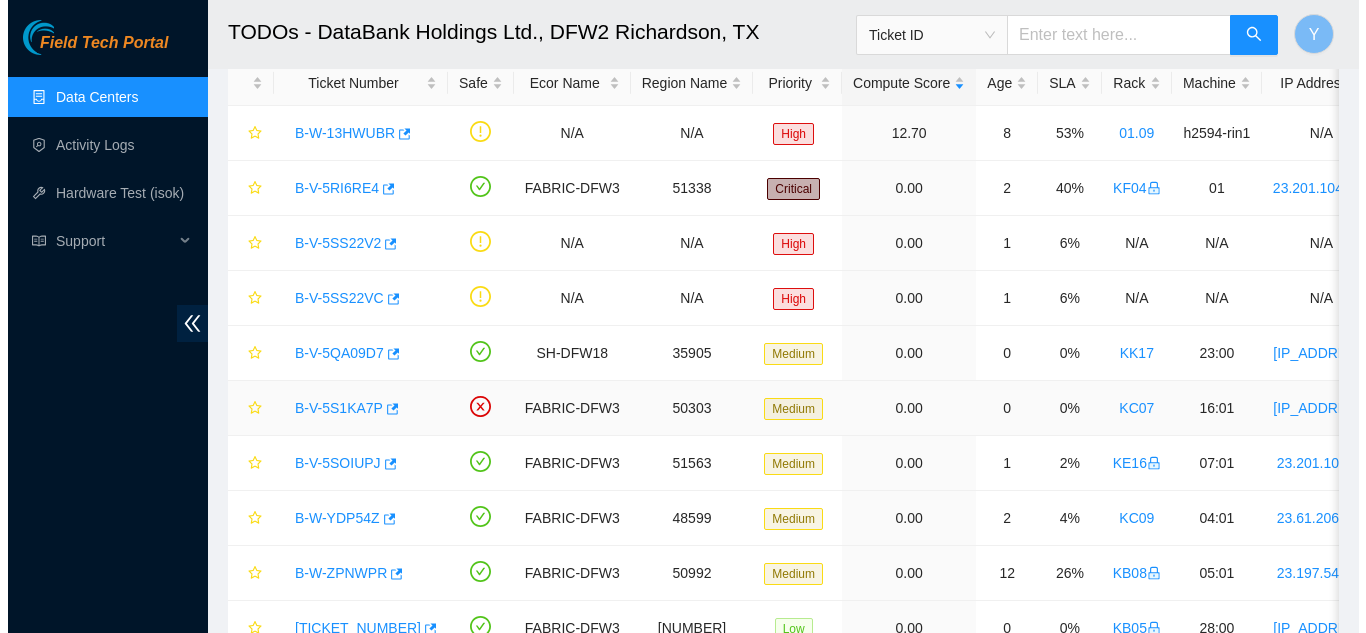 scroll, scrollTop: 64, scrollLeft: 0, axis: vertical 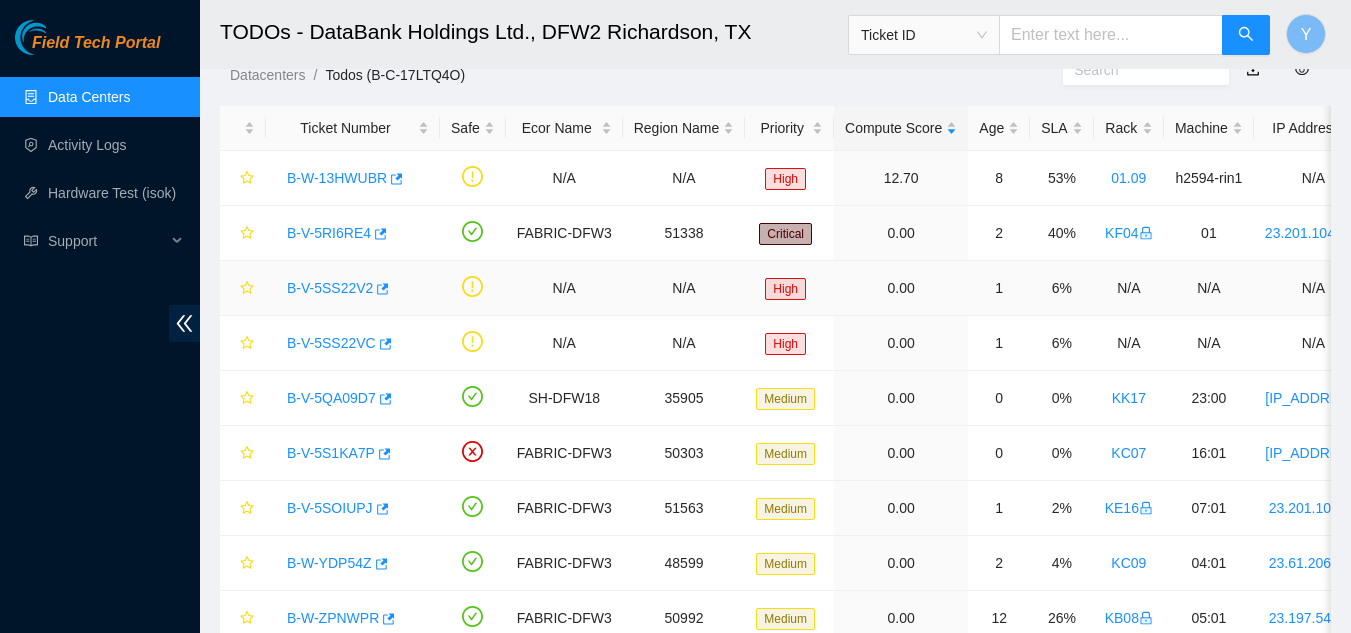 click on "B-V-5SS22V2" at bounding box center [330, 288] 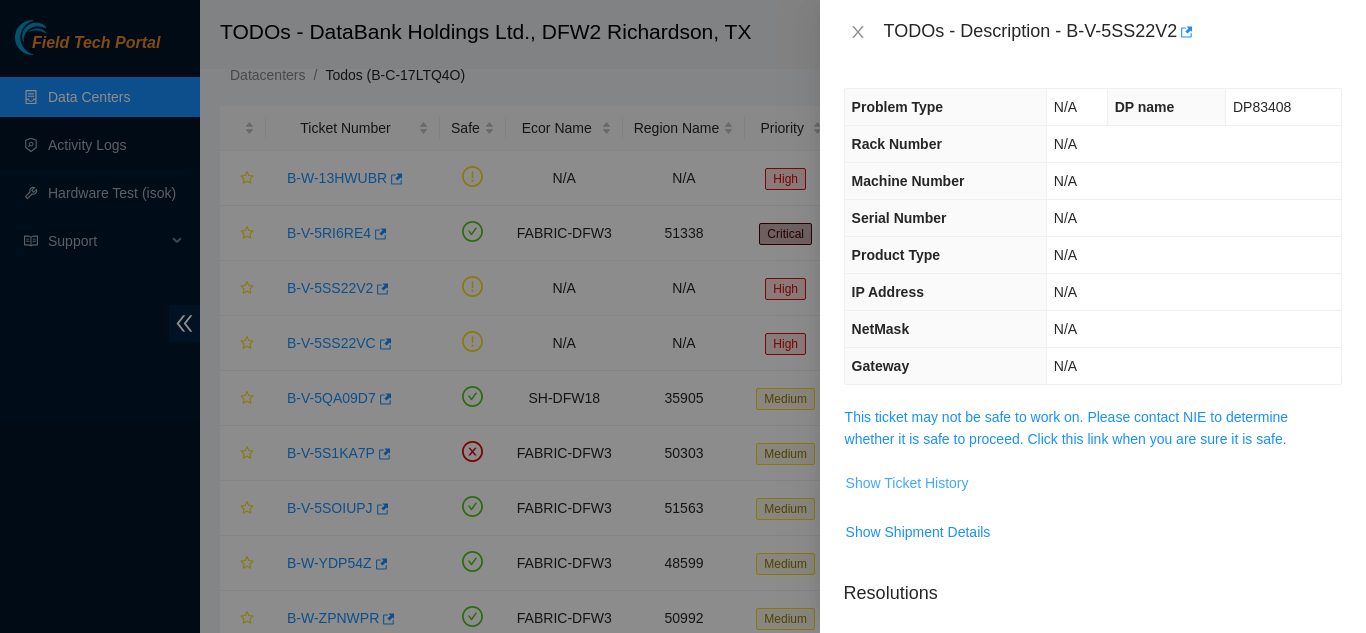click on "Show Ticket History" at bounding box center [907, 483] 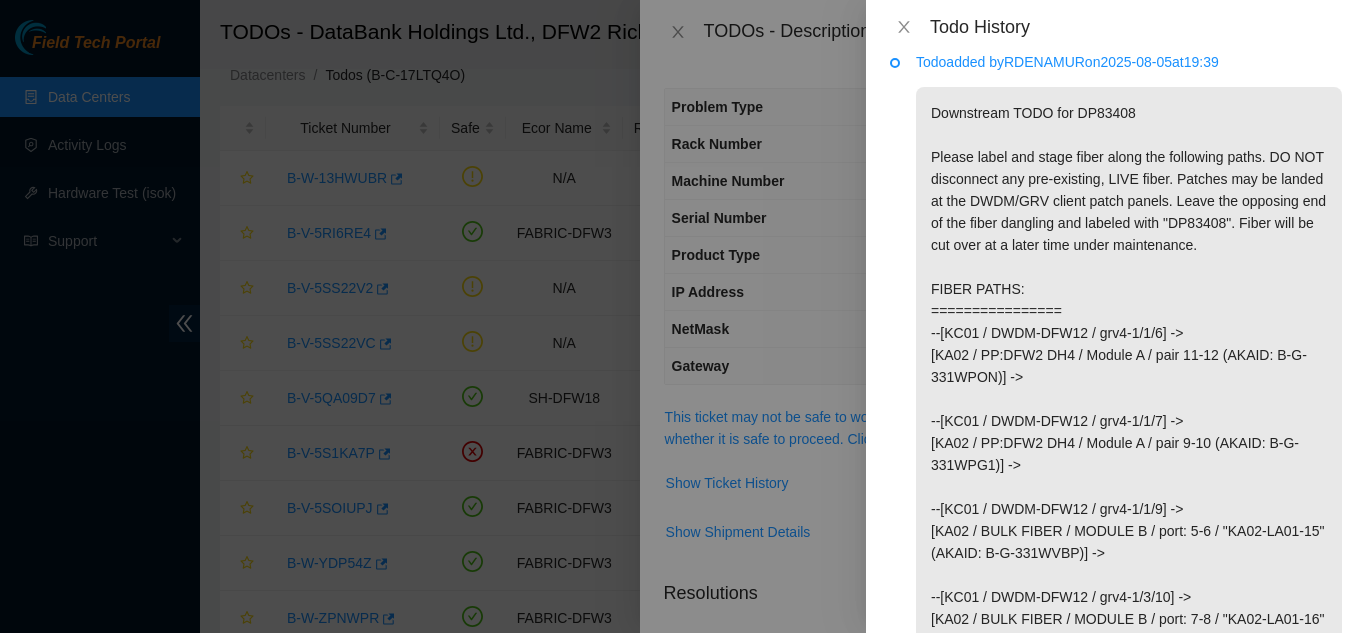 scroll, scrollTop: 0, scrollLeft: 0, axis: both 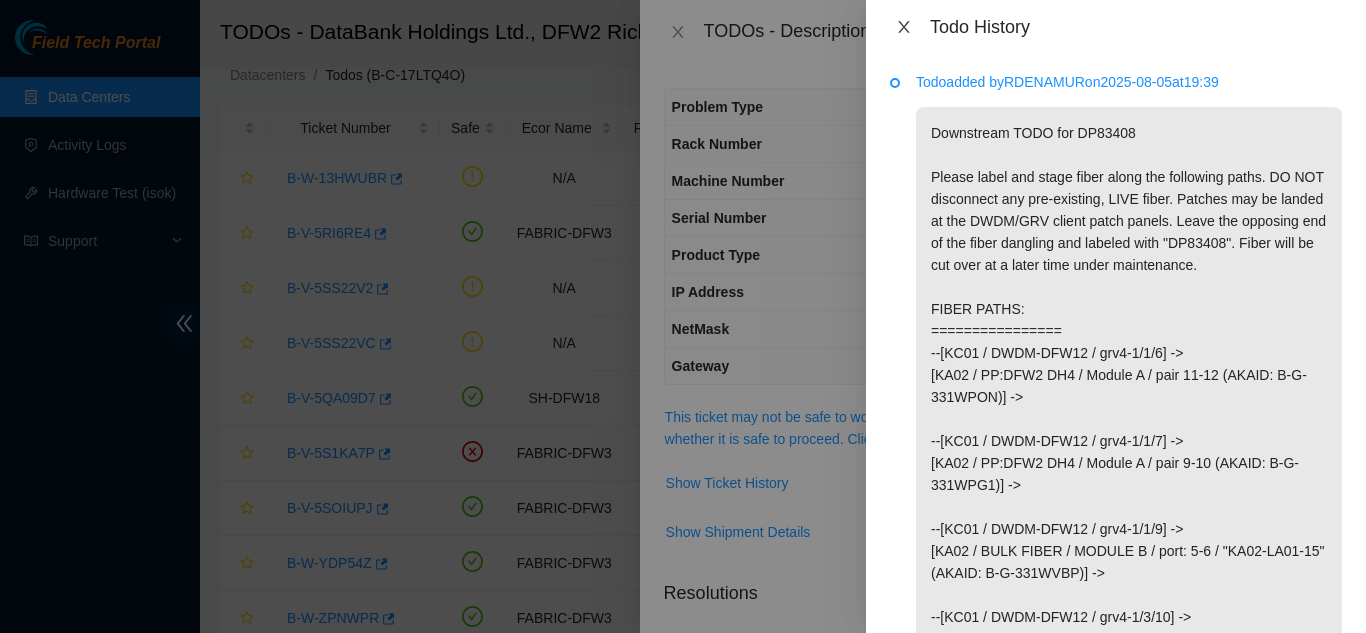 click 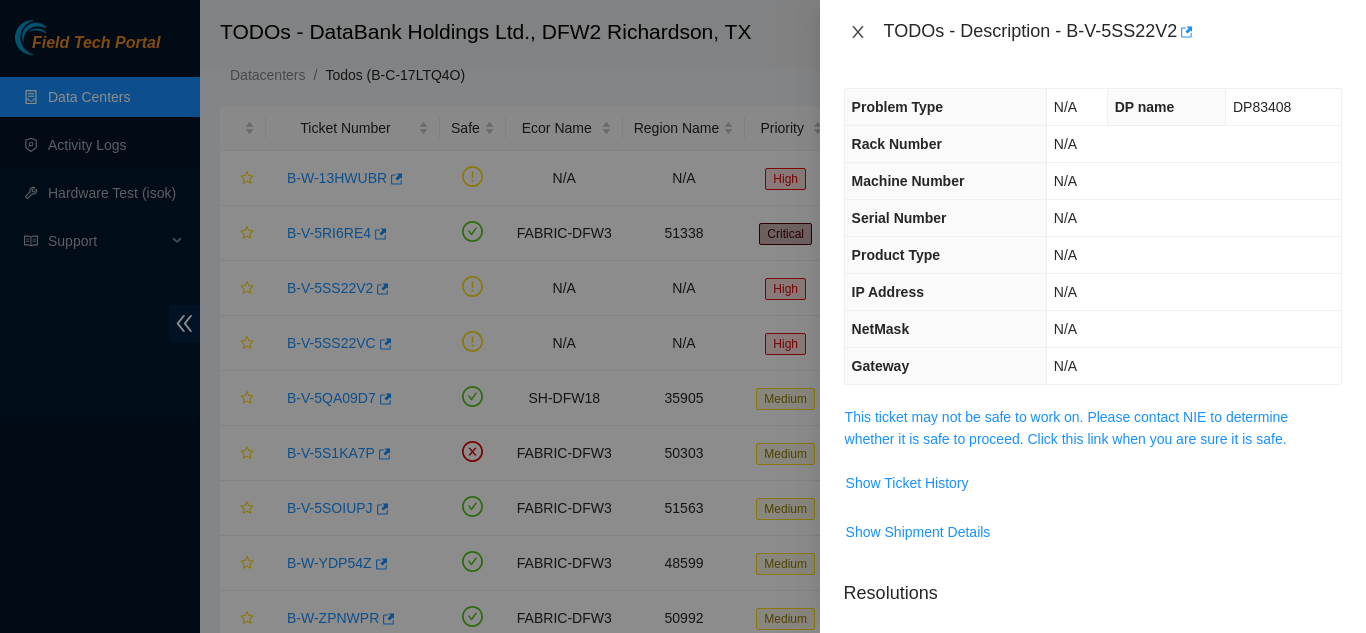 click 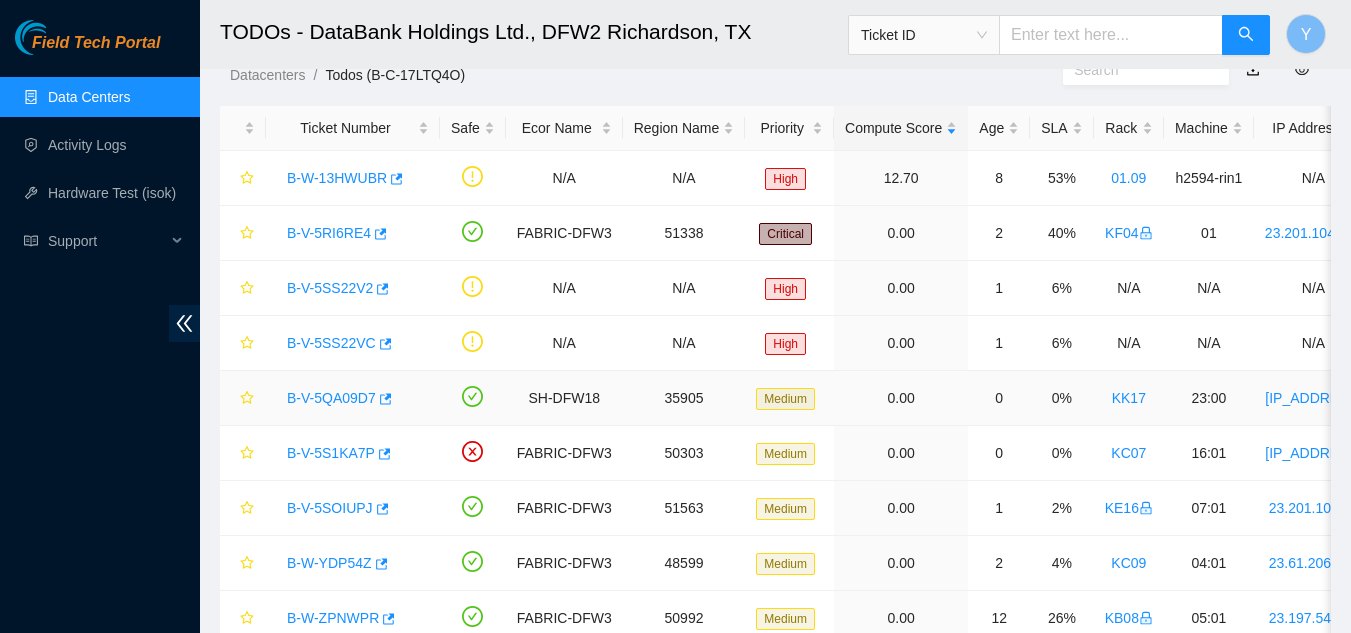click on "B-V-5QA09D7" at bounding box center (331, 398) 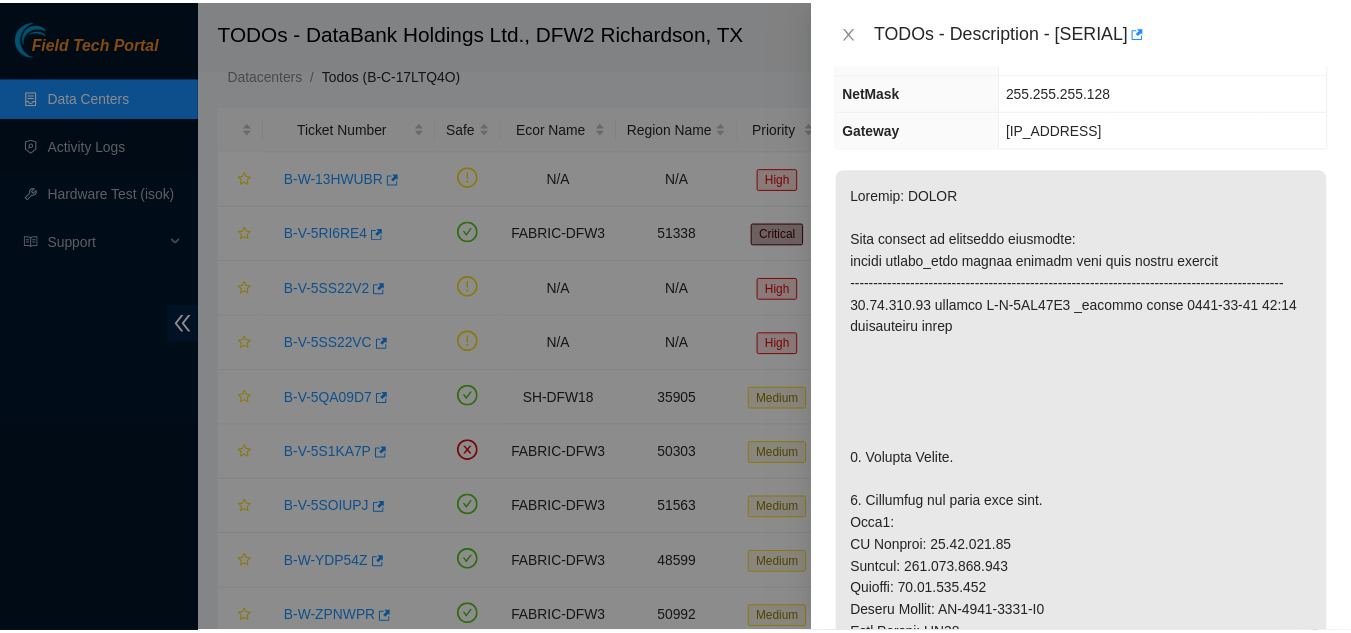 scroll, scrollTop: 0, scrollLeft: 0, axis: both 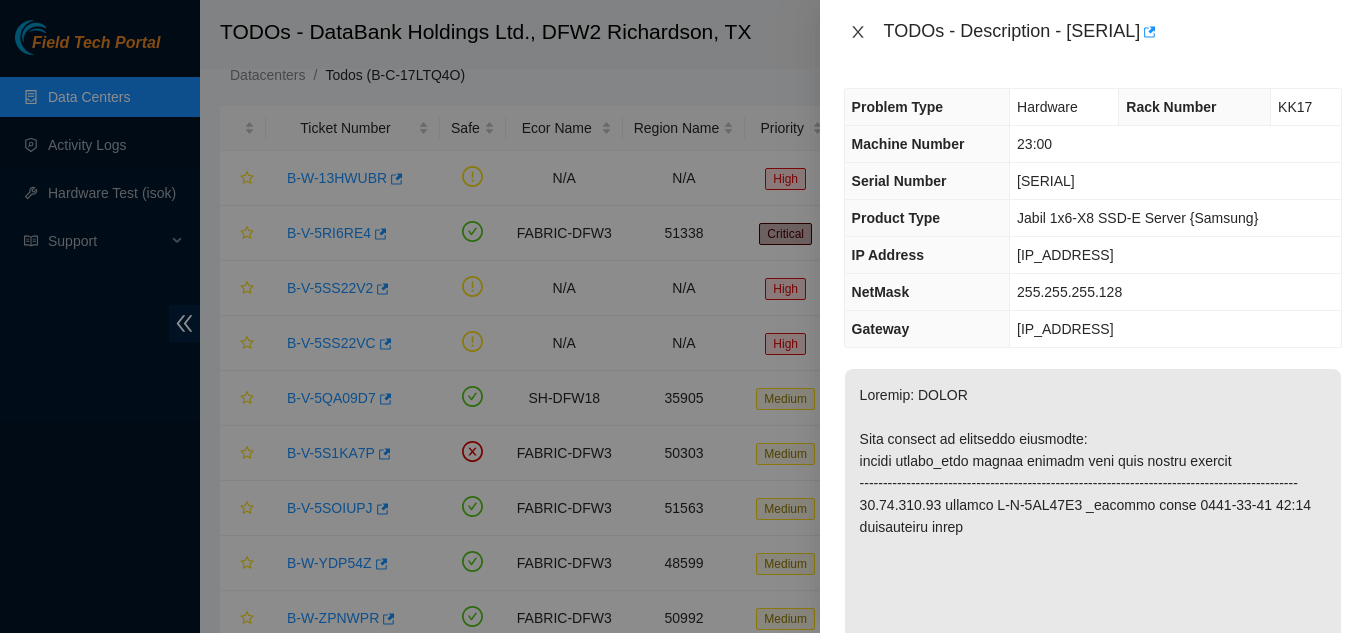 click 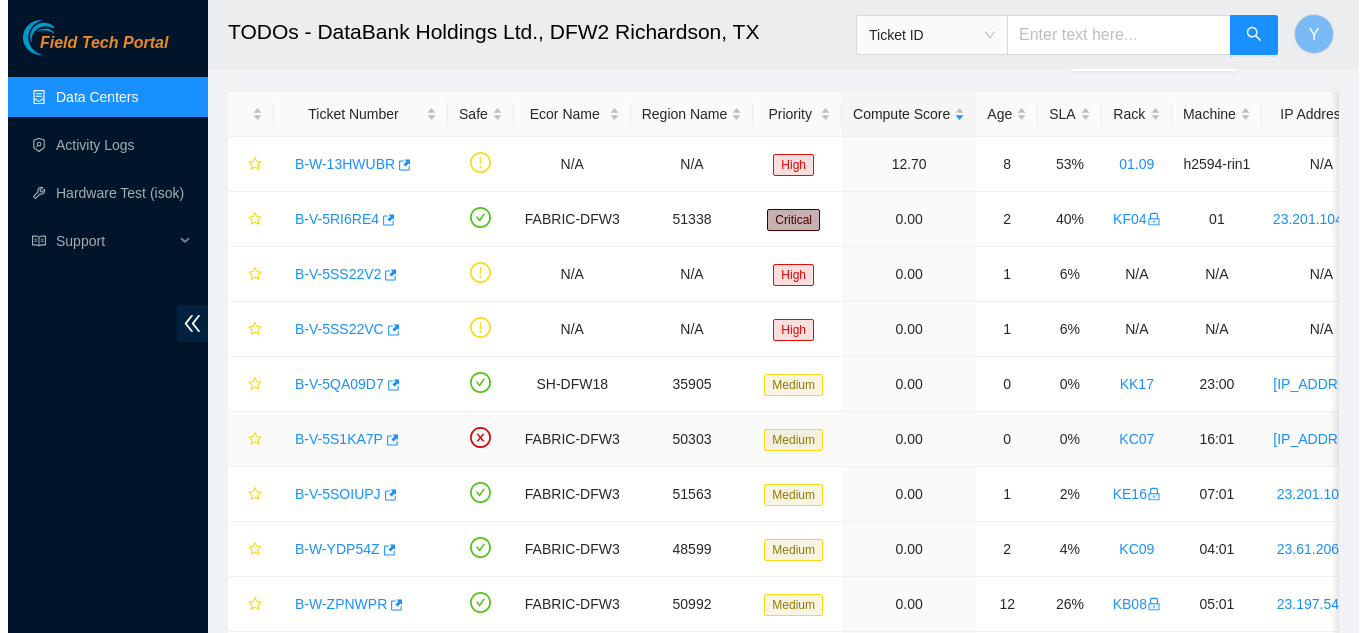 scroll, scrollTop: 0, scrollLeft: 0, axis: both 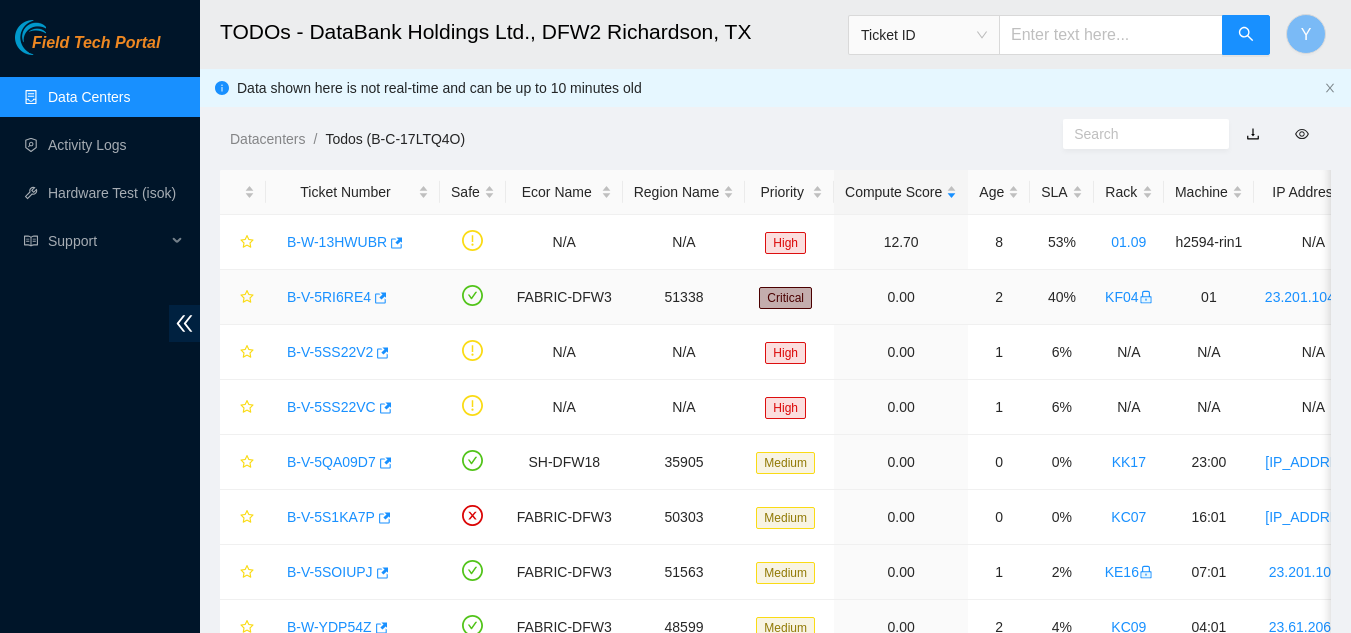 click on "B-V-5RI6RE4" at bounding box center (329, 297) 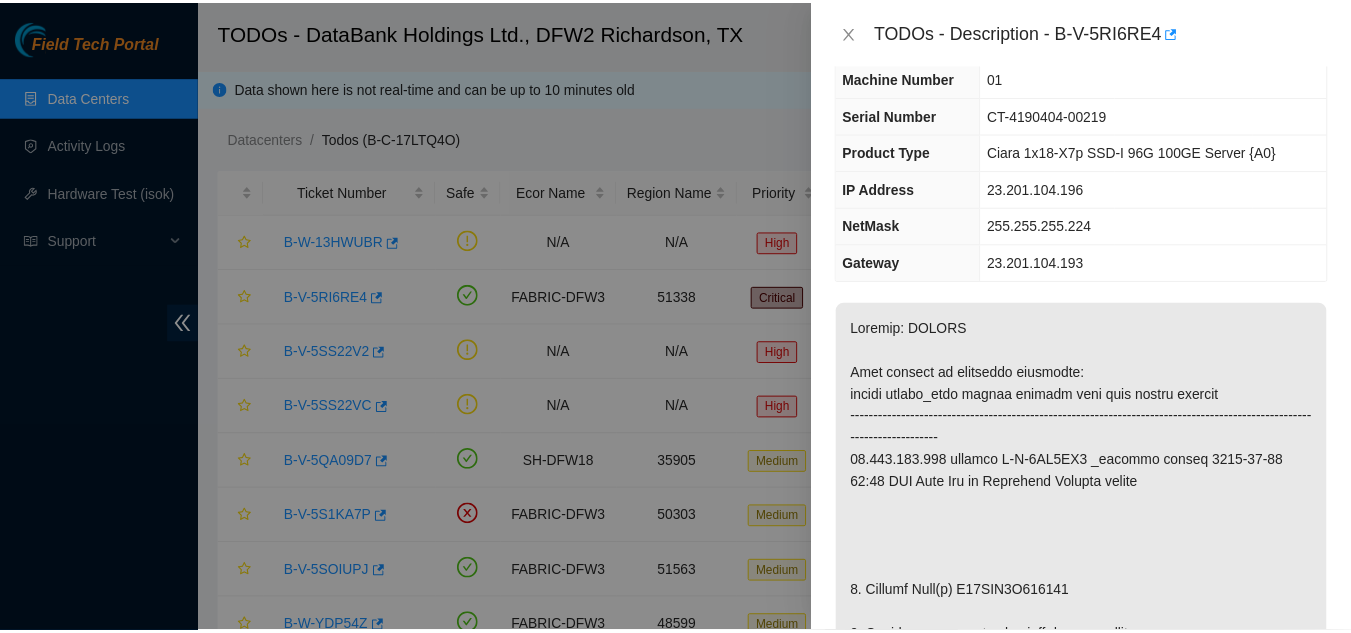 scroll, scrollTop: 0, scrollLeft: 0, axis: both 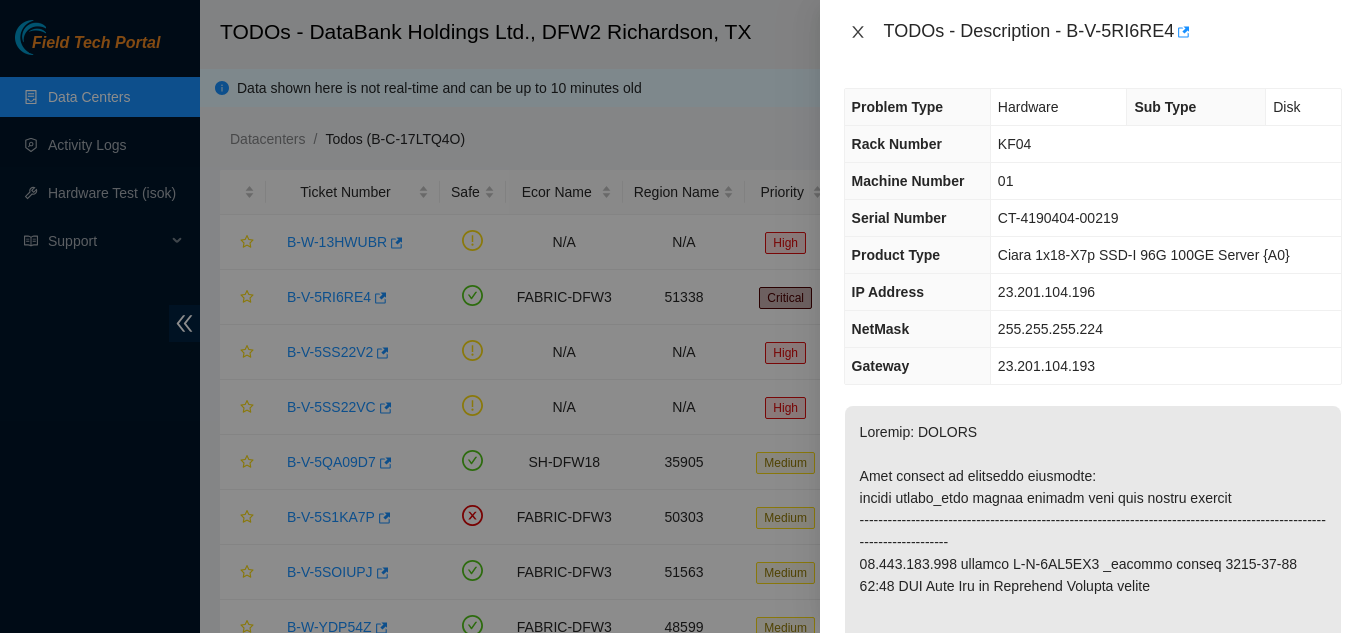 drag, startPoint x: 859, startPoint y: 42, endPoint x: 868, endPoint y: 53, distance: 14.21267 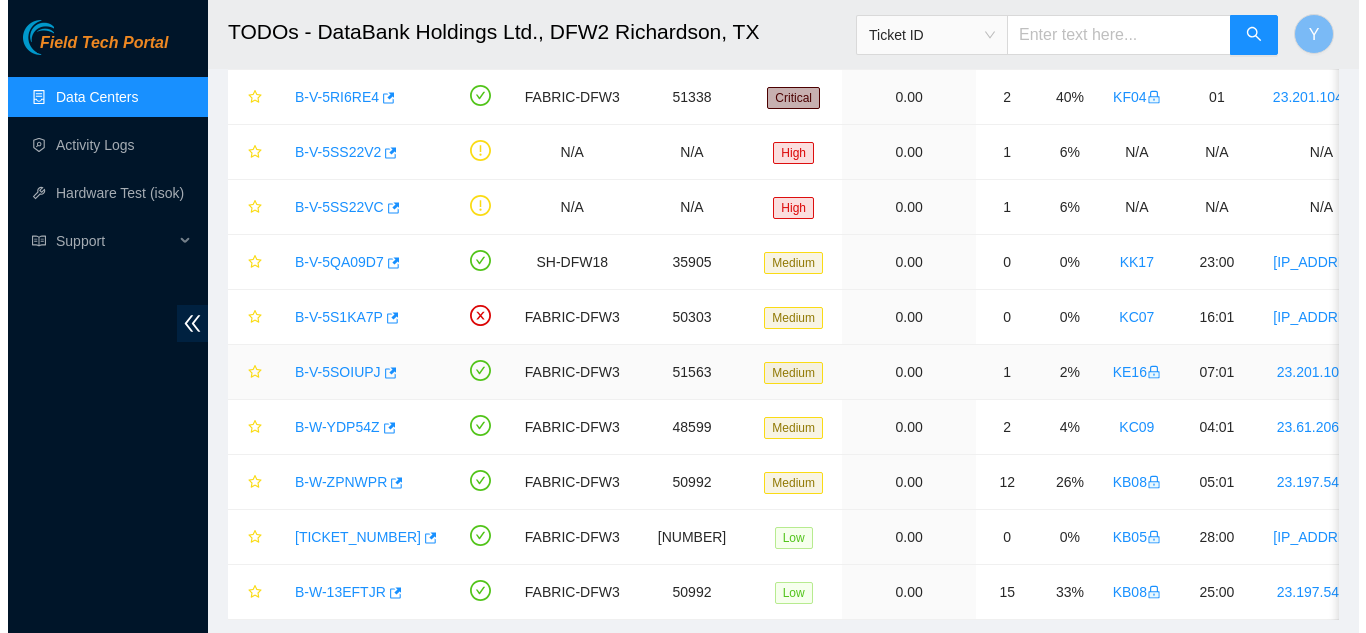 scroll, scrollTop: 264, scrollLeft: 0, axis: vertical 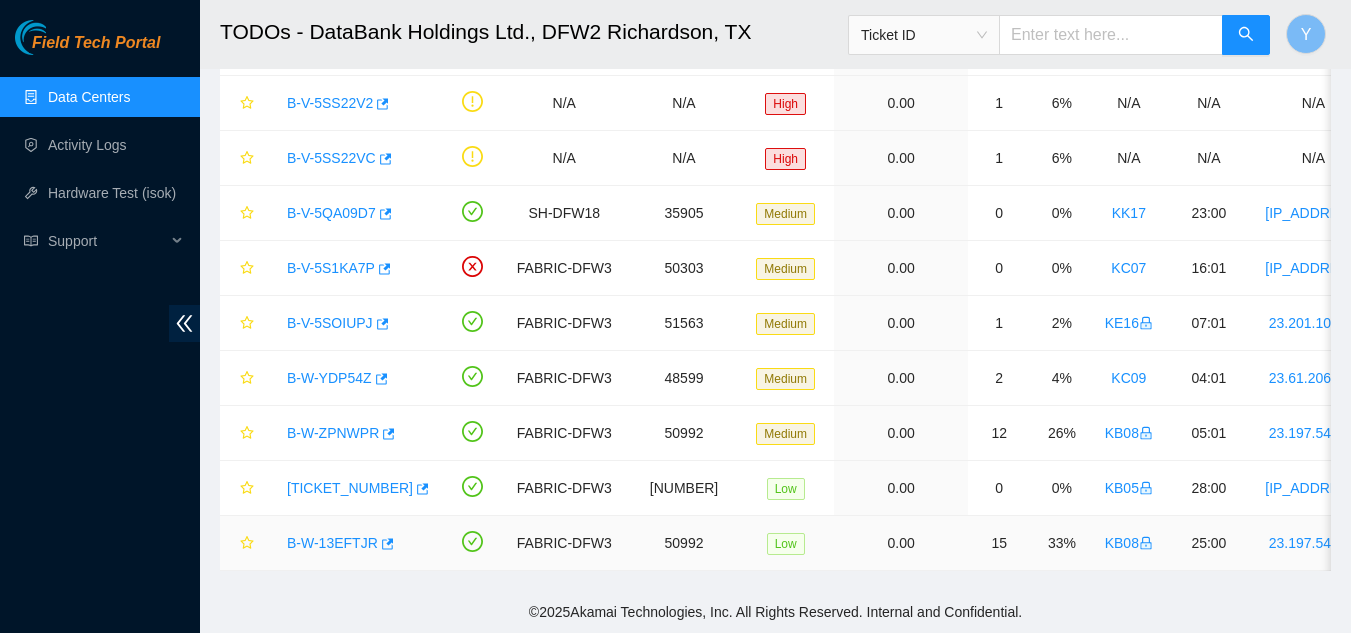 click on "B-W-13EFTJR" at bounding box center (332, 543) 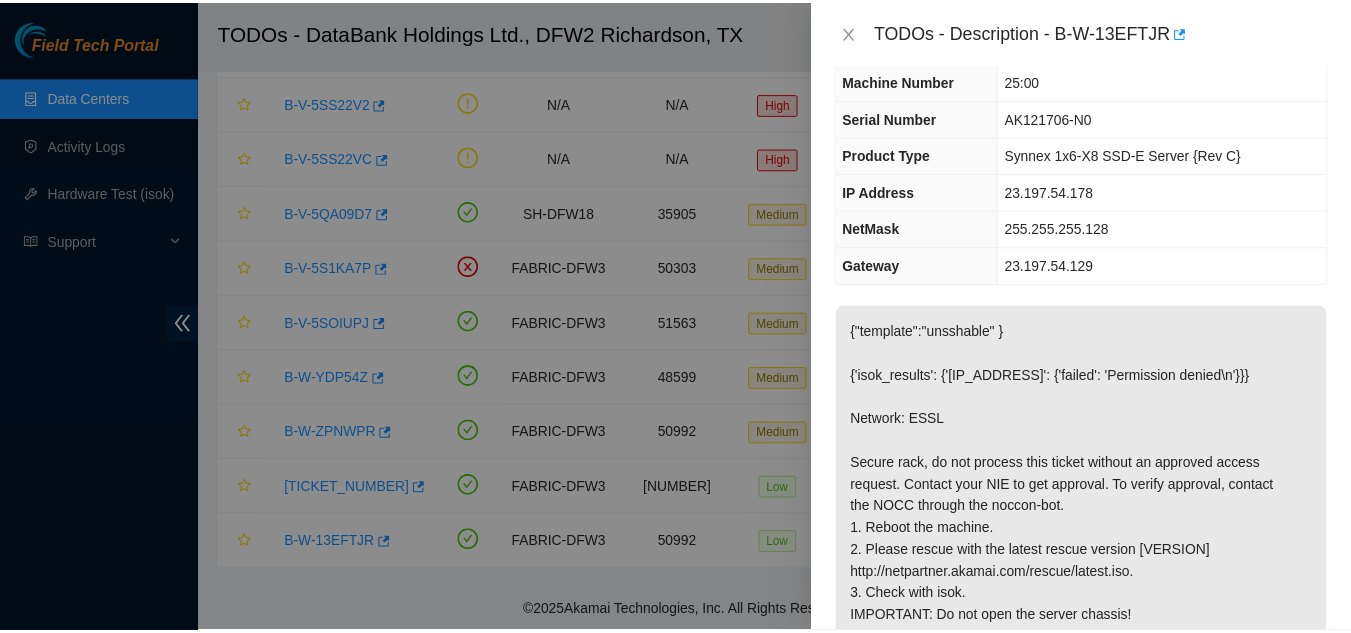 scroll, scrollTop: 200, scrollLeft: 0, axis: vertical 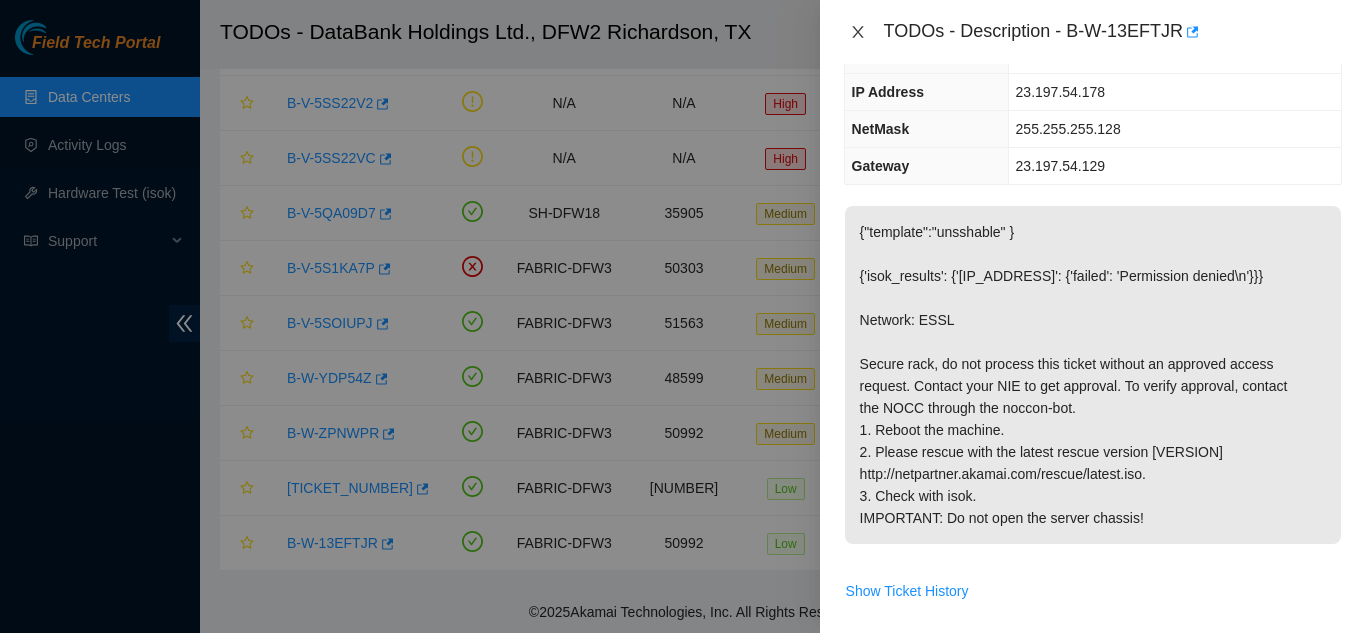 click 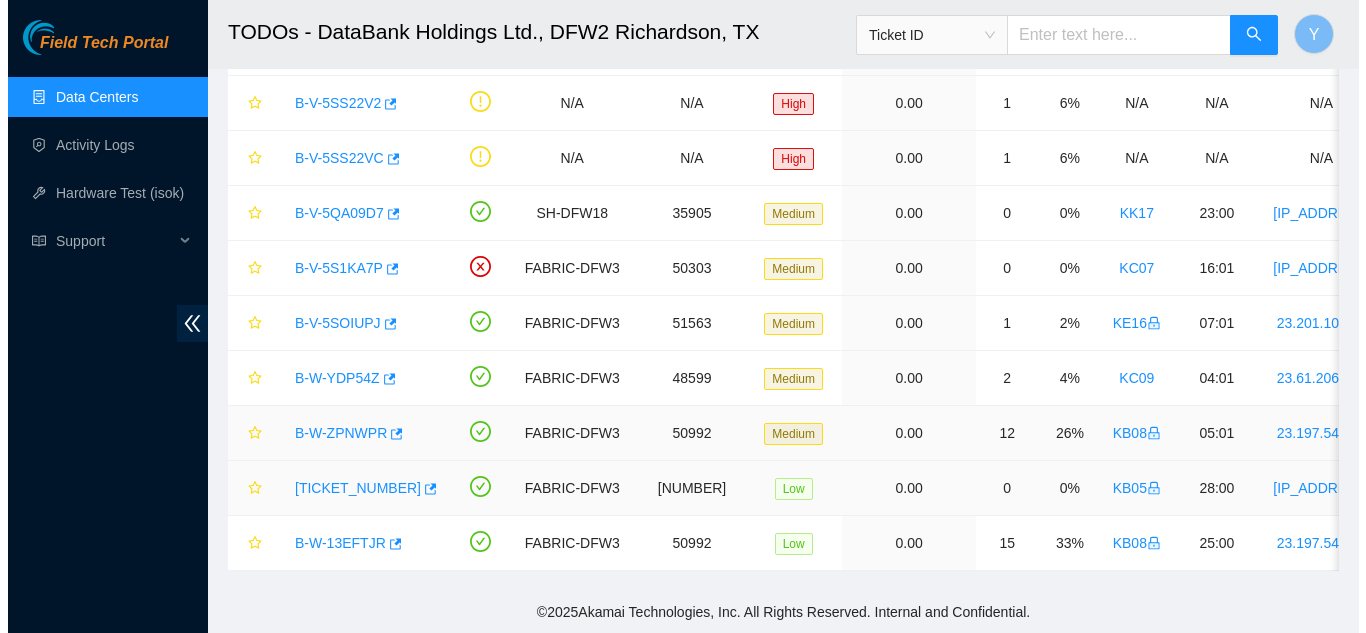 scroll, scrollTop: 266, scrollLeft: 0, axis: vertical 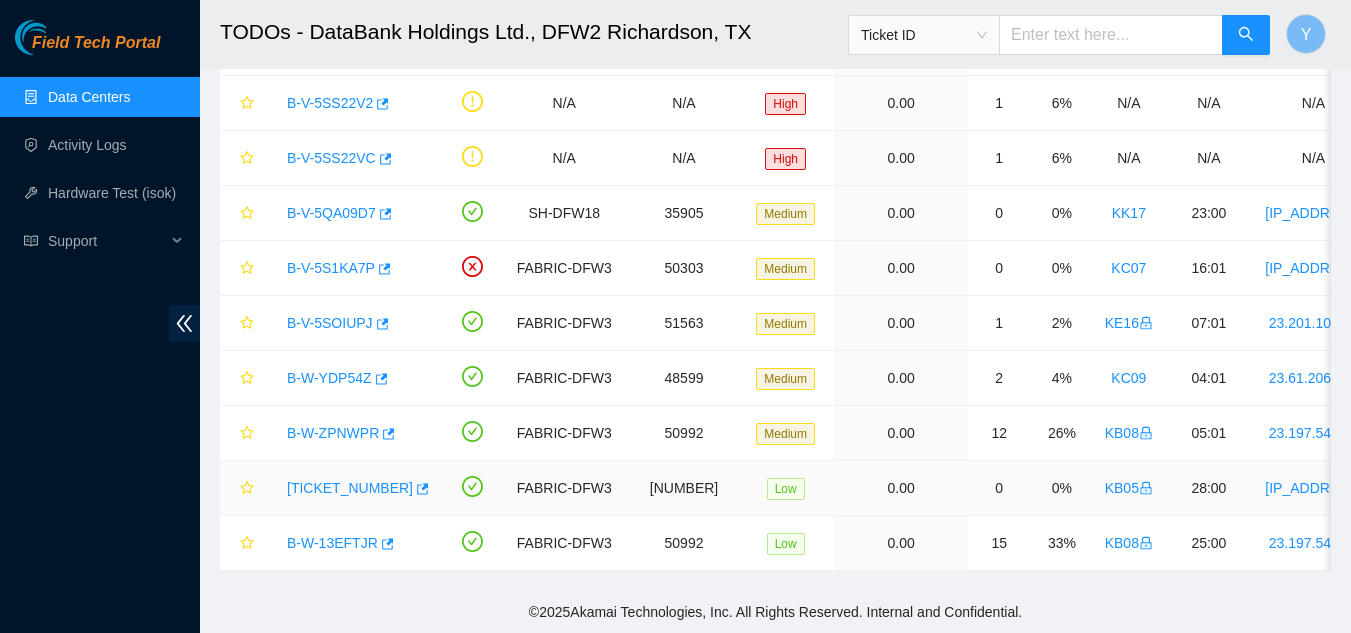 click on "B-V-5SWV8N9" at bounding box center (350, 488) 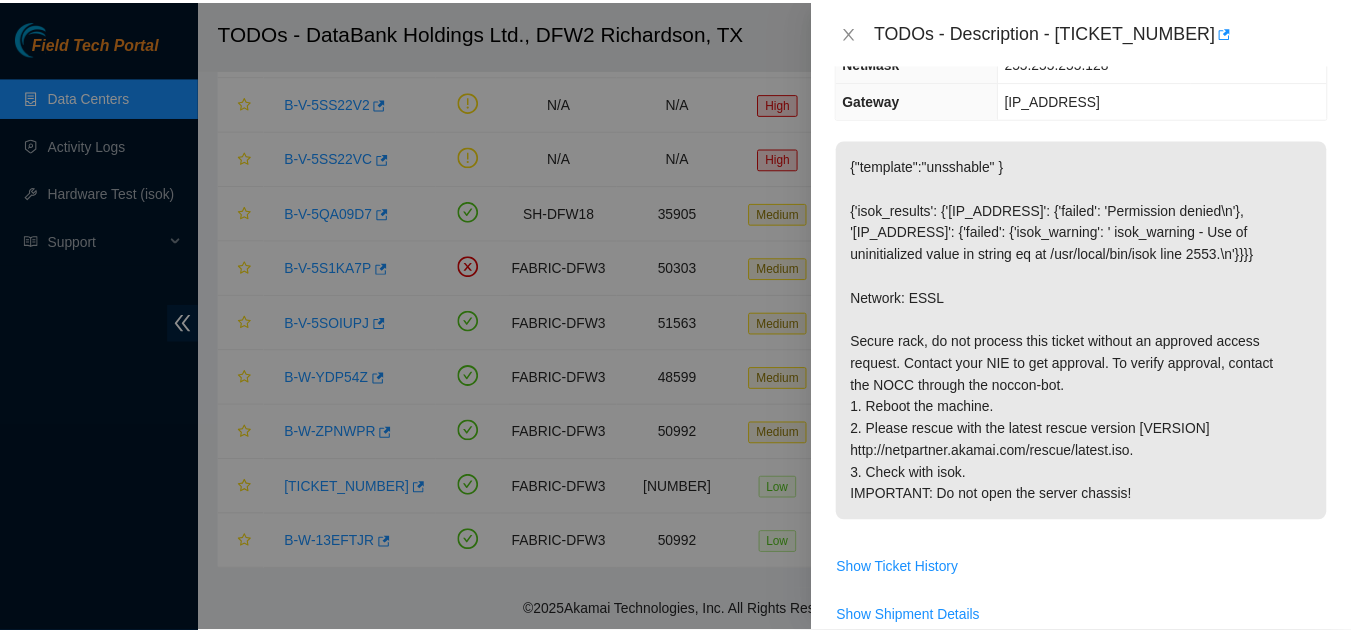 scroll, scrollTop: 200, scrollLeft: 0, axis: vertical 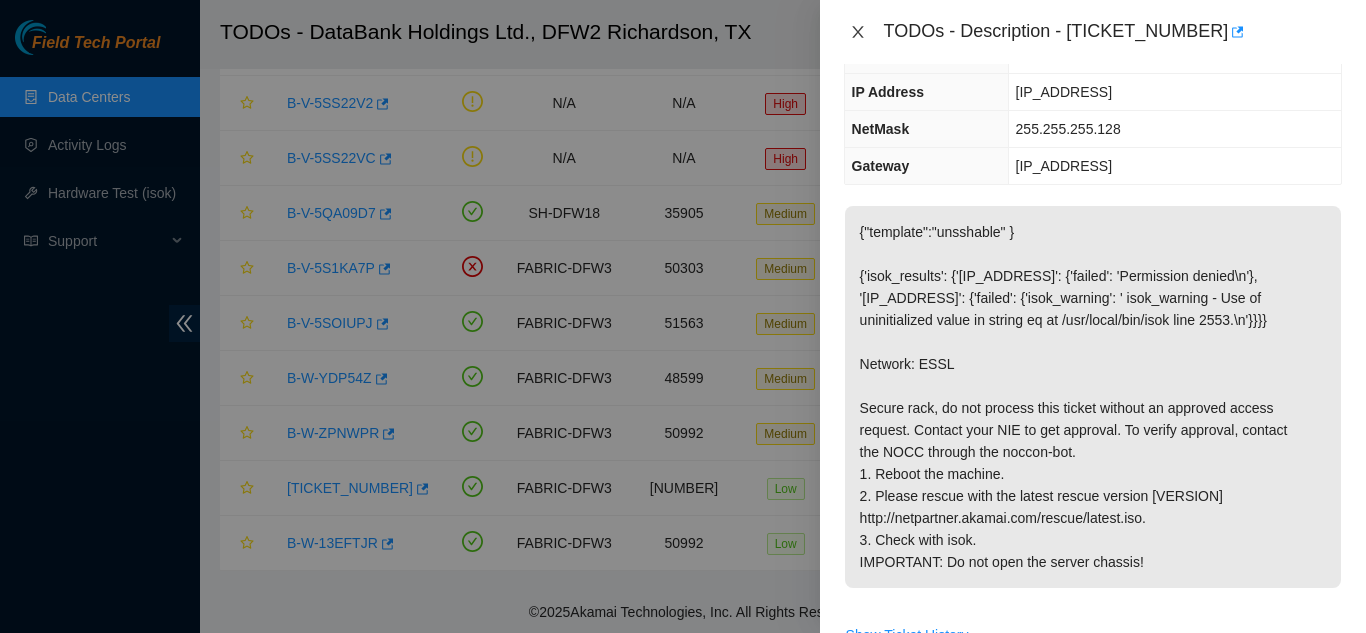 click 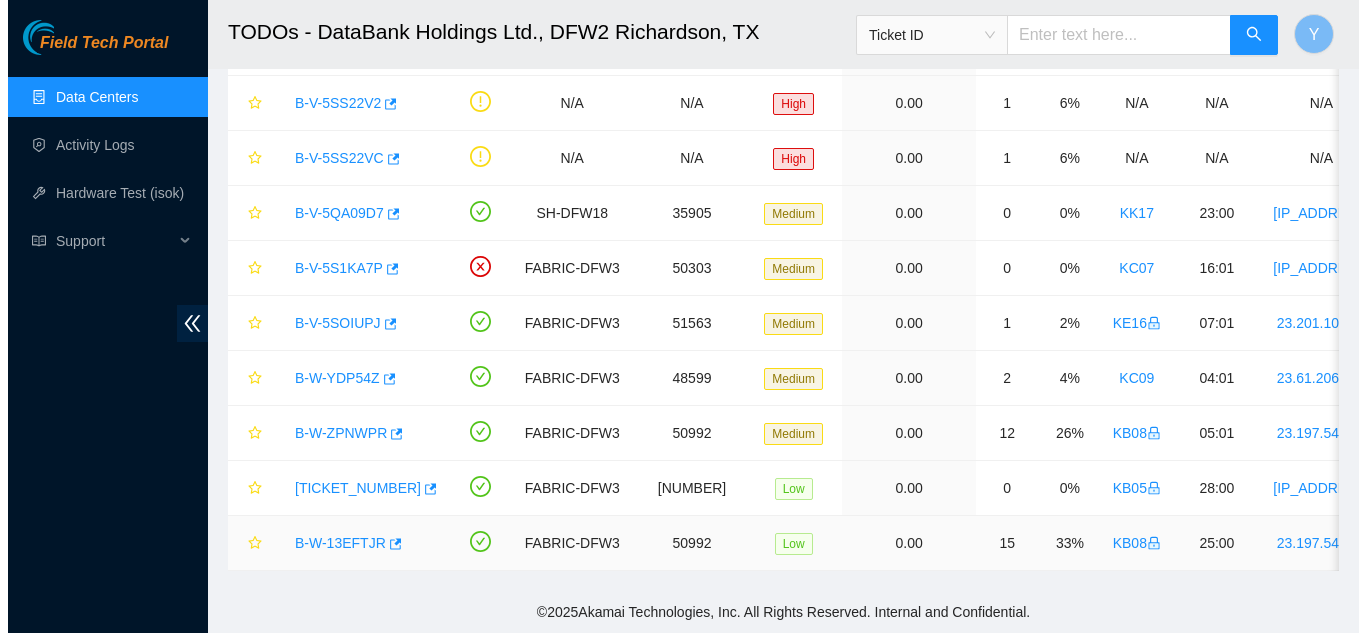 scroll, scrollTop: 266, scrollLeft: 0, axis: vertical 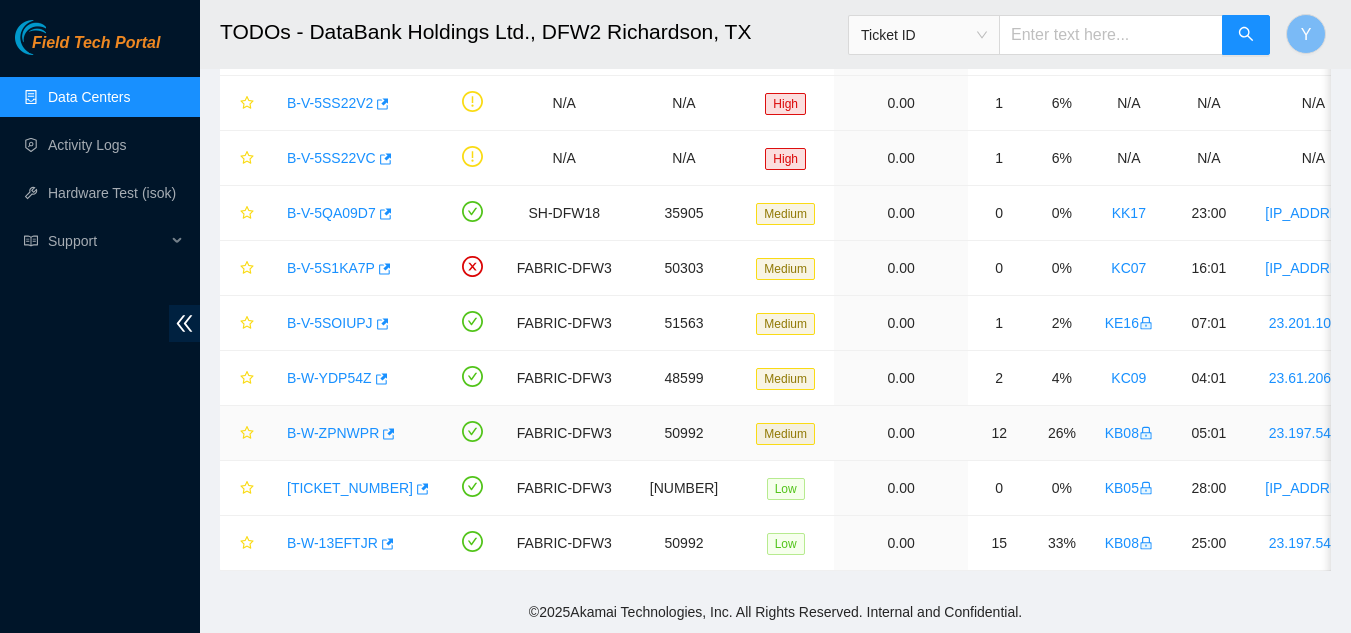 click on "B-W-ZPNWPR" at bounding box center (333, 433) 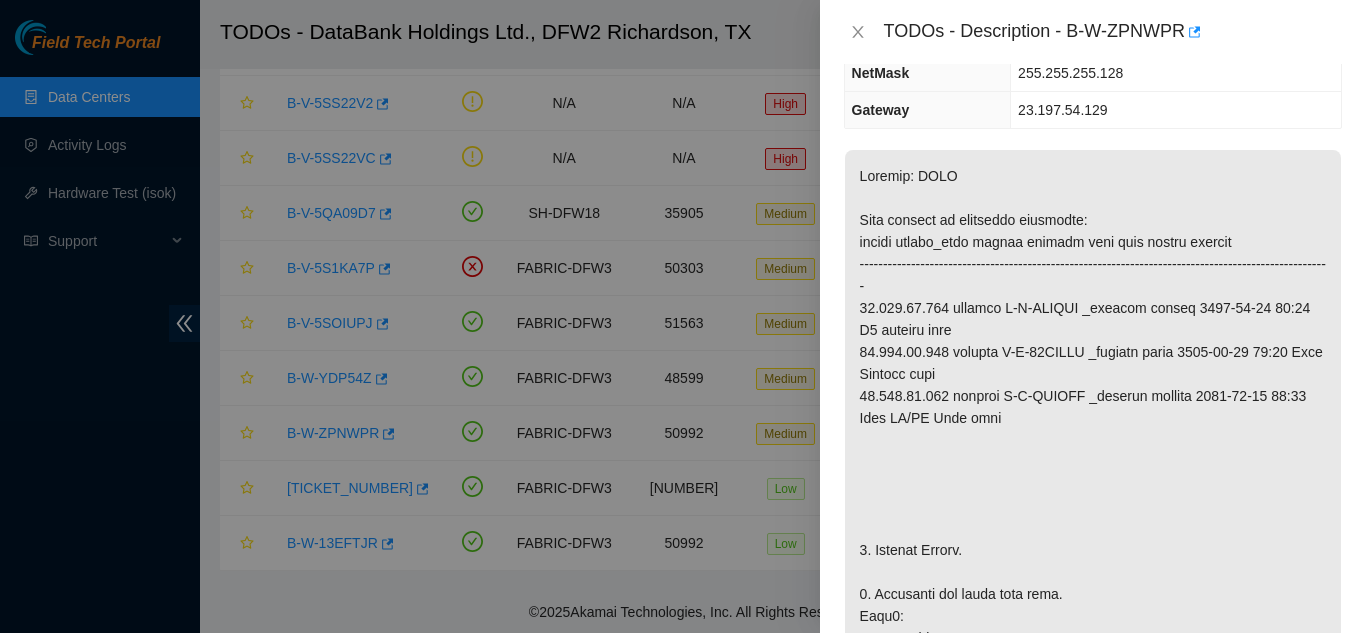 scroll, scrollTop: 0, scrollLeft: 0, axis: both 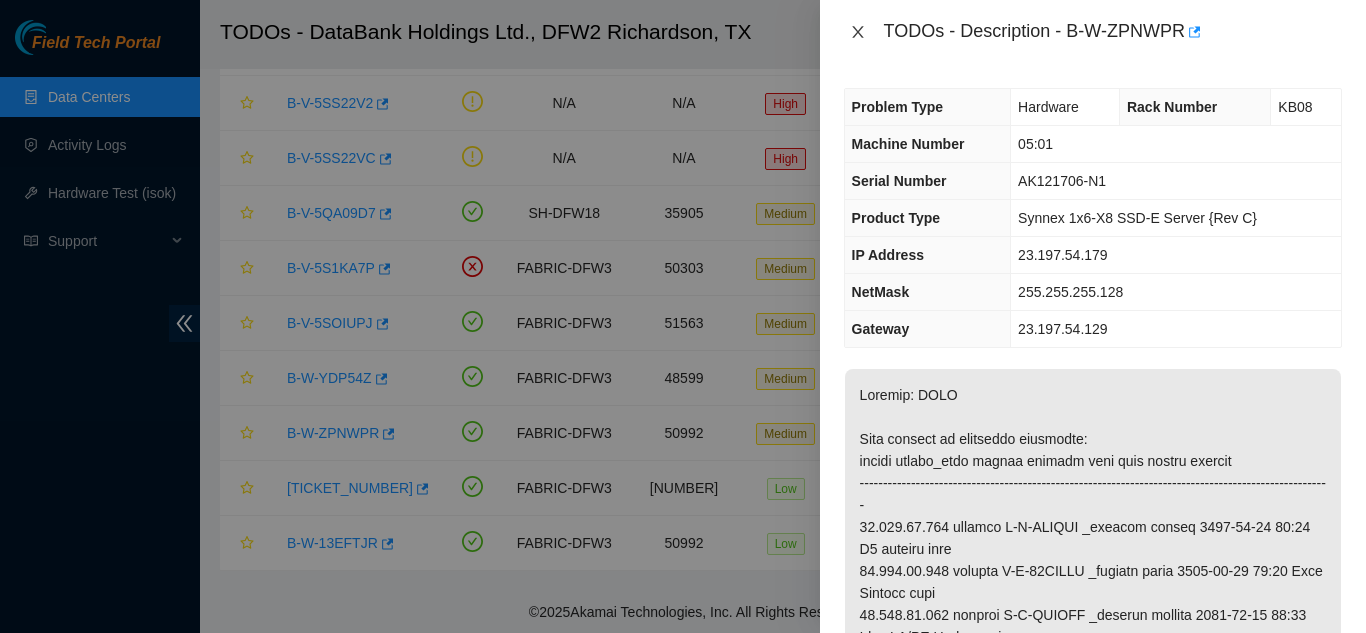 click 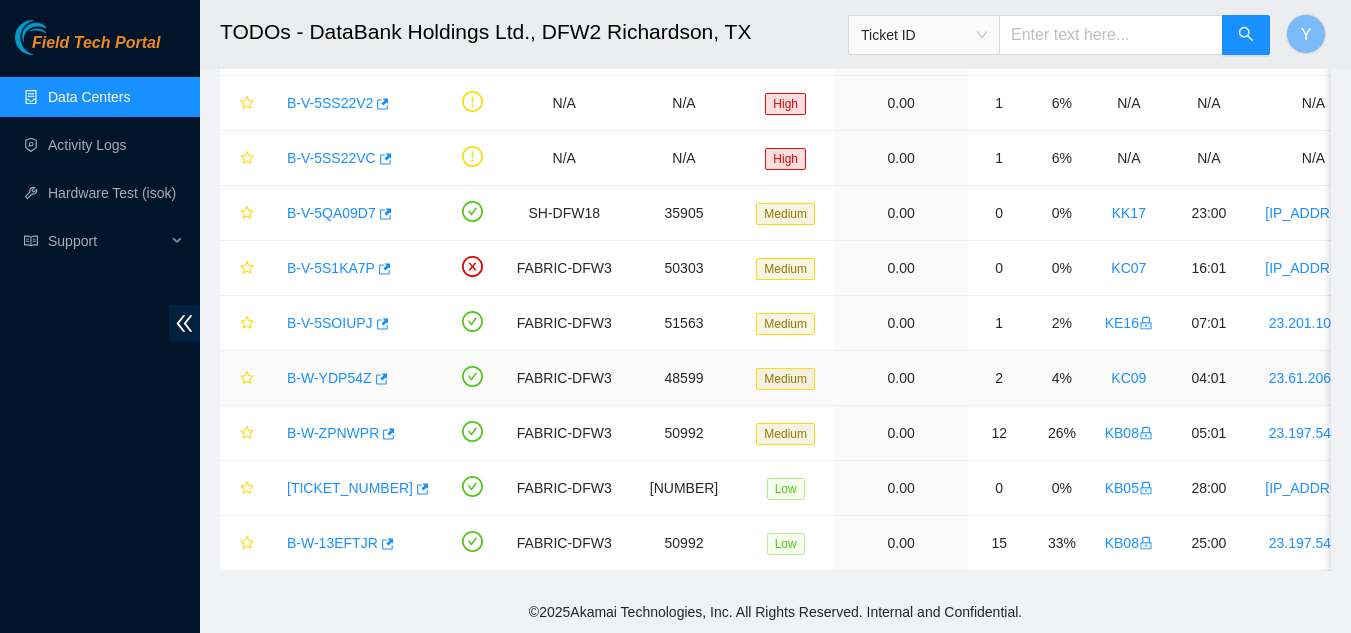 click on "B-W-YDP54Z" at bounding box center (329, 378) 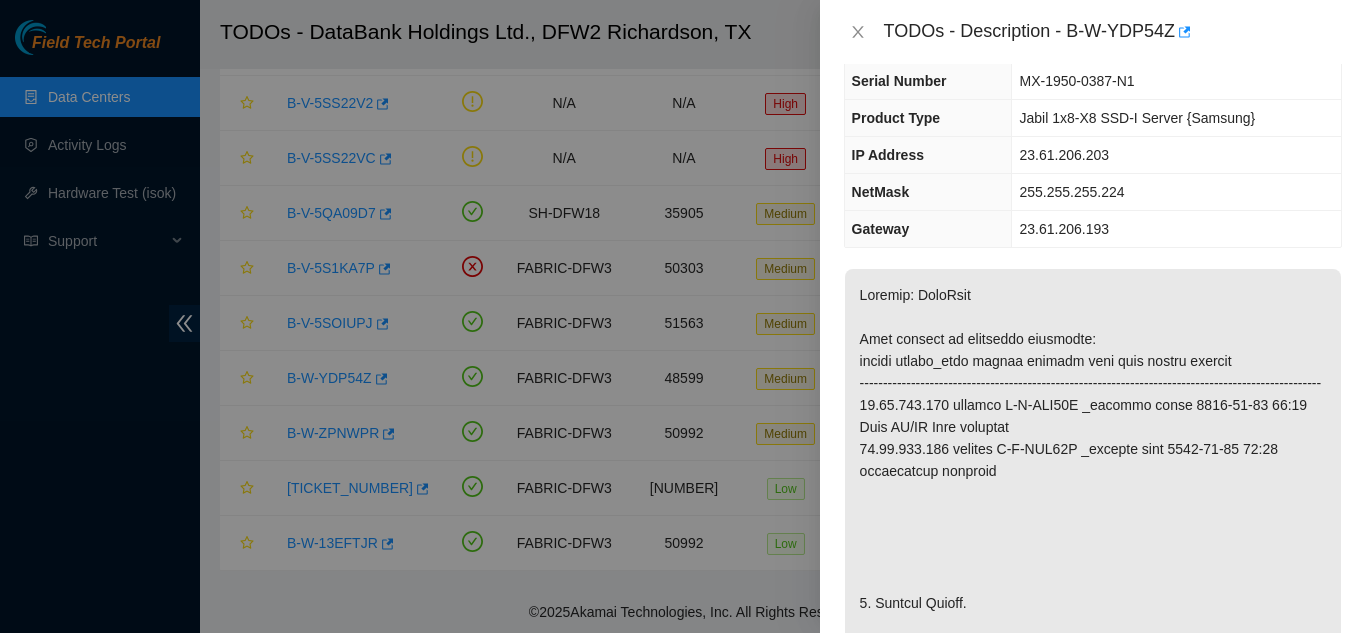 scroll, scrollTop: 0, scrollLeft: 0, axis: both 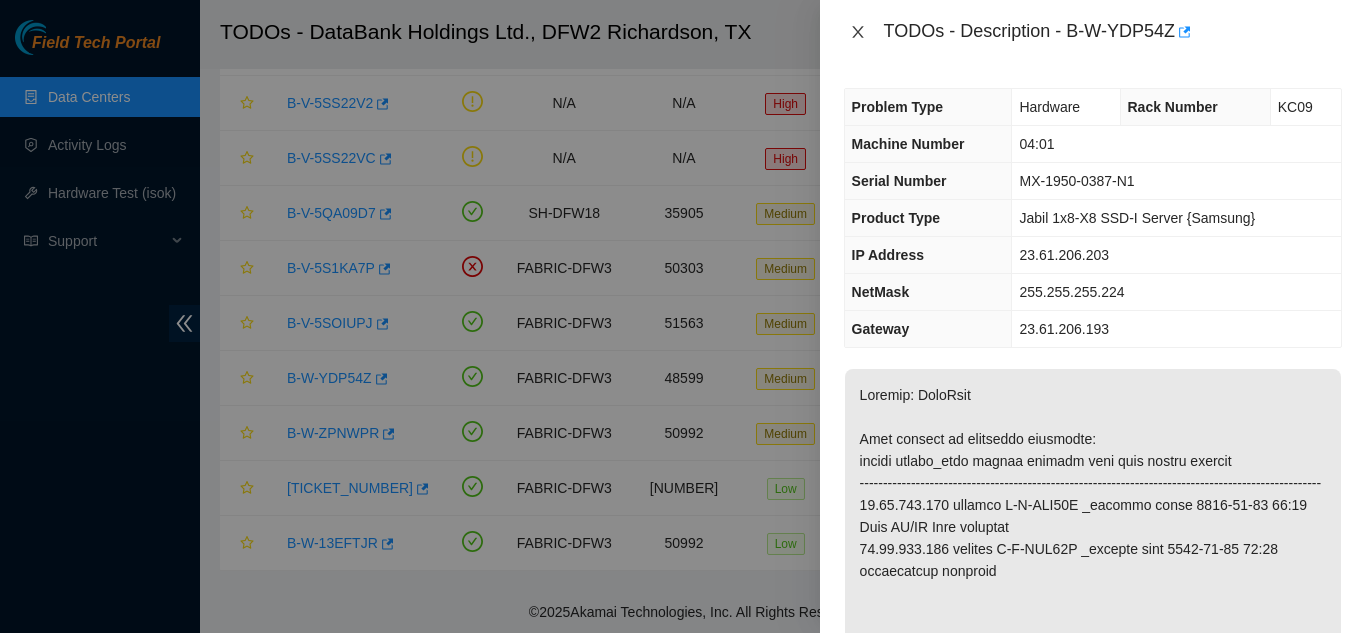 click 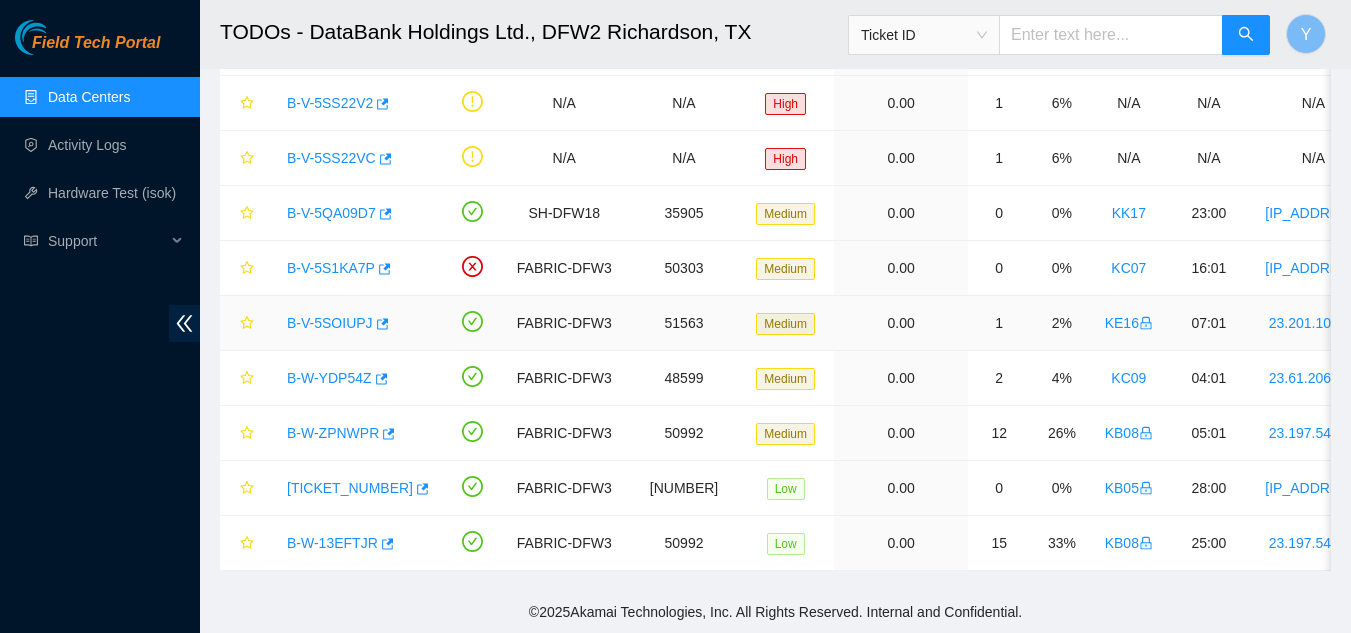 click on "B-V-5SOIUPJ" at bounding box center (330, 323) 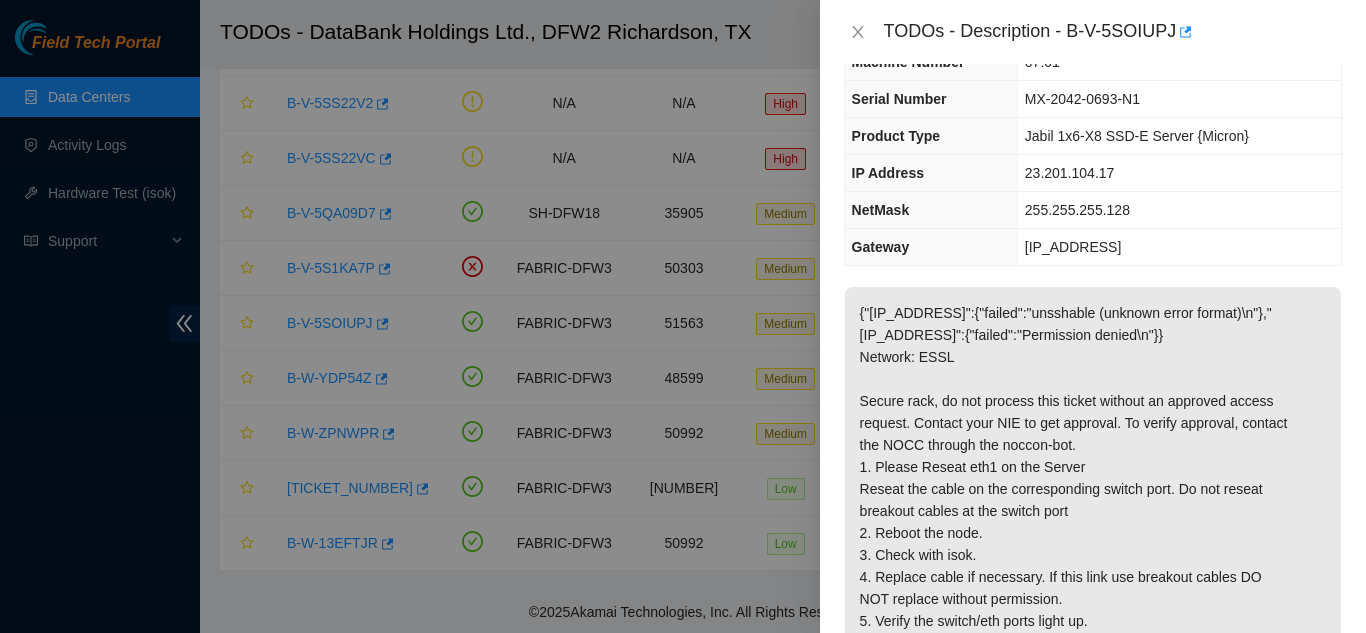 scroll, scrollTop: 0, scrollLeft: 0, axis: both 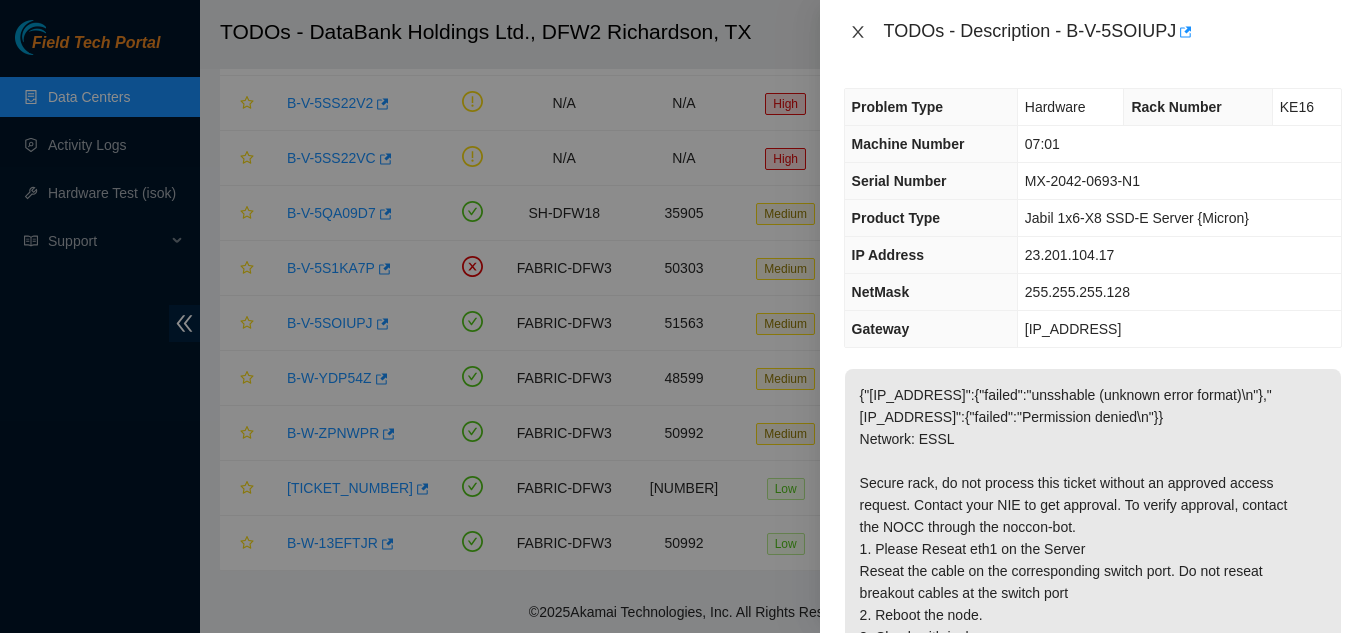 click 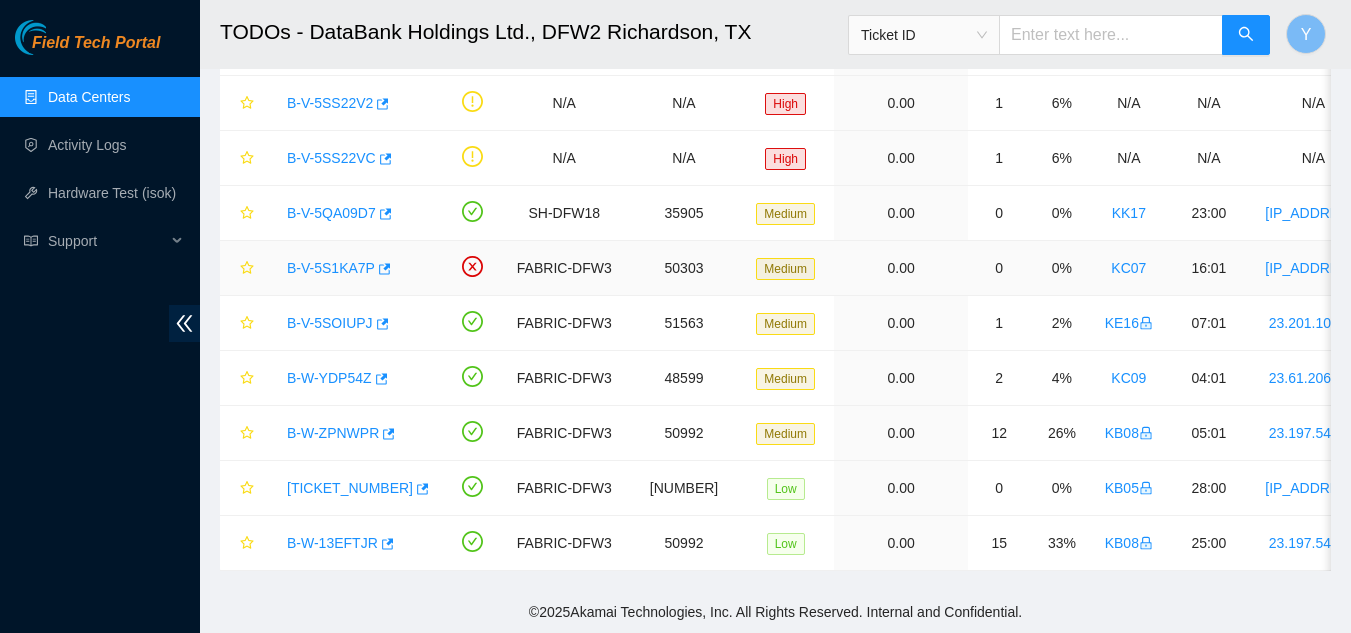 click on "B-V-5S1KA7P" at bounding box center (331, 268) 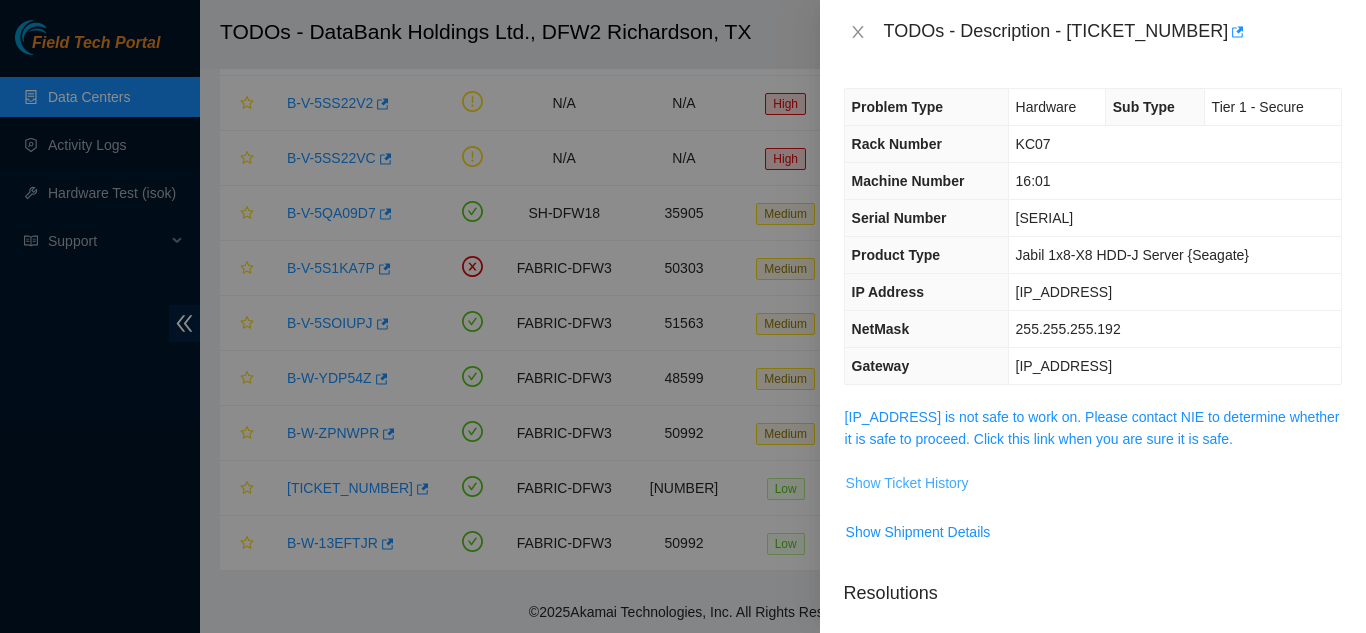 click on "Show Ticket History" at bounding box center [907, 483] 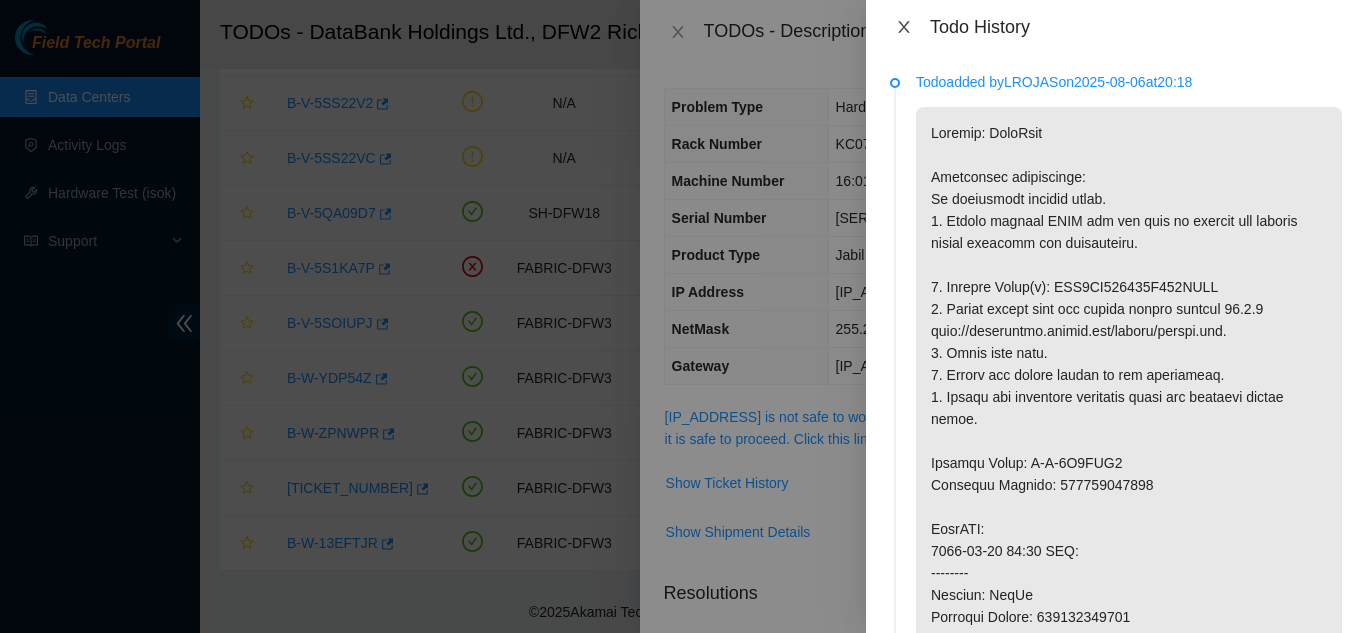 click 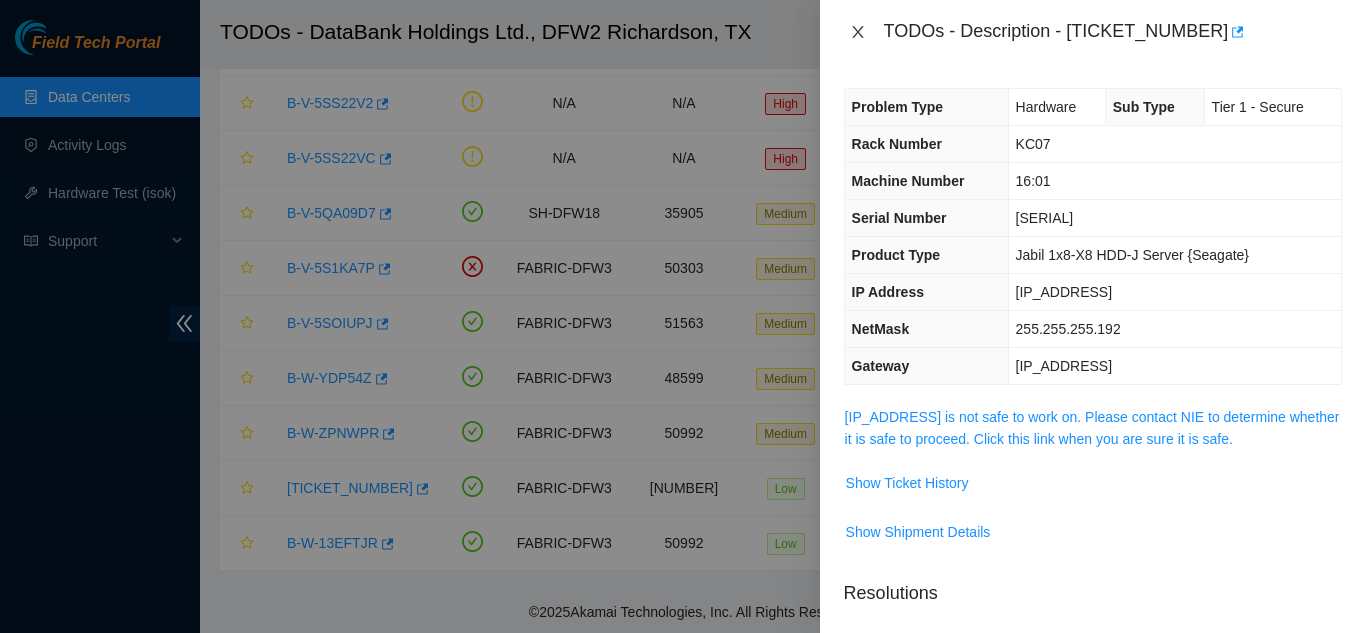 click 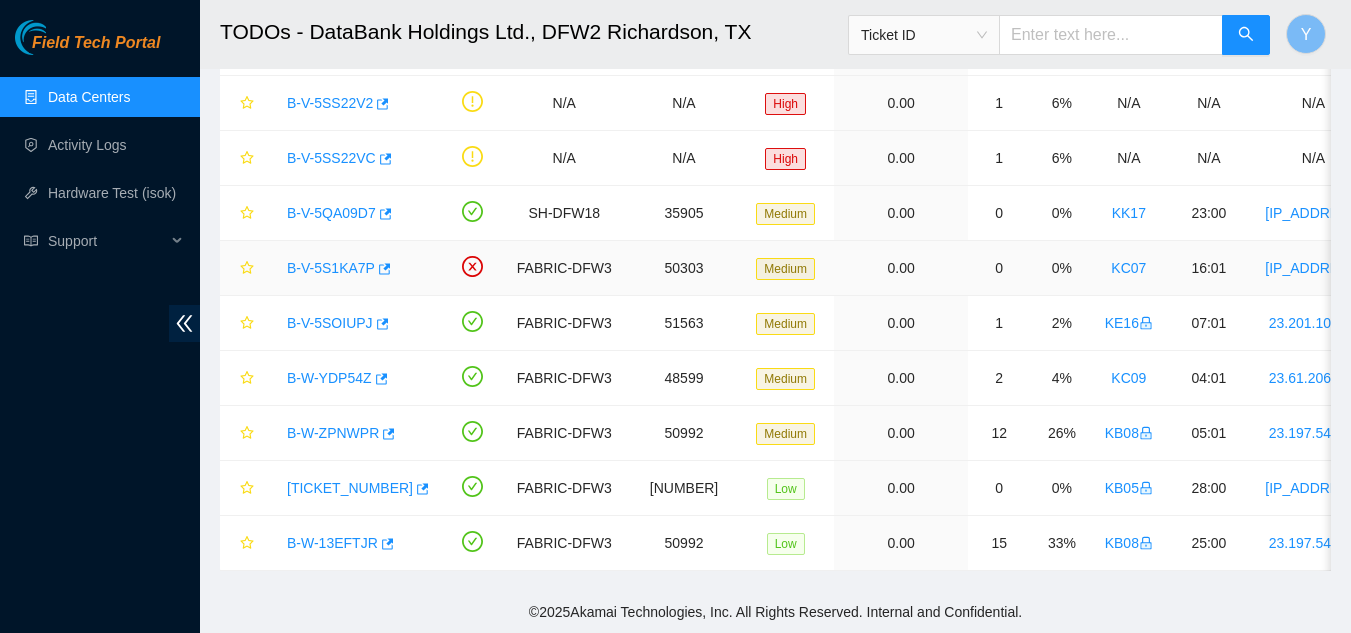 click on "B-V-5S1KA7P" at bounding box center (331, 268) 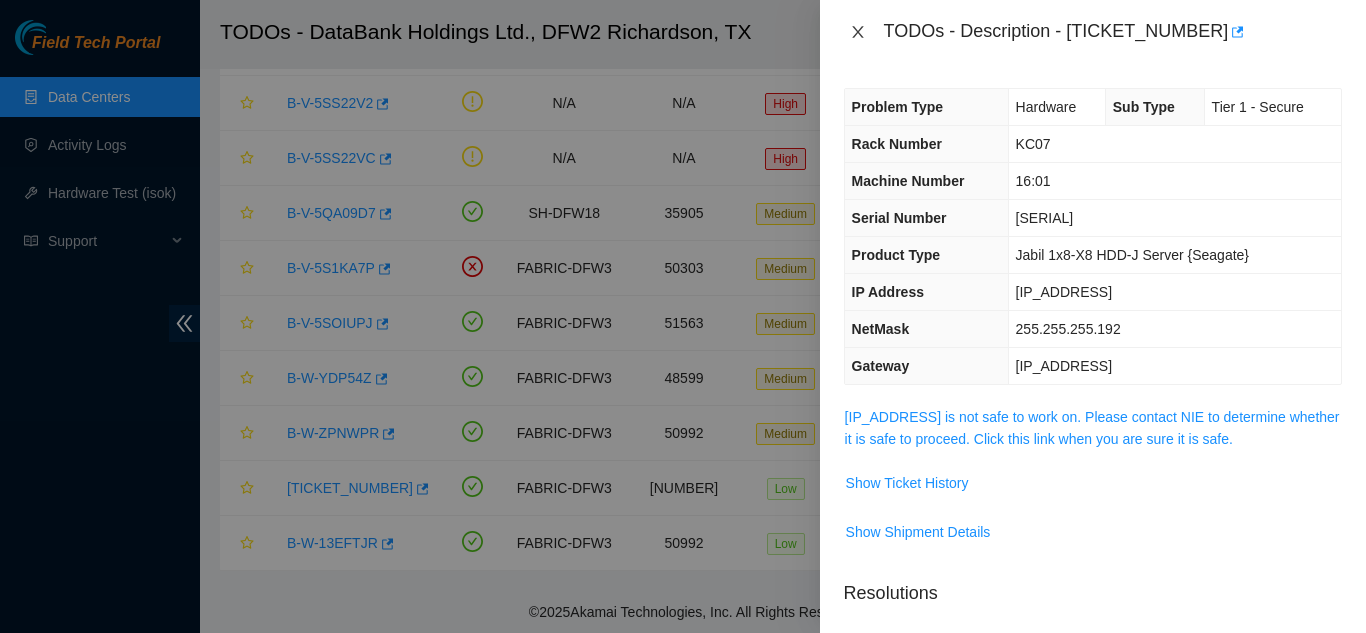 click 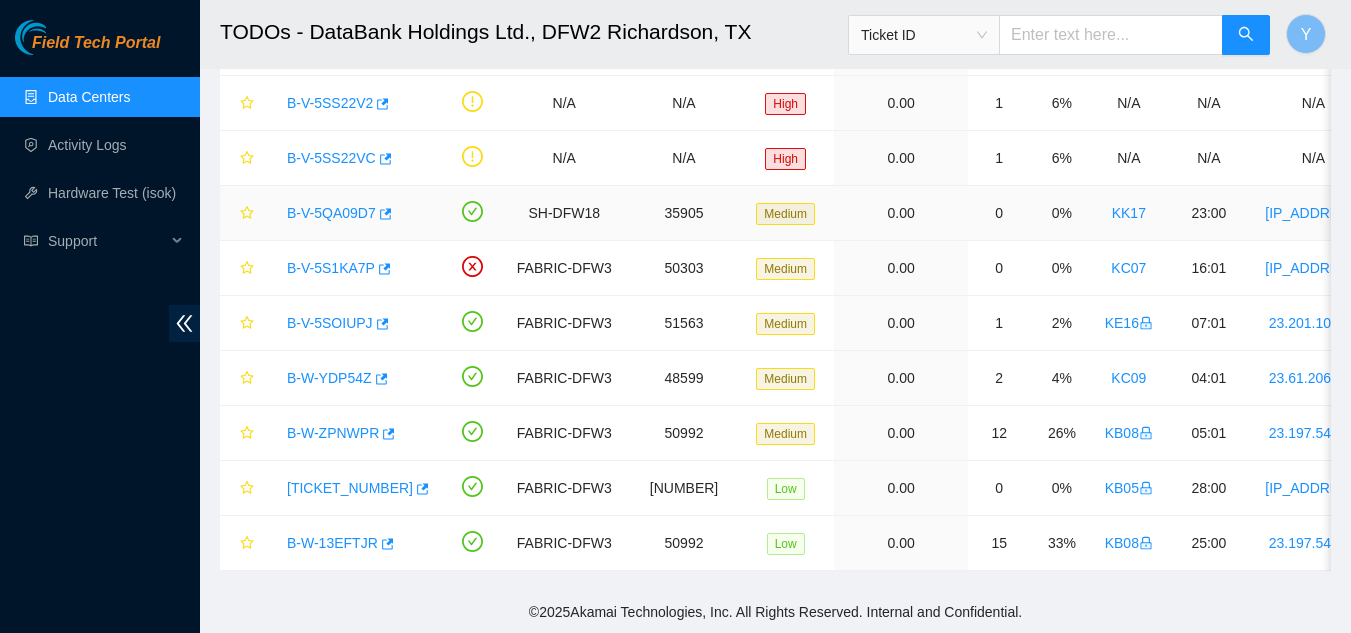 click on "B-V-5QA09D7" at bounding box center (331, 213) 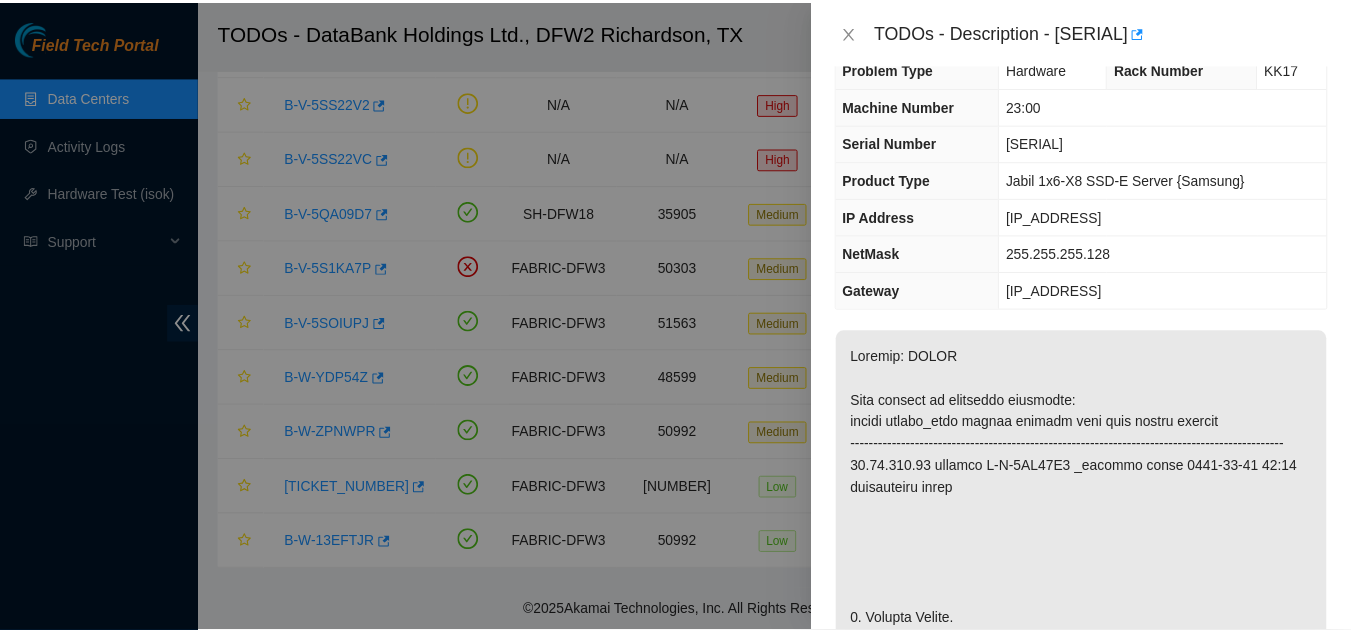 scroll, scrollTop: 0, scrollLeft: 0, axis: both 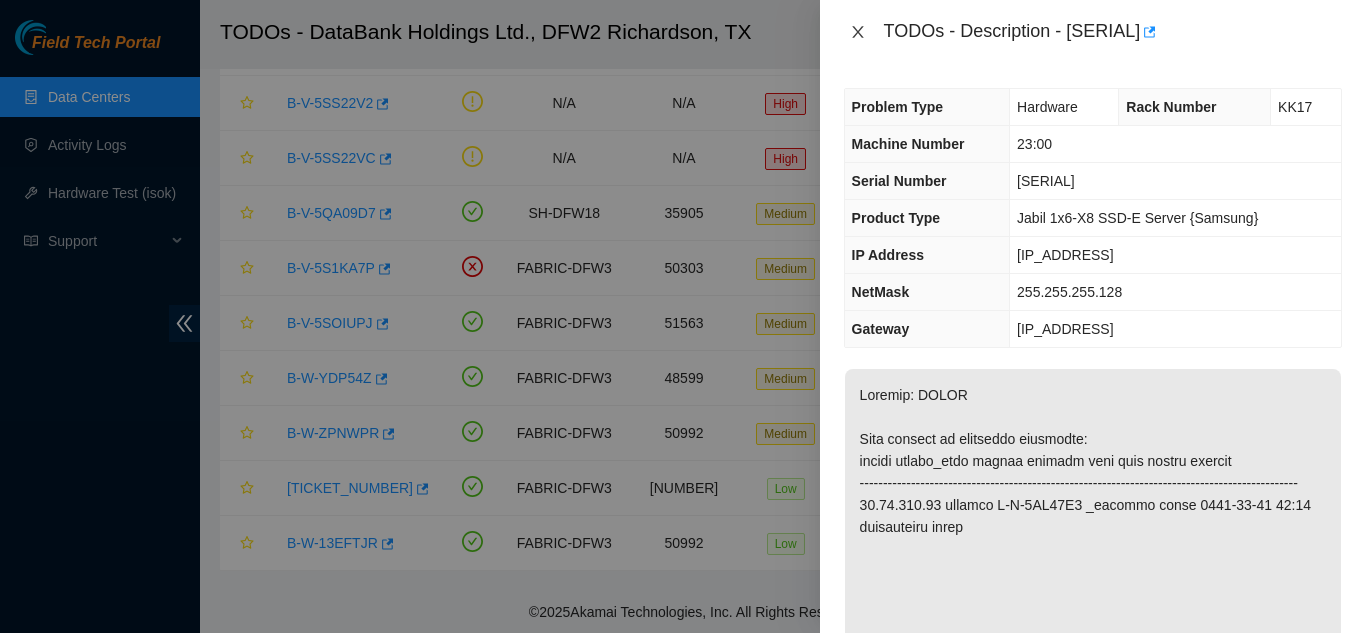 click 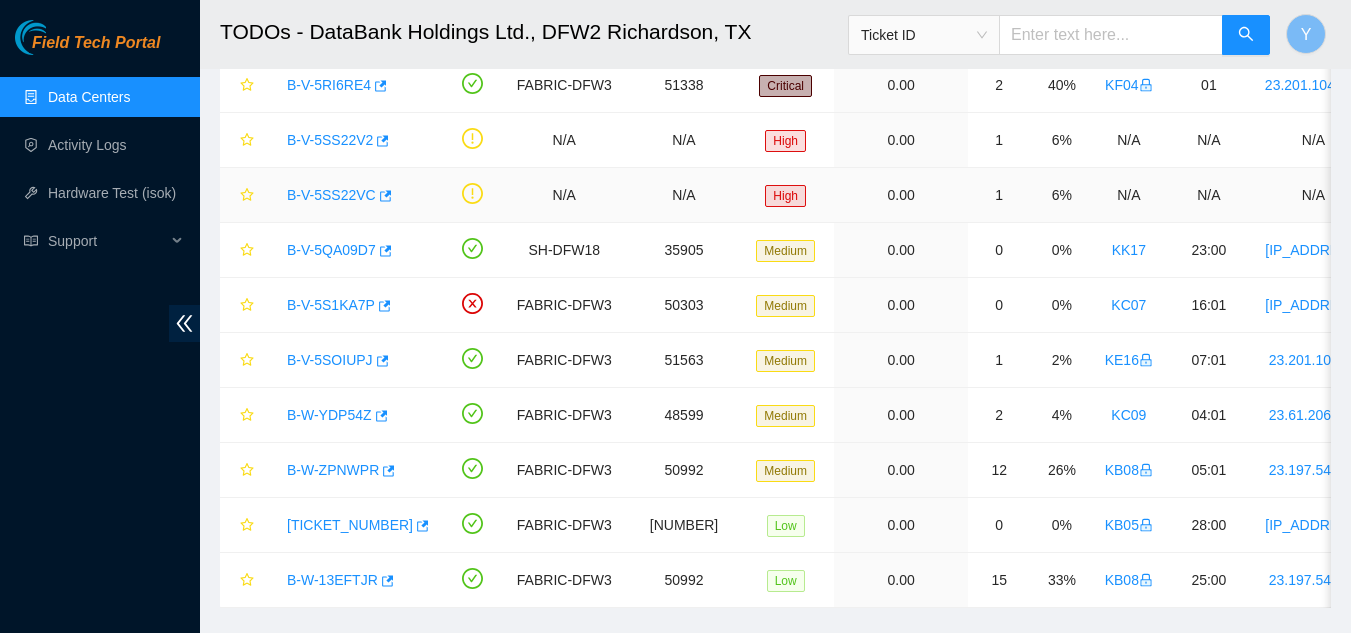 scroll, scrollTop: 264, scrollLeft: 0, axis: vertical 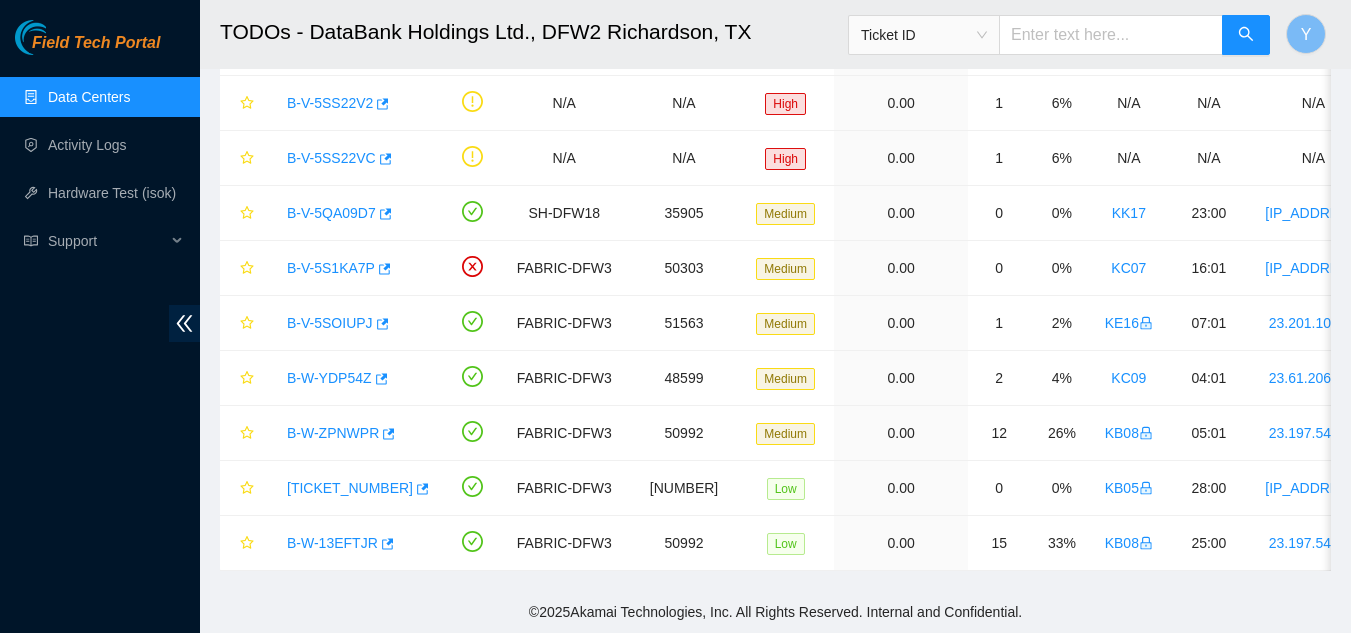 click on "Data Centers" at bounding box center [89, 97] 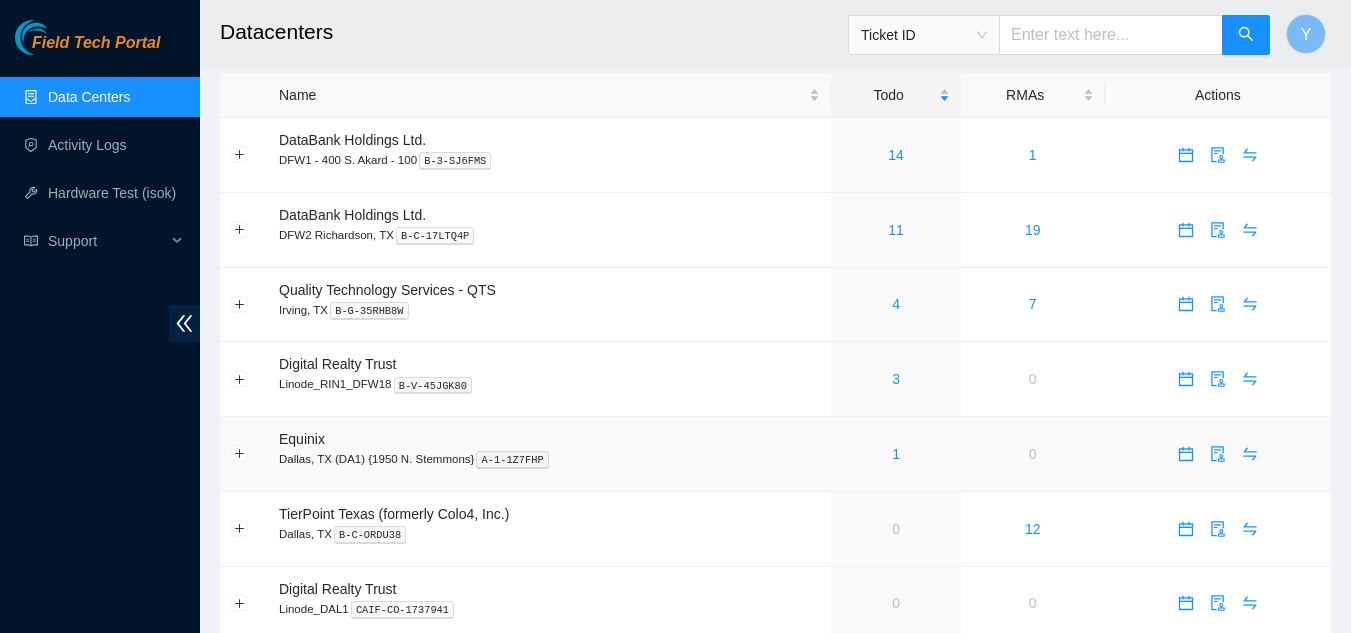 scroll, scrollTop: 0, scrollLeft: 0, axis: both 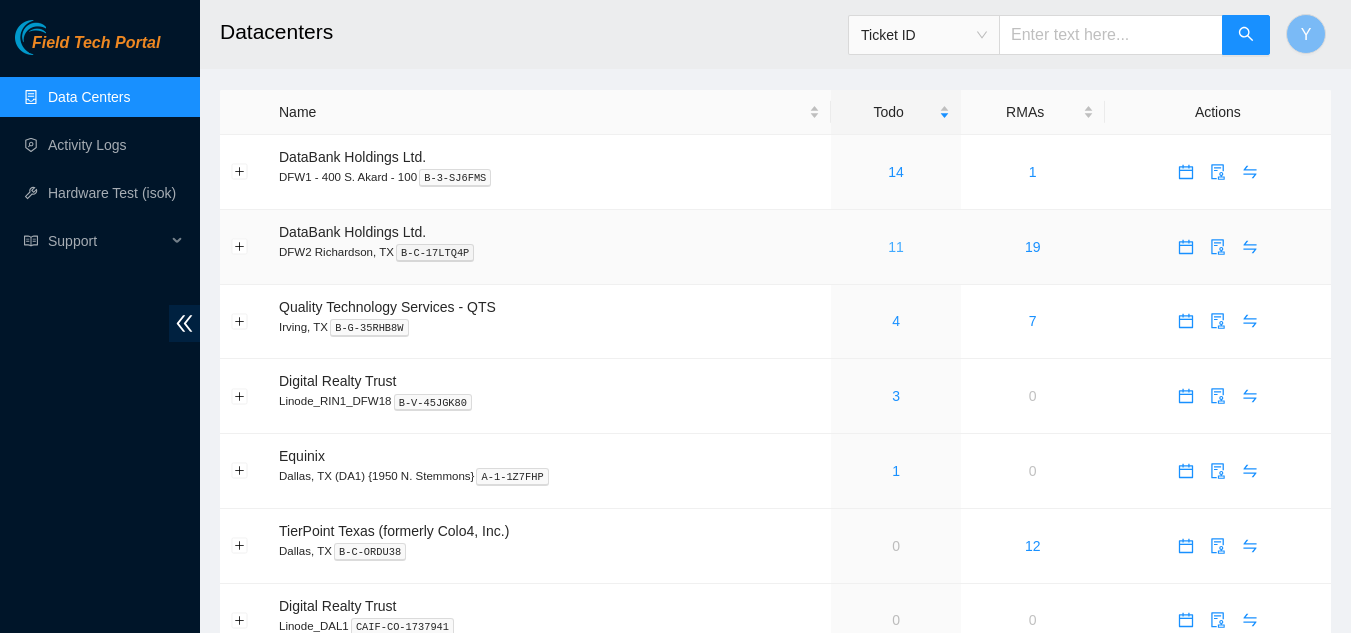 click on "11" at bounding box center (896, 247) 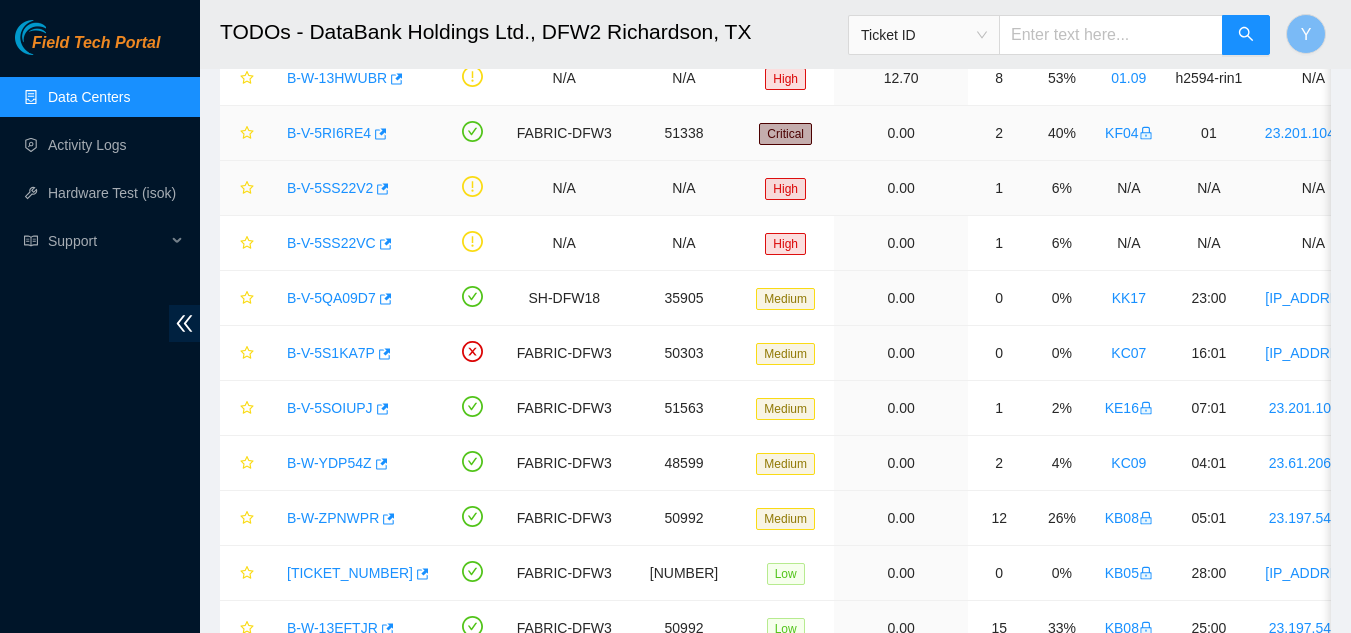 scroll, scrollTop: 64, scrollLeft: 0, axis: vertical 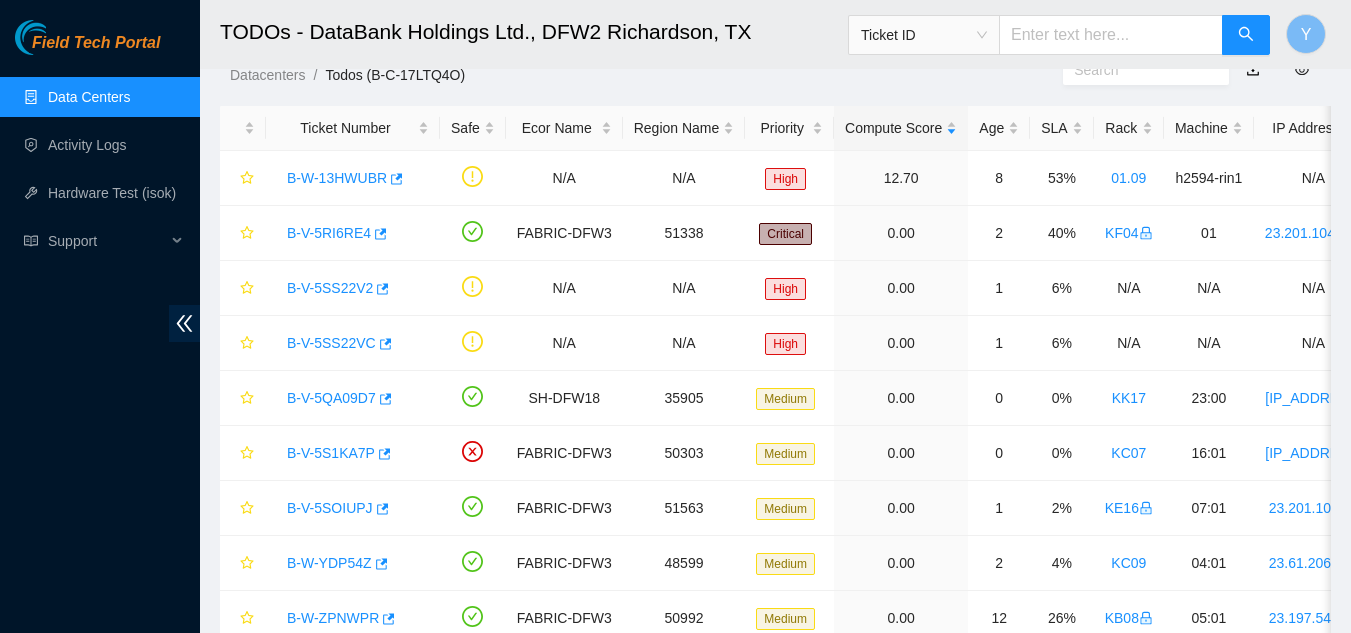 click on "Data Centers" at bounding box center (89, 97) 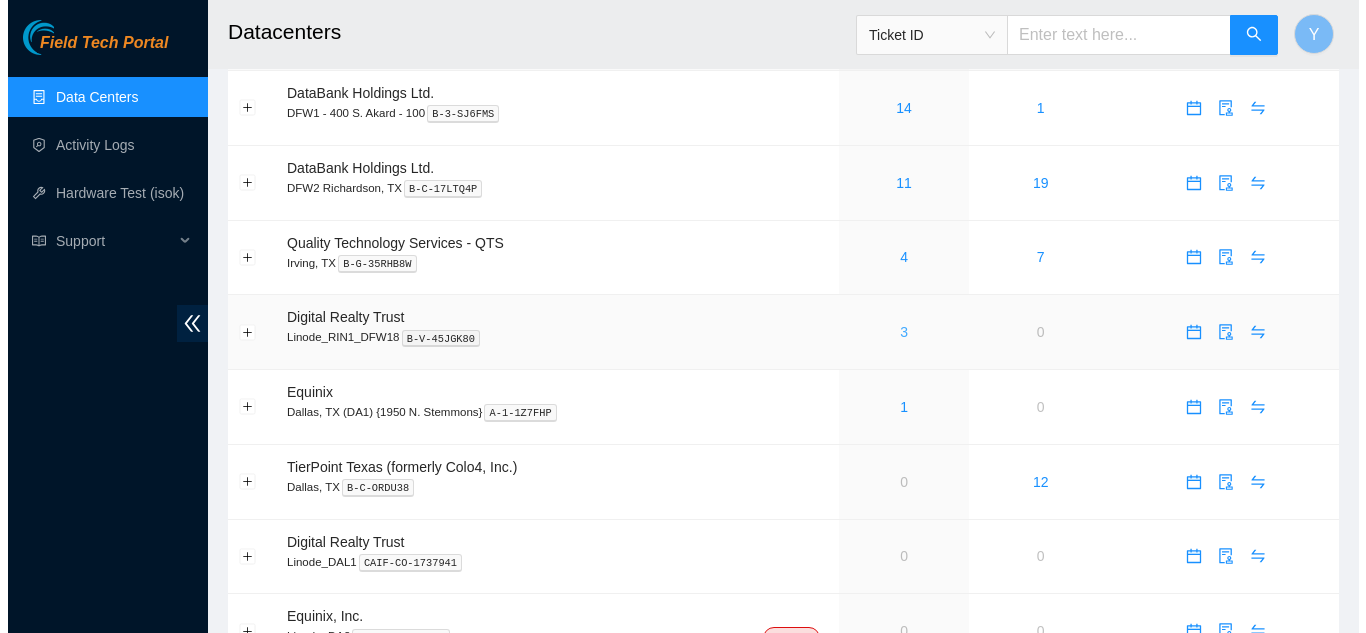 scroll, scrollTop: 0, scrollLeft: 0, axis: both 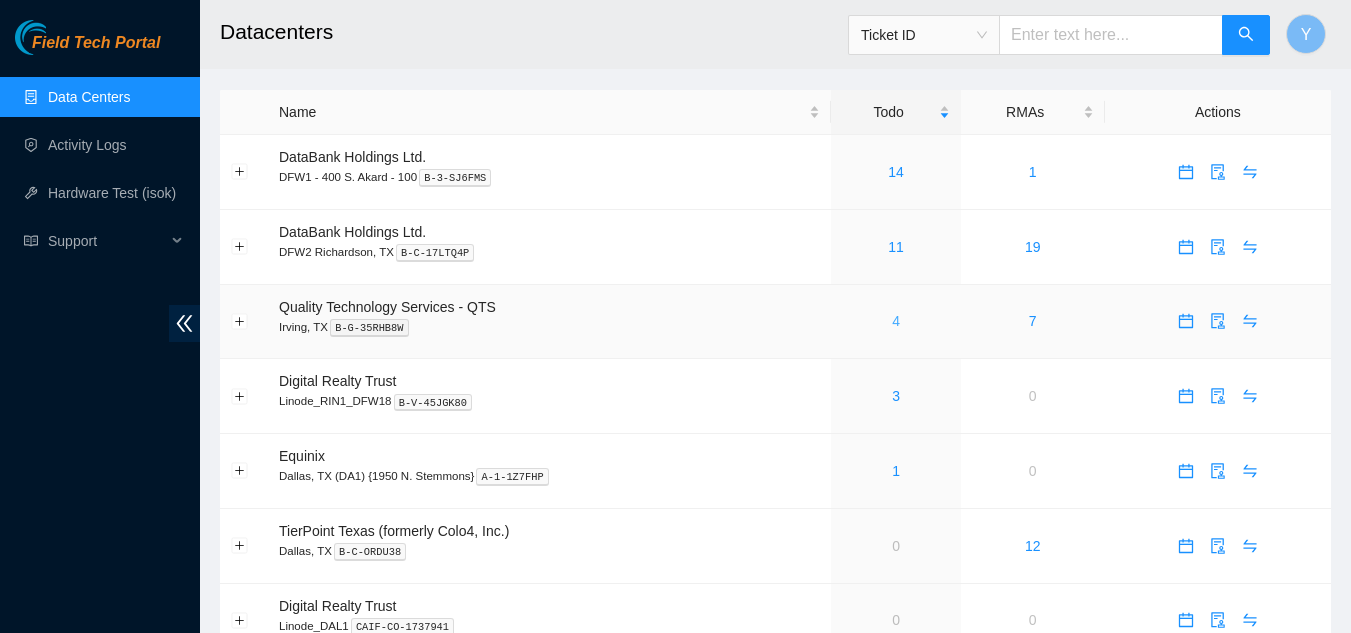 click on "4" at bounding box center (896, 321) 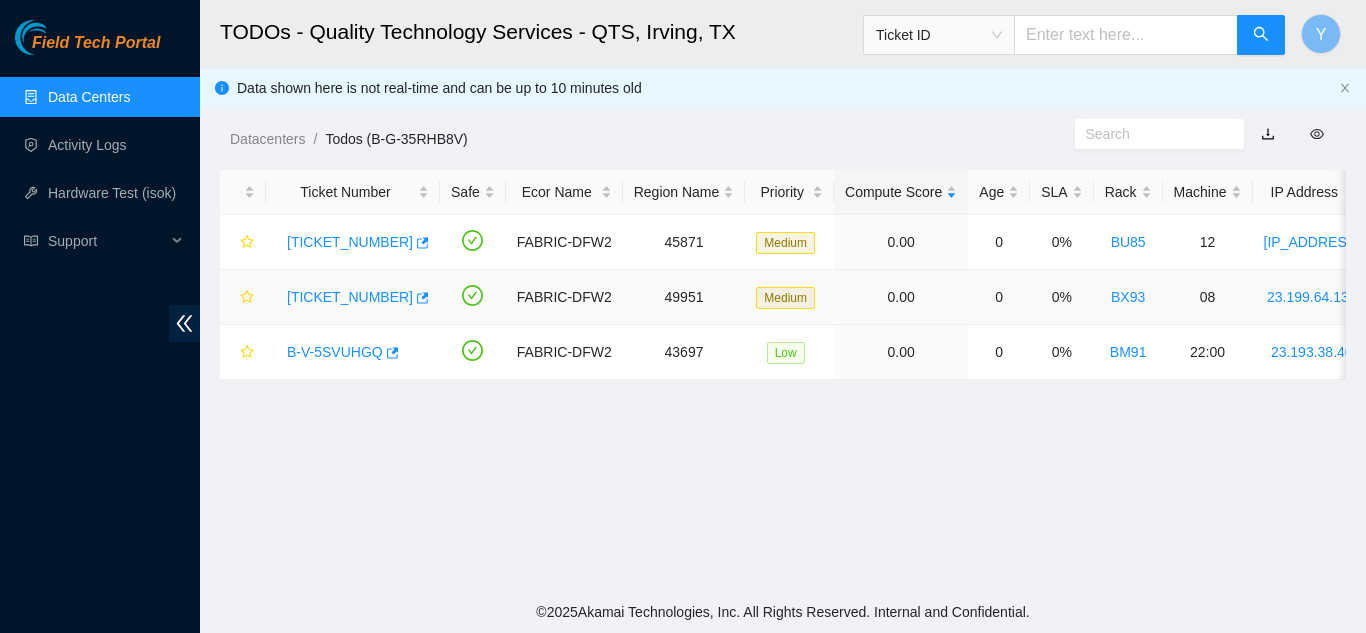click on "B-V-5SZBO1U" at bounding box center (350, 297) 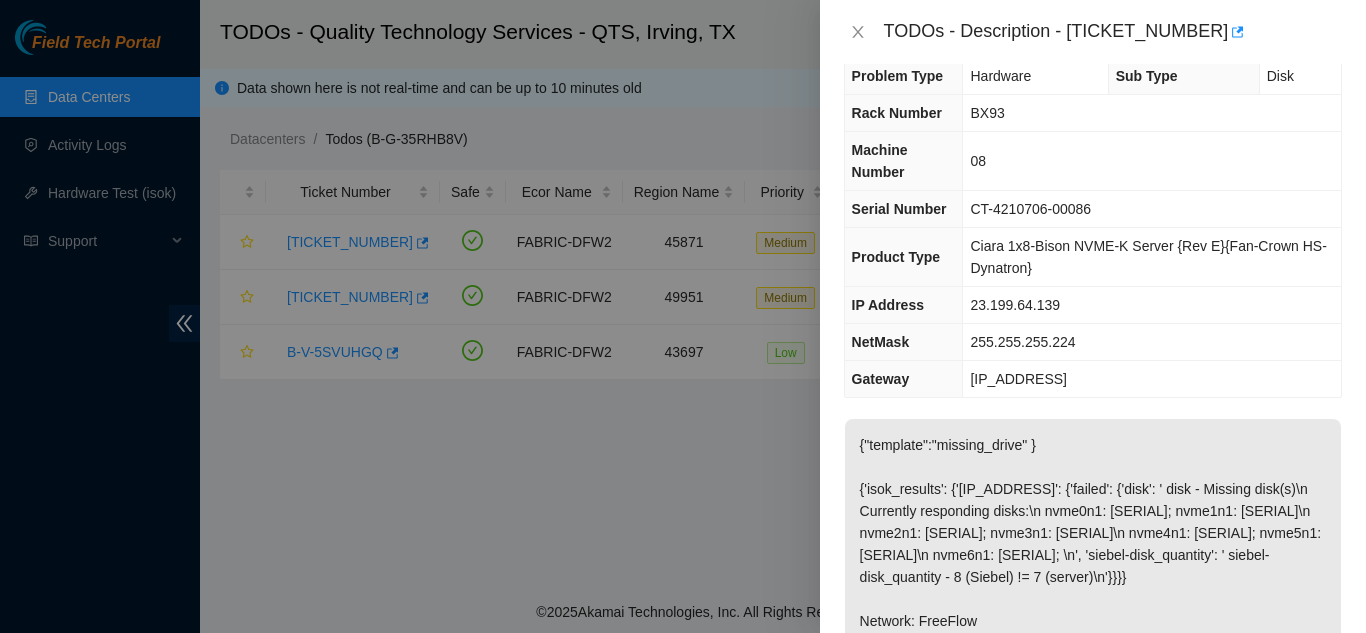 scroll, scrollTop: 0, scrollLeft: 0, axis: both 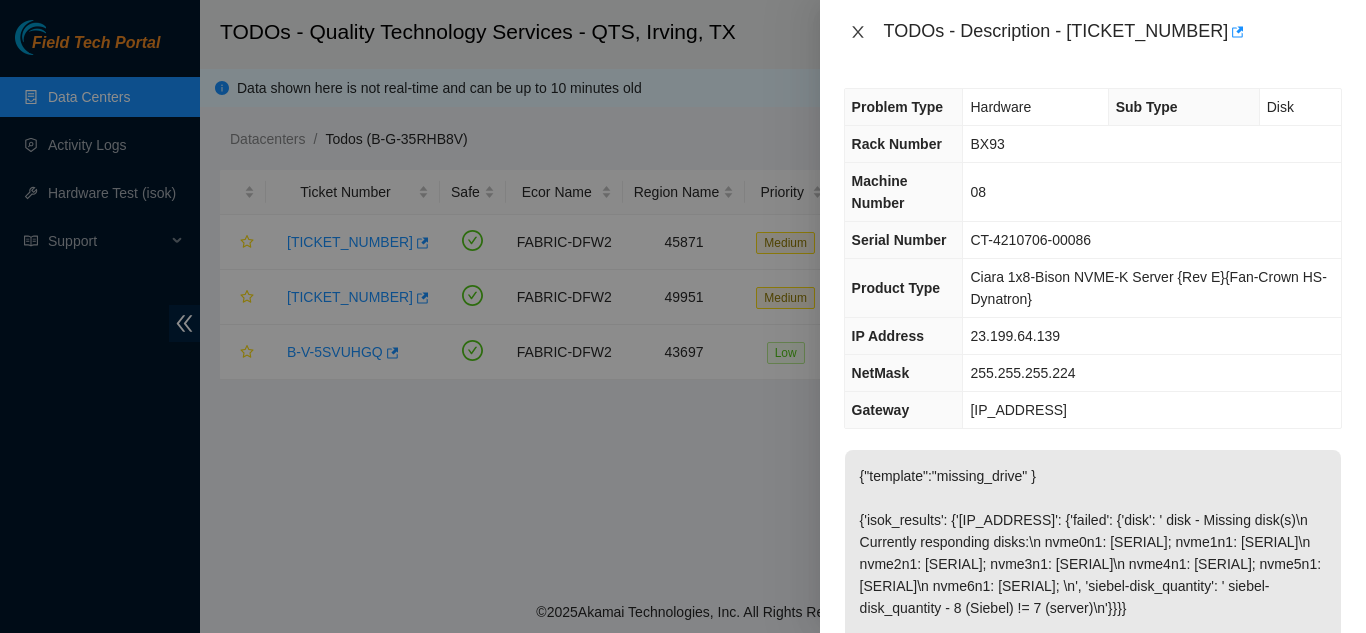 click 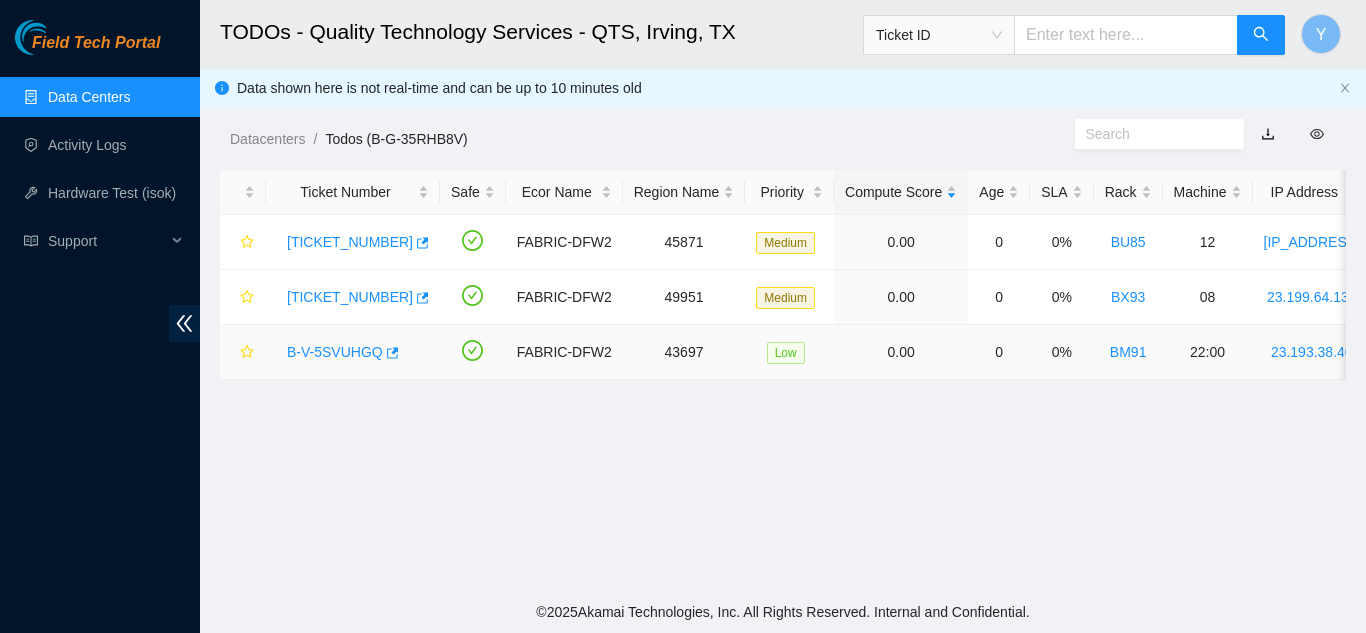 click on "B-V-5SVUHGQ" at bounding box center (335, 352) 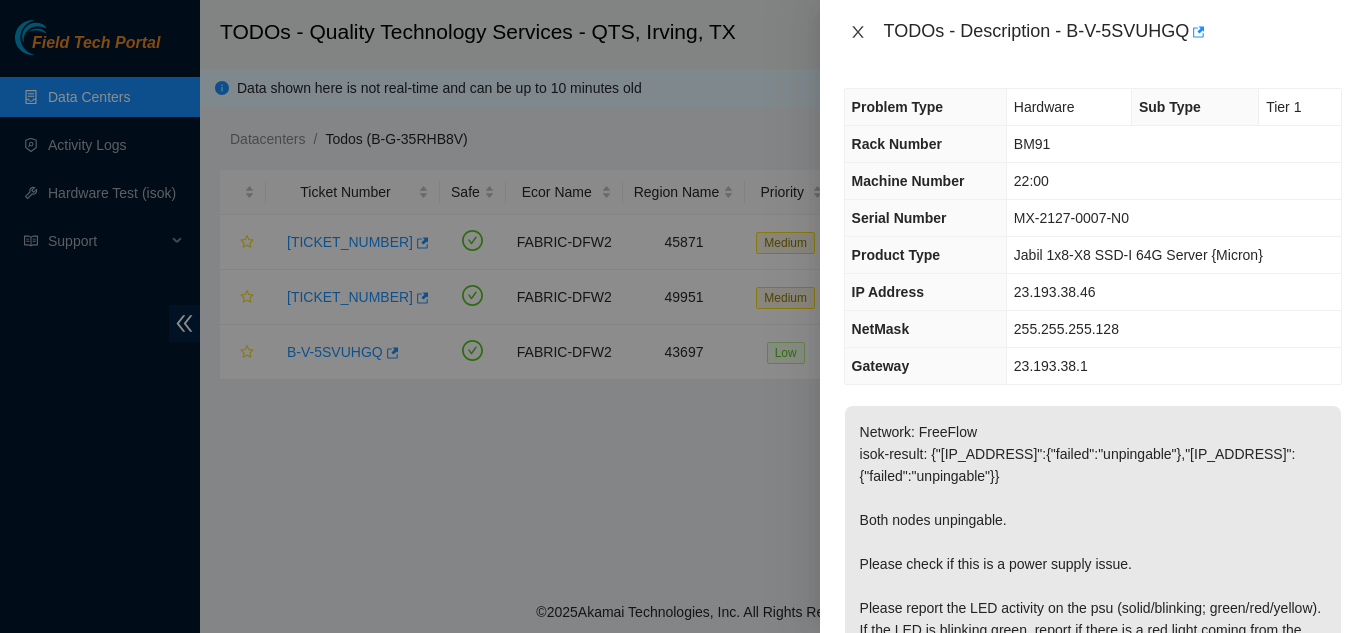 click 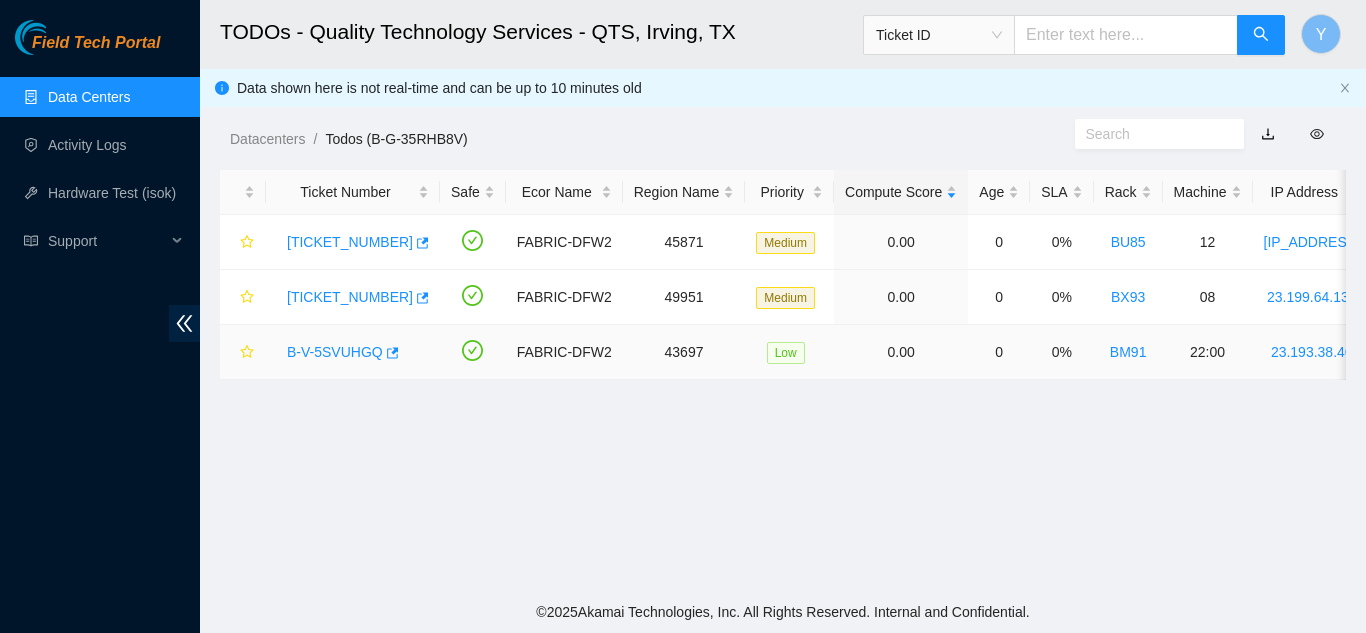 click on "B-V-5SVUHGQ" at bounding box center [335, 352] 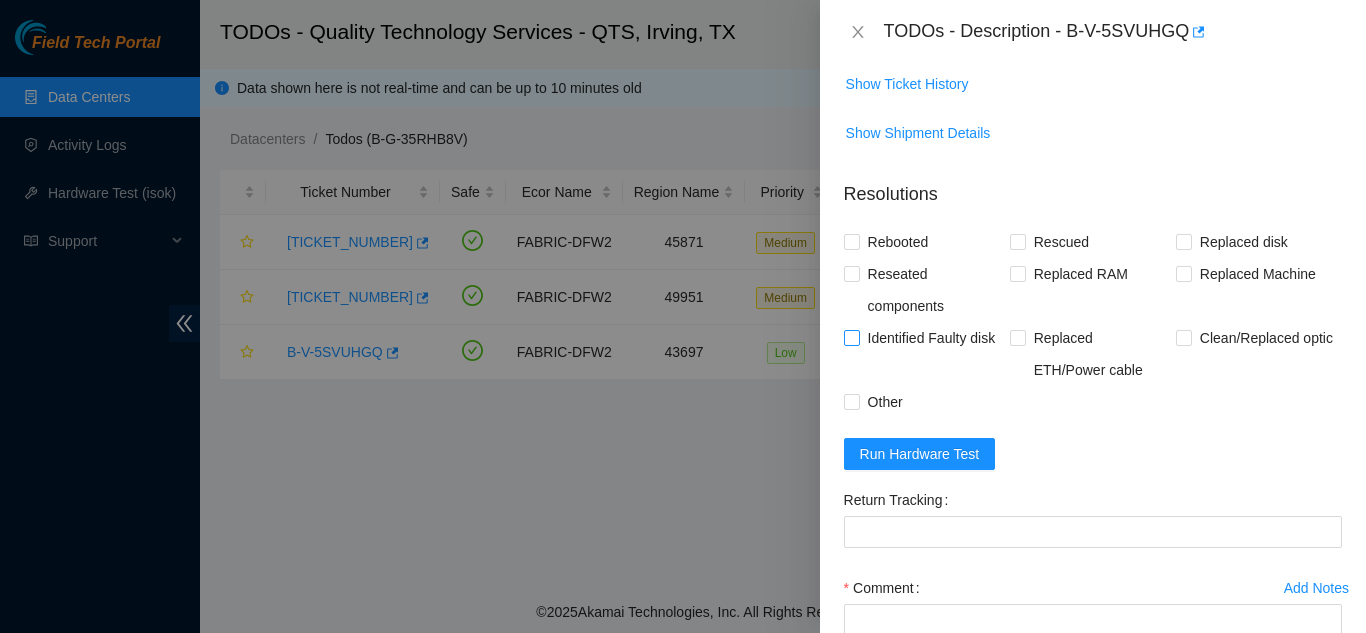scroll, scrollTop: 1000, scrollLeft: 0, axis: vertical 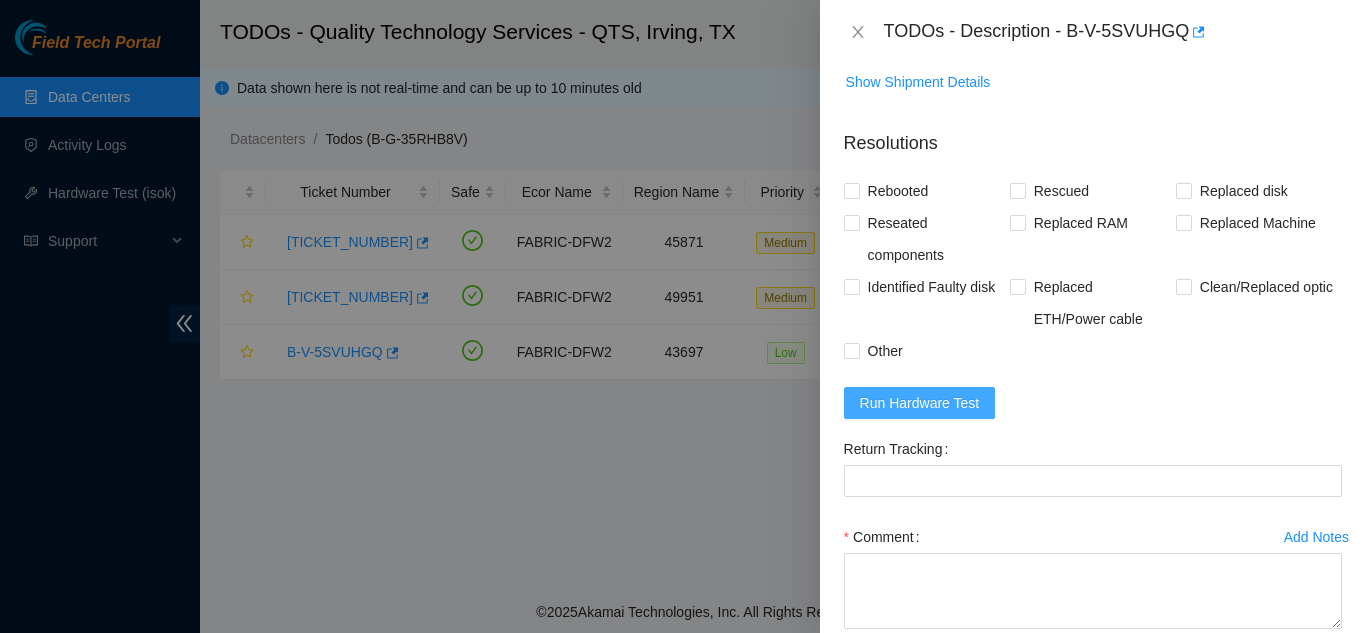 click on "Run Hardware Test" at bounding box center (920, 403) 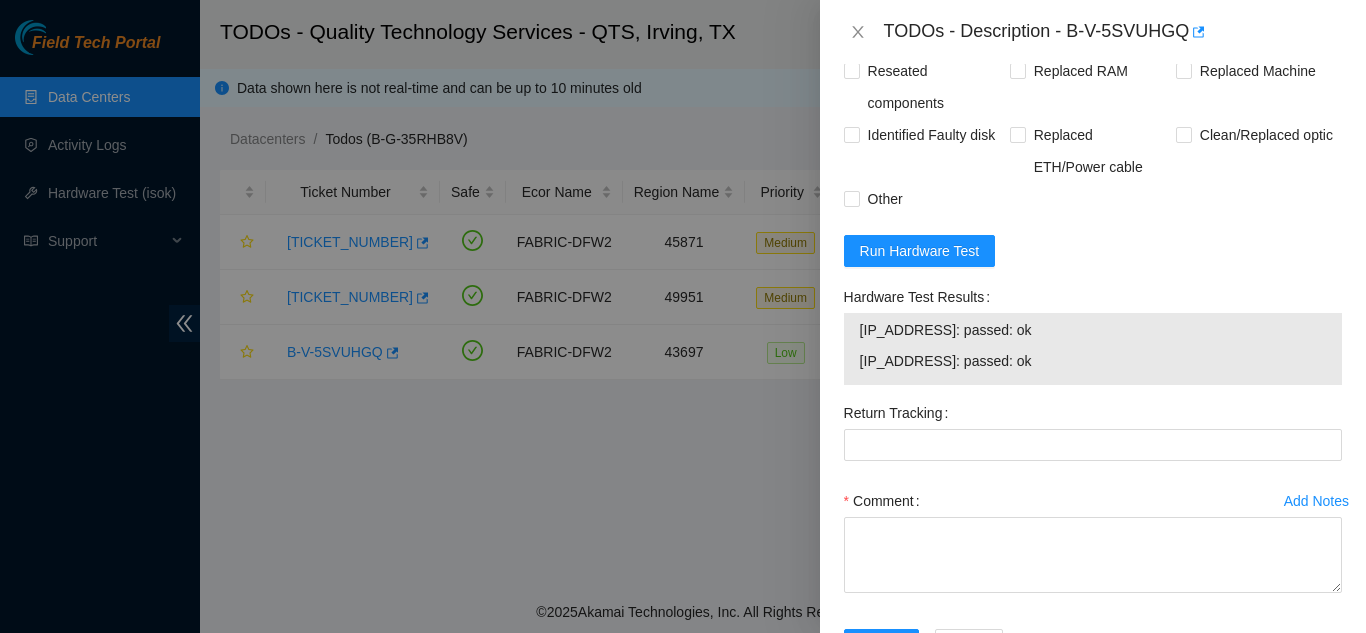 scroll, scrollTop: 1200, scrollLeft: 0, axis: vertical 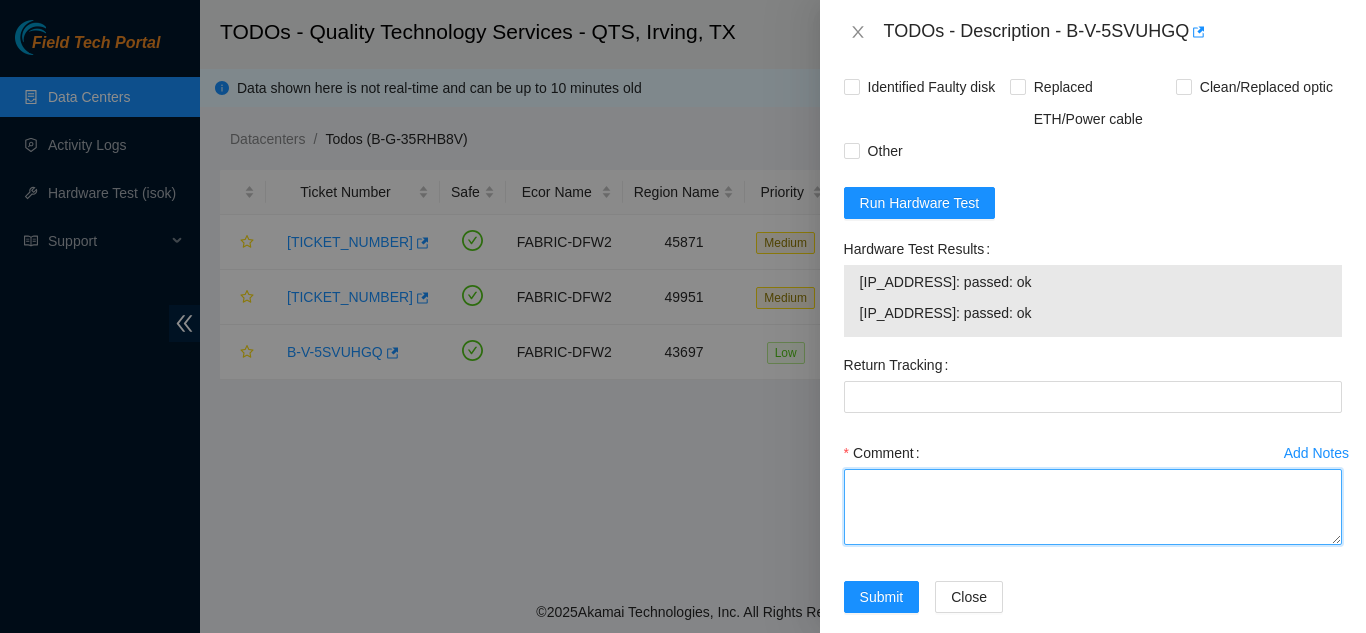 click on "Comment" at bounding box center [1093, 507] 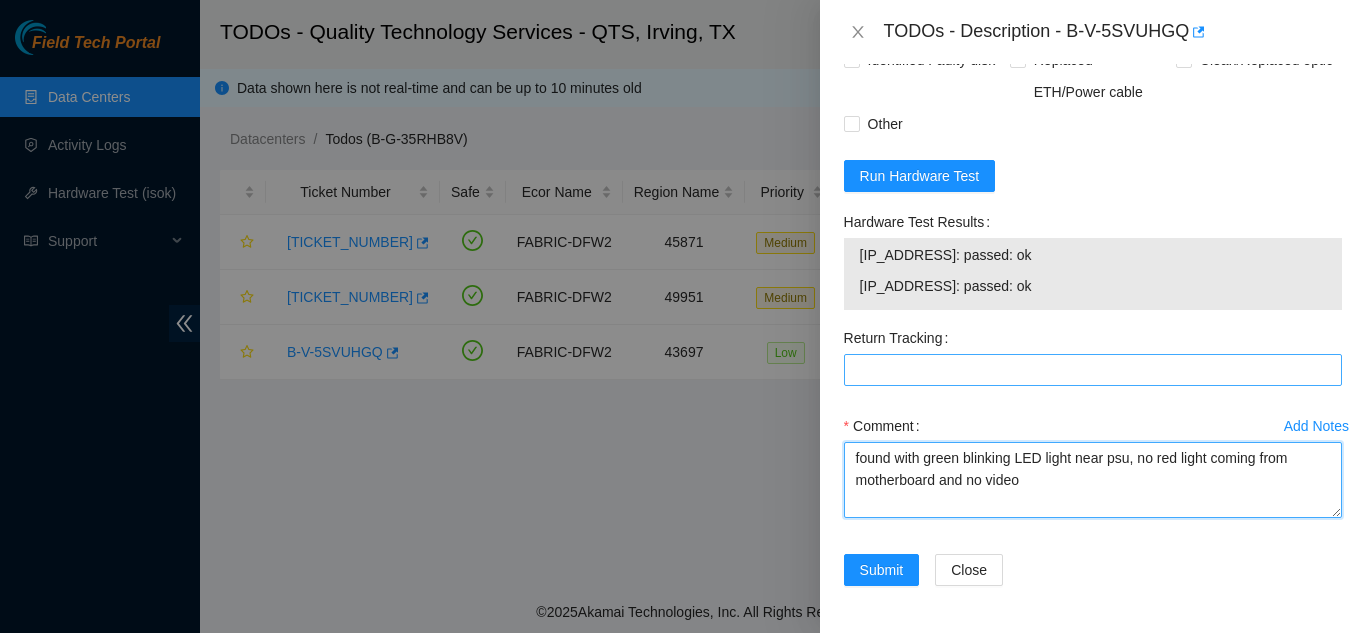 scroll, scrollTop: 1228, scrollLeft: 0, axis: vertical 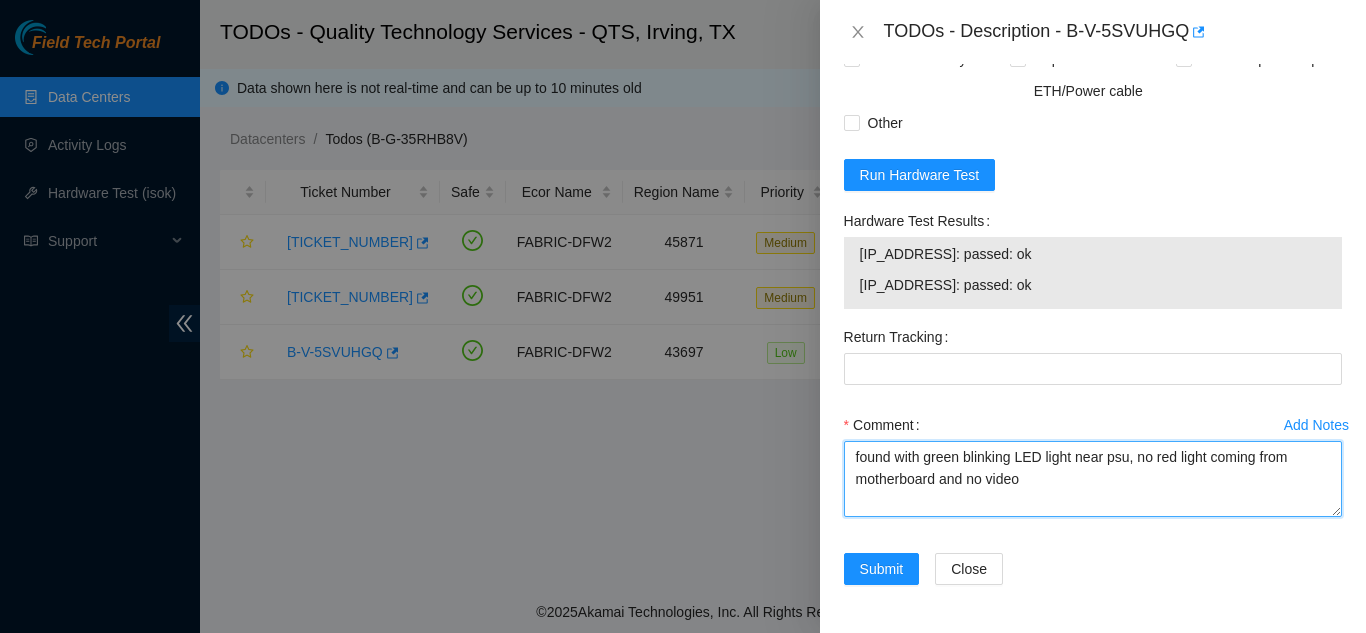 paste on "power cycled server" 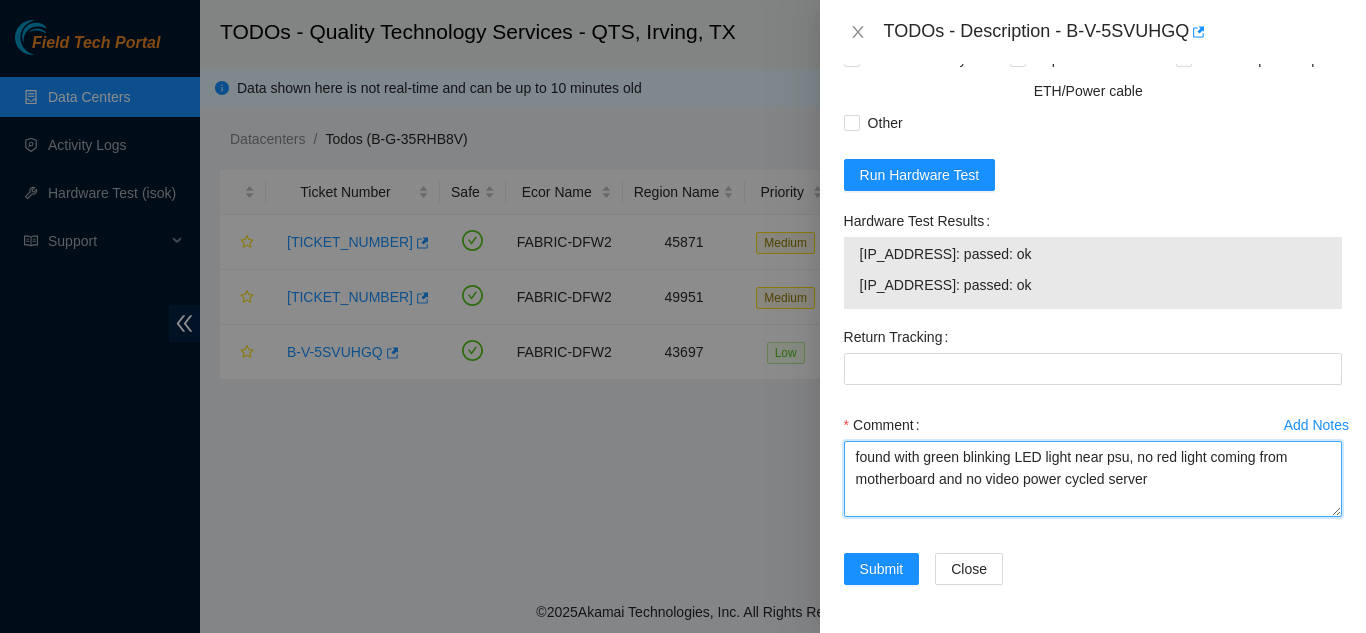 paste on "video is up" 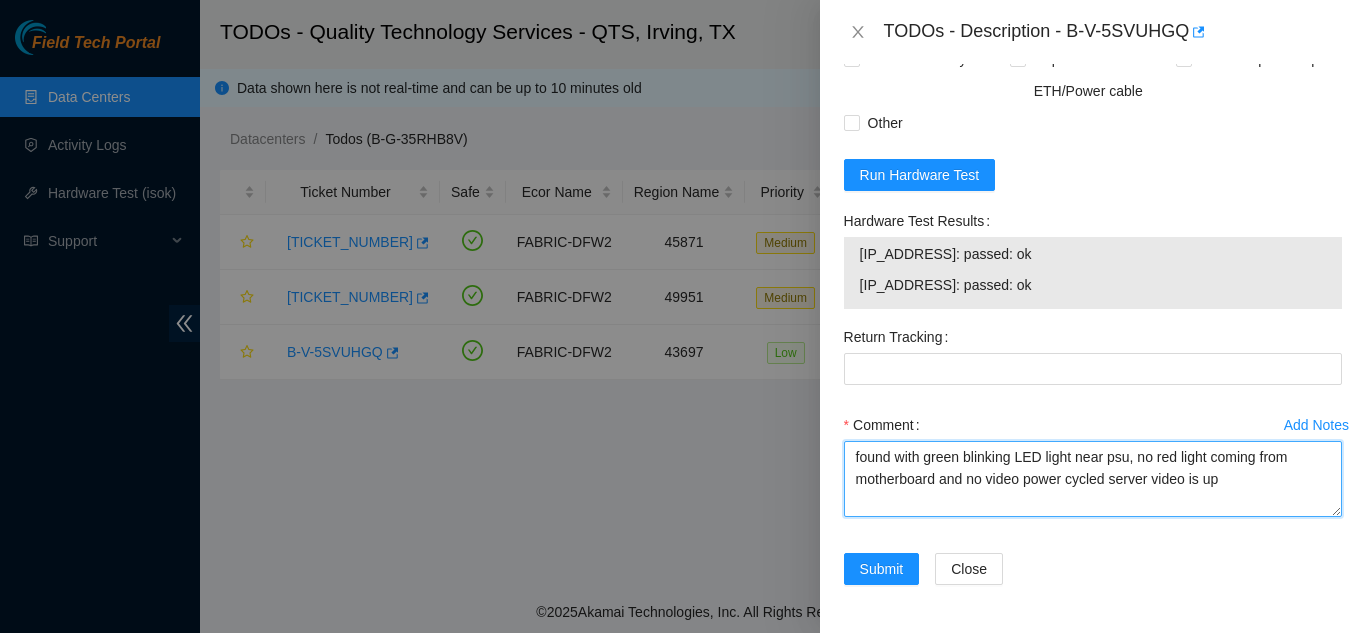 paste on "rescued" 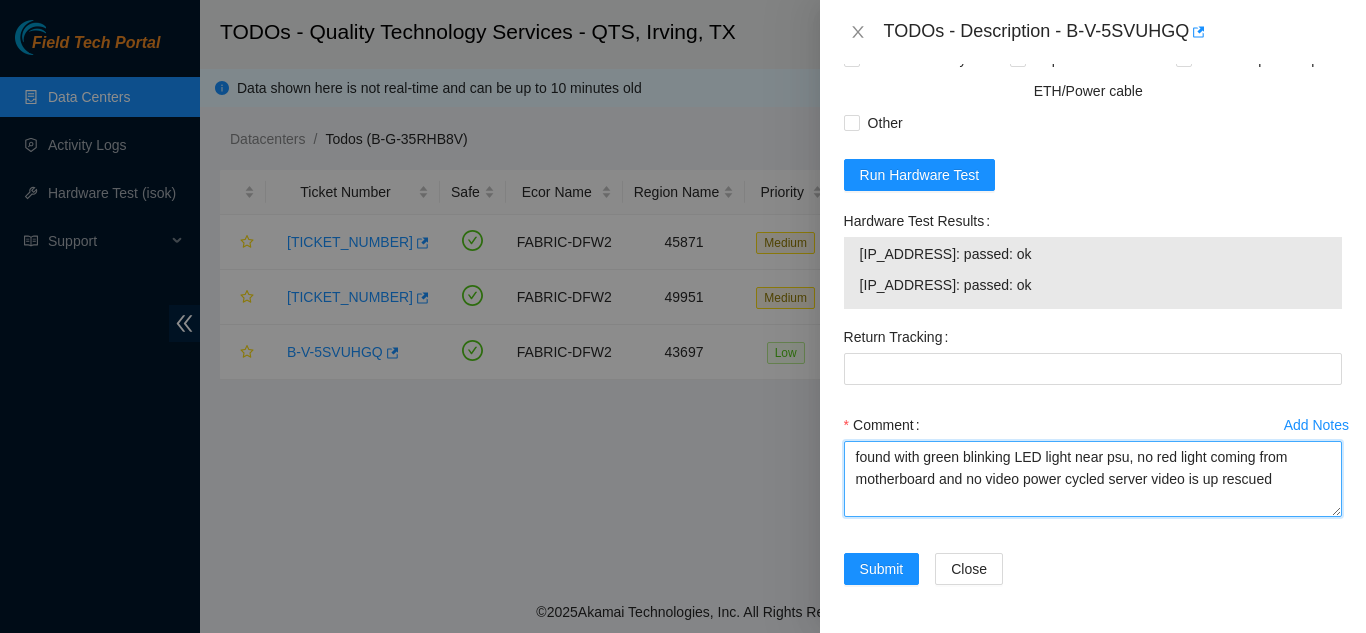 paste on "reconfigured" 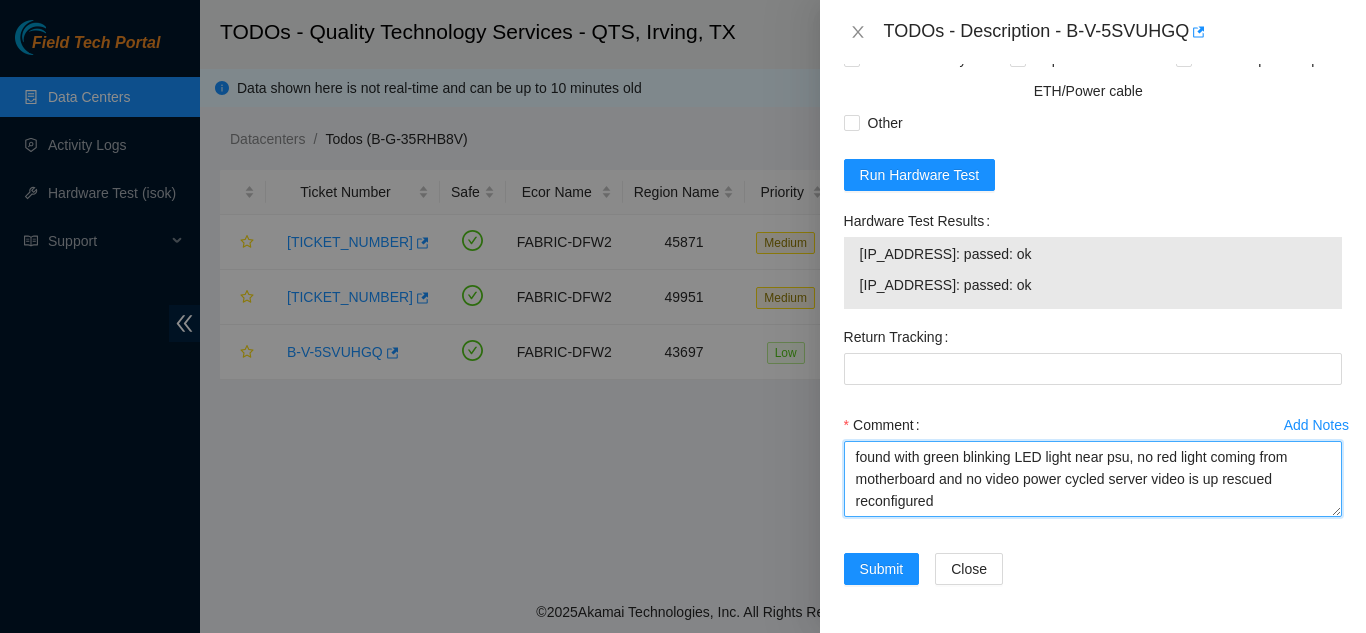 click on "found with green blinking LED light near psu, no red light coming from motherboard and no video power cycled server video is up rescued reconfigured" at bounding box center (1093, 479) 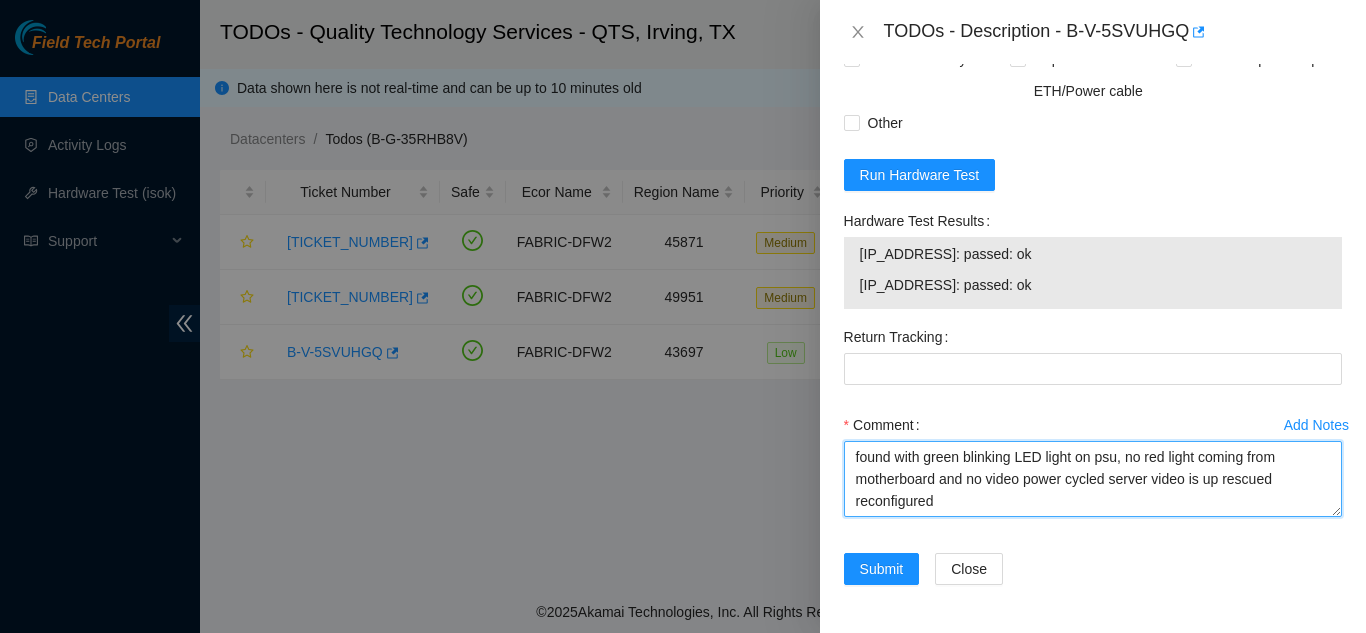 click on "found with green blinking LED light on psu, no red light coming from motherboard and no video power cycled server video is up rescued reconfigured" at bounding box center [1093, 479] 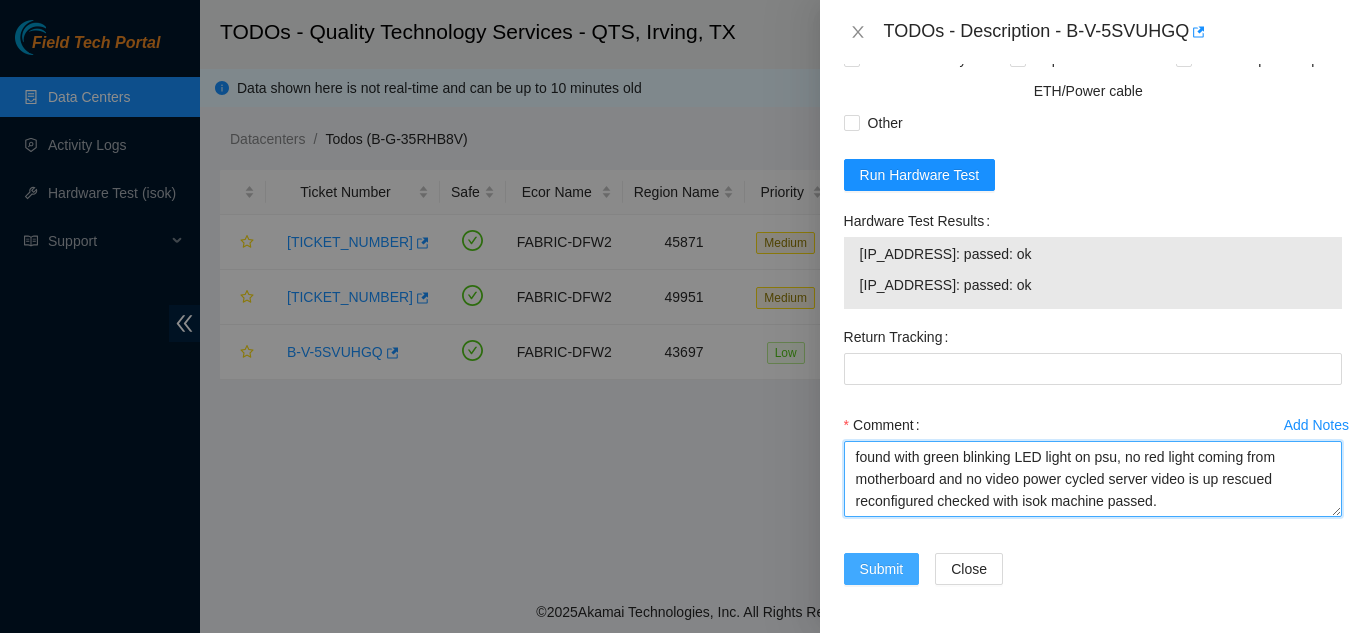 type on "found with green blinking LED light on psu, no red light coming from motherboard and no video power cycled server video is up rescued reconfigured checked with isok machine passed." 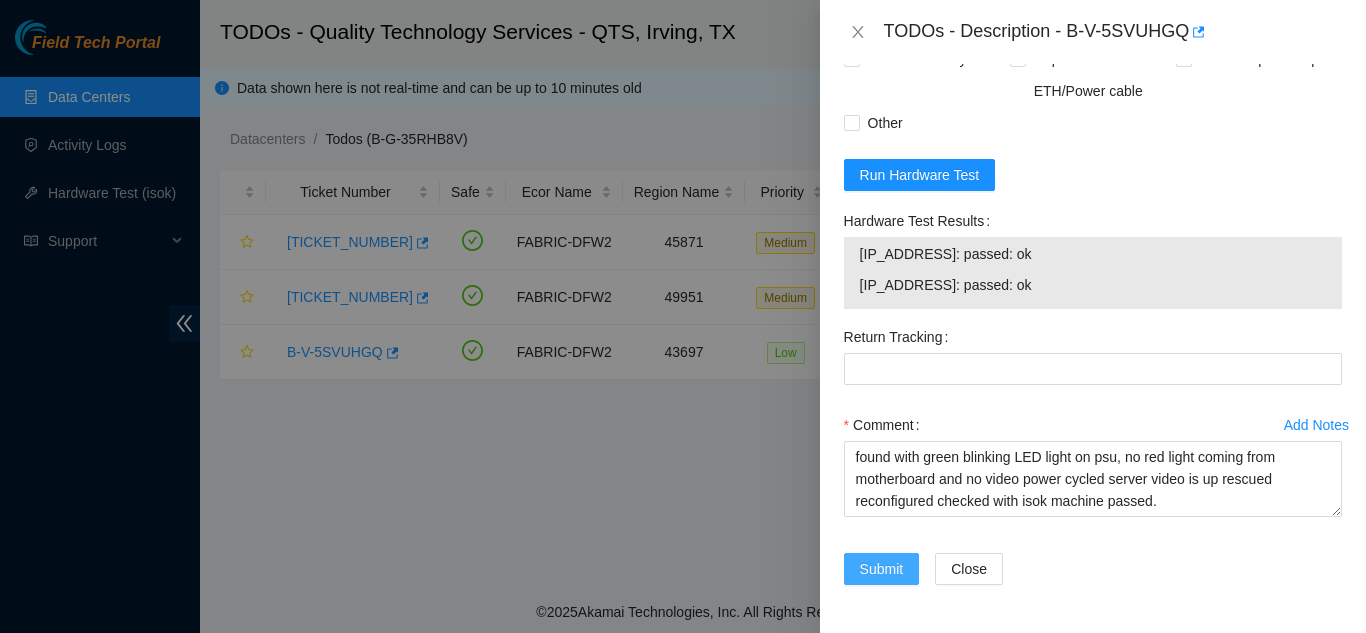 click on "Submit" at bounding box center [882, 569] 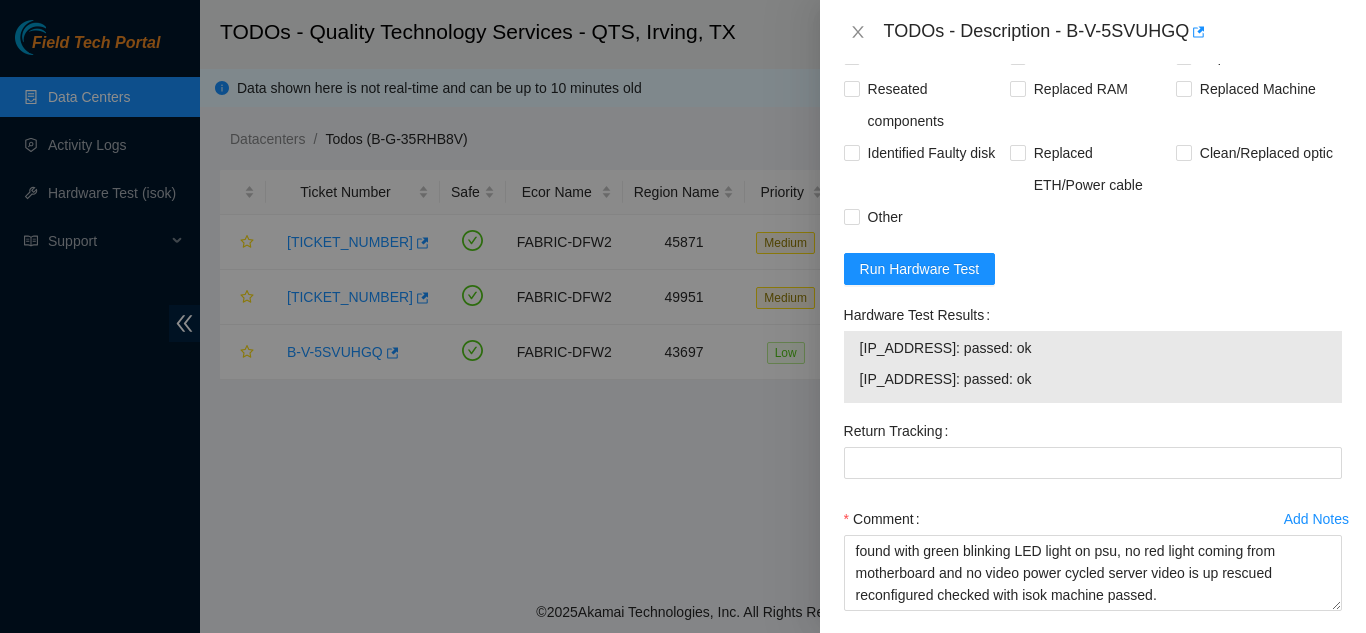 scroll, scrollTop: 1028, scrollLeft: 0, axis: vertical 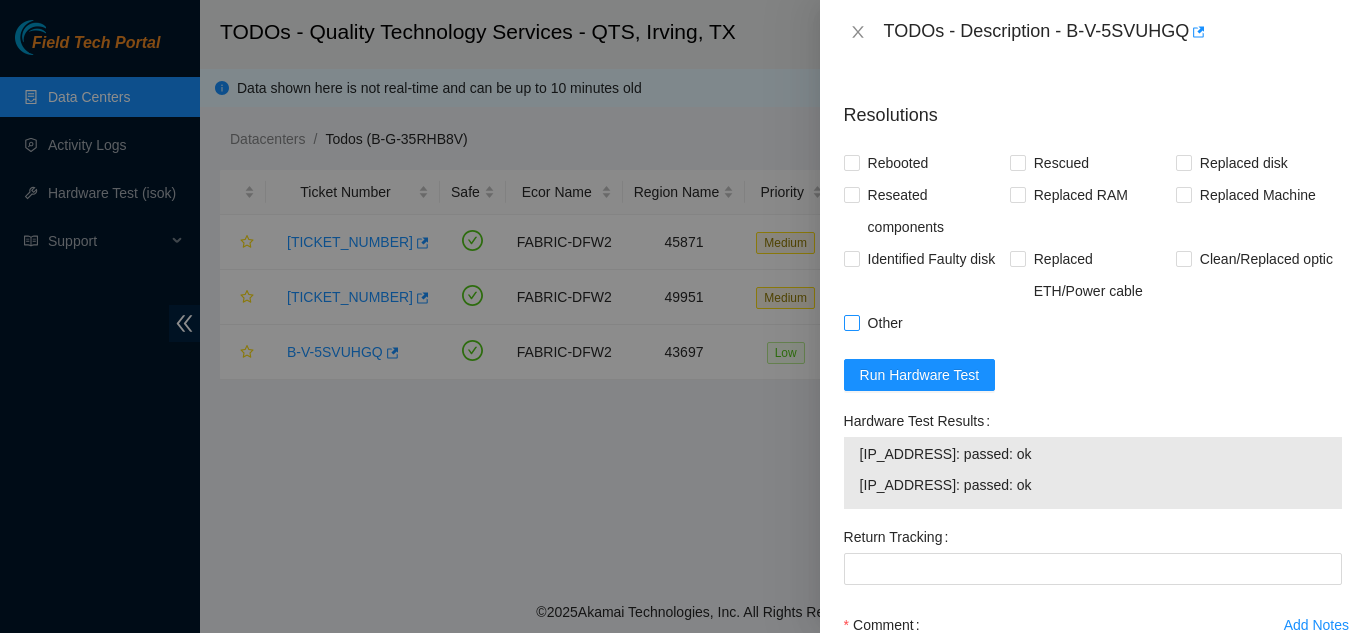 click on "Other" at bounding box center (877, 323) 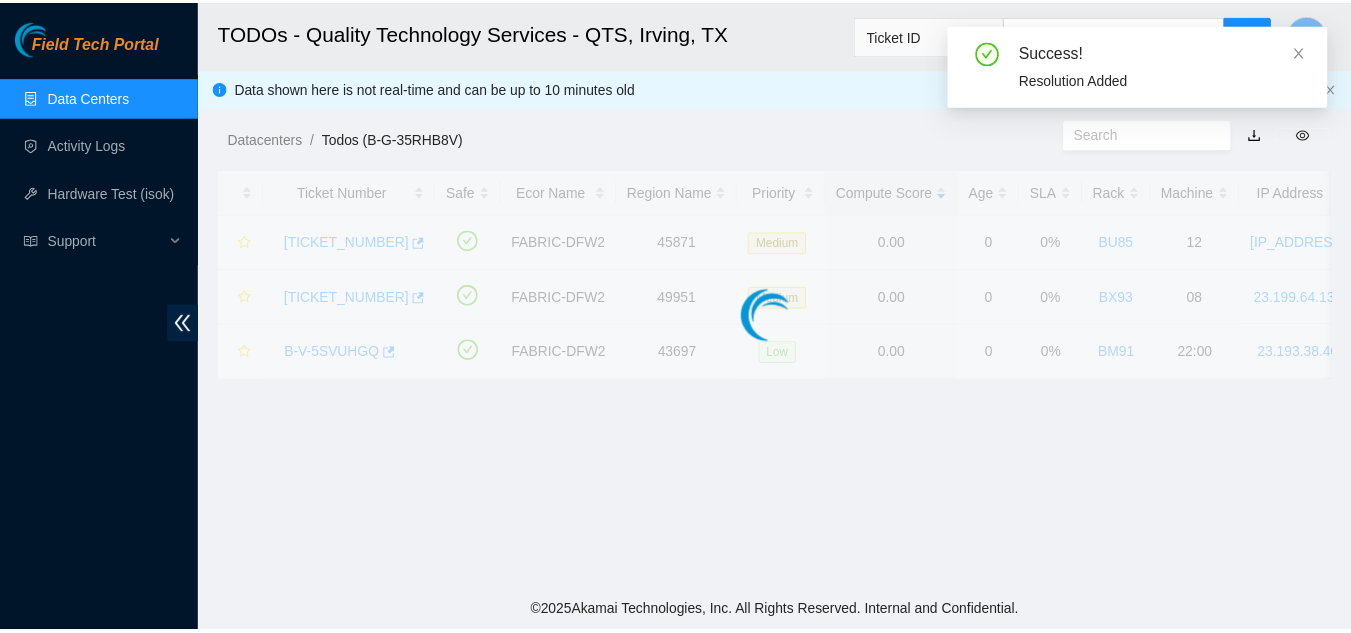 scroll, scrollTop: 507, scrollLeft: 0, axis: vertical 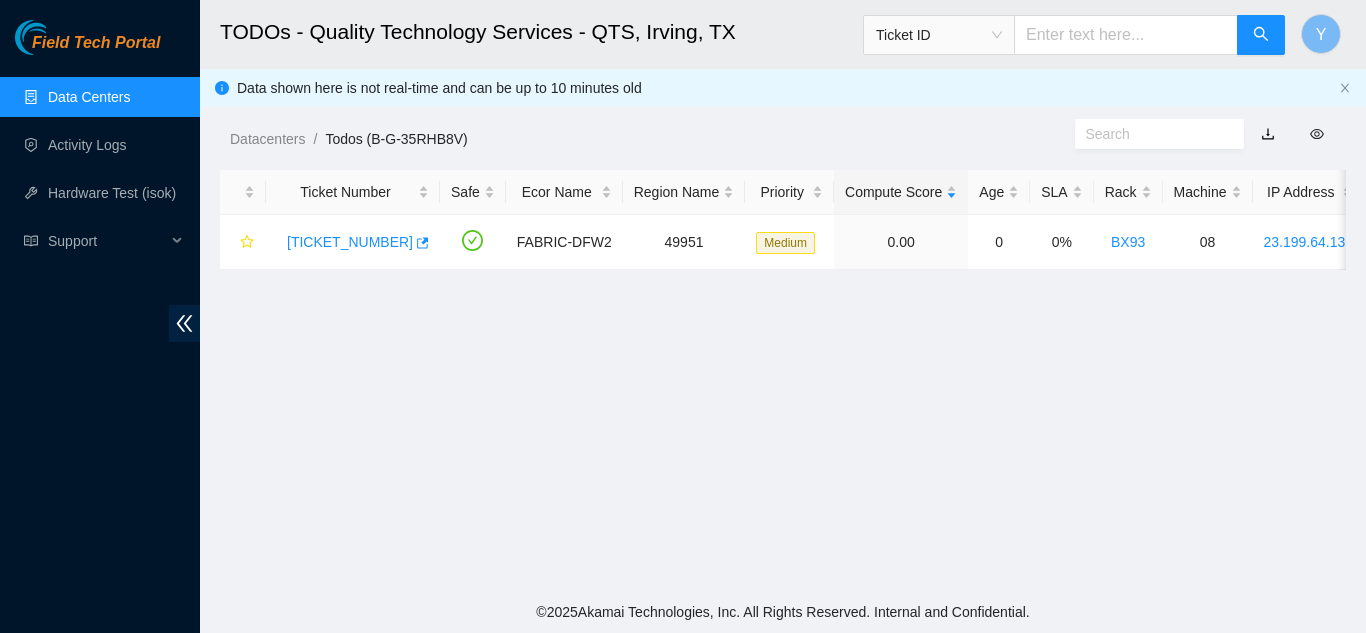 click on "Data Centers" at bounding box center (89, 97) 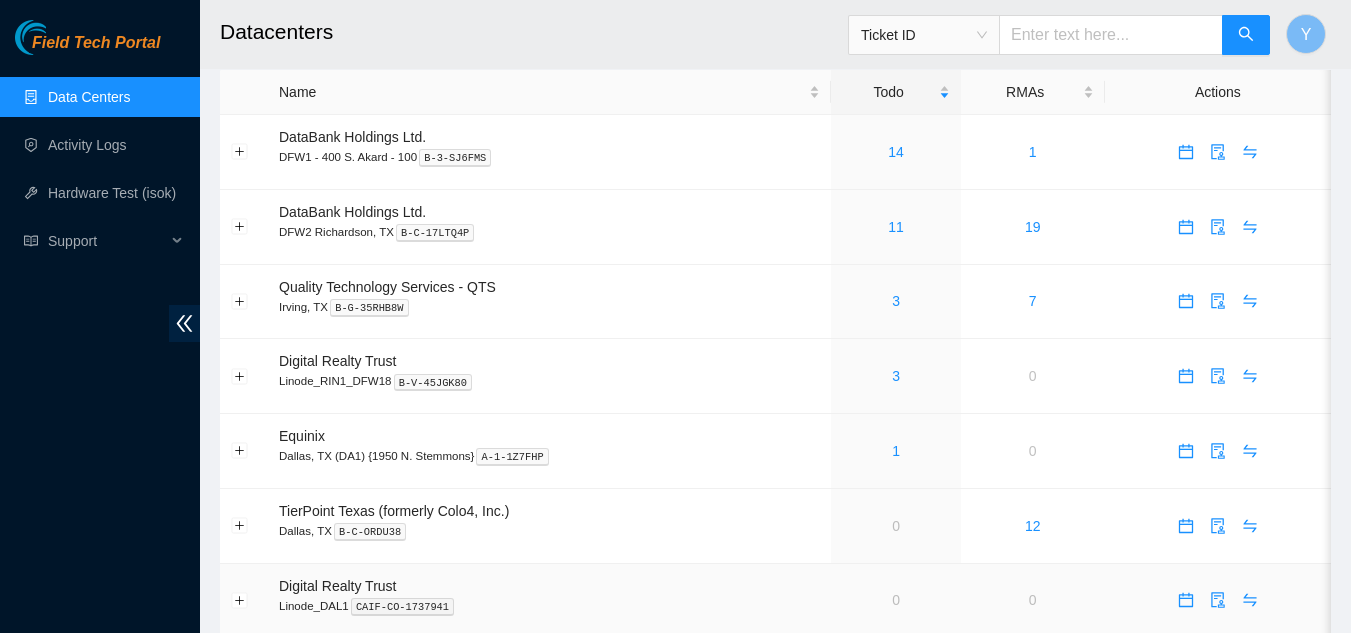 scroll, scrollTop: 0, scrollLeft: 0, axis: both 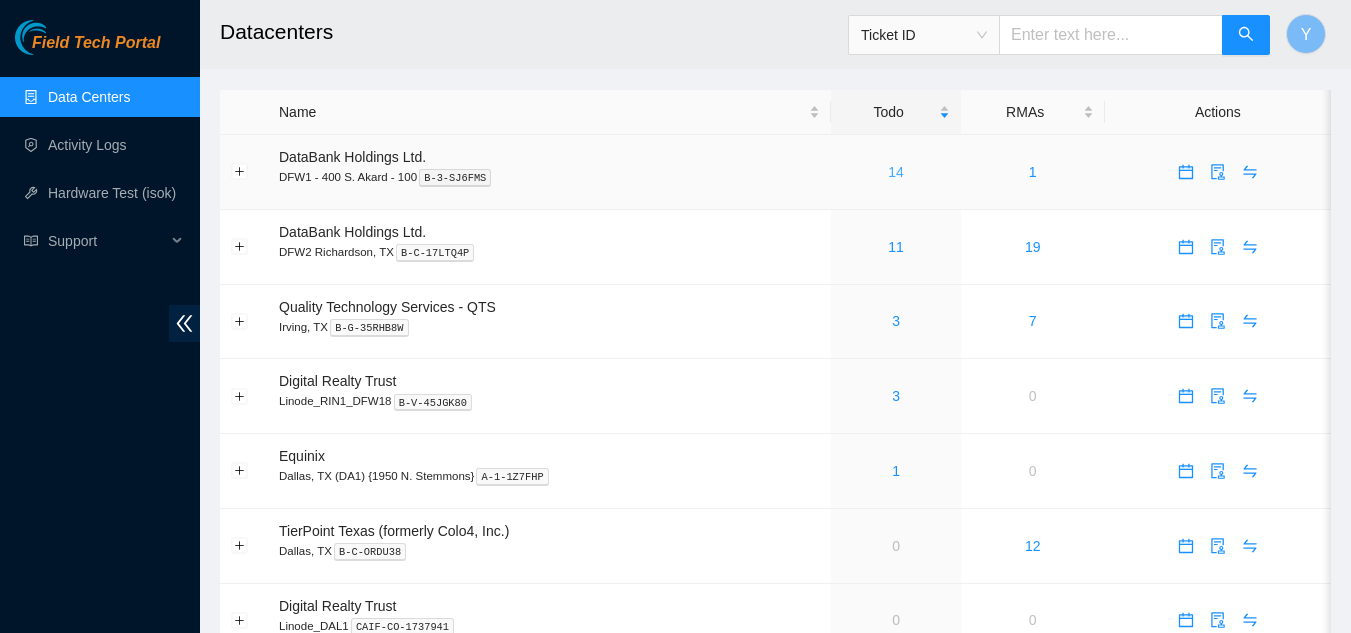 click on "14" at bounding box center (896, 172) 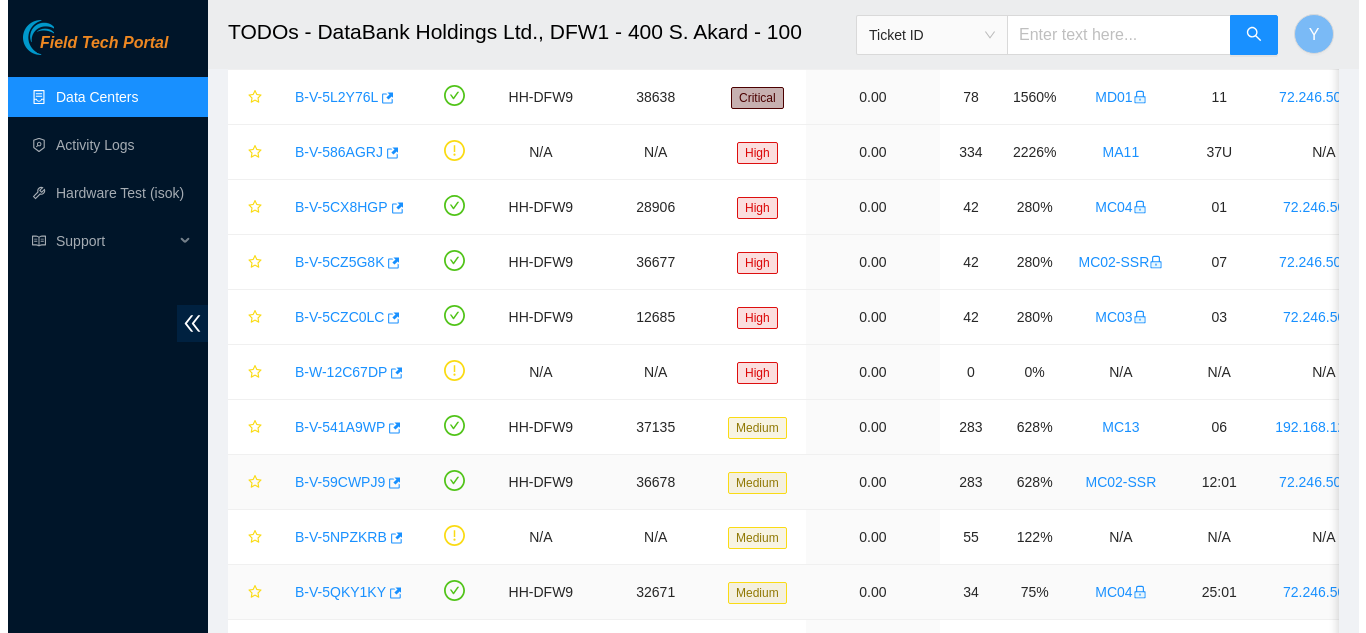 scroll, scrollTop: 229, scrollLeft: 0, axis: vertical 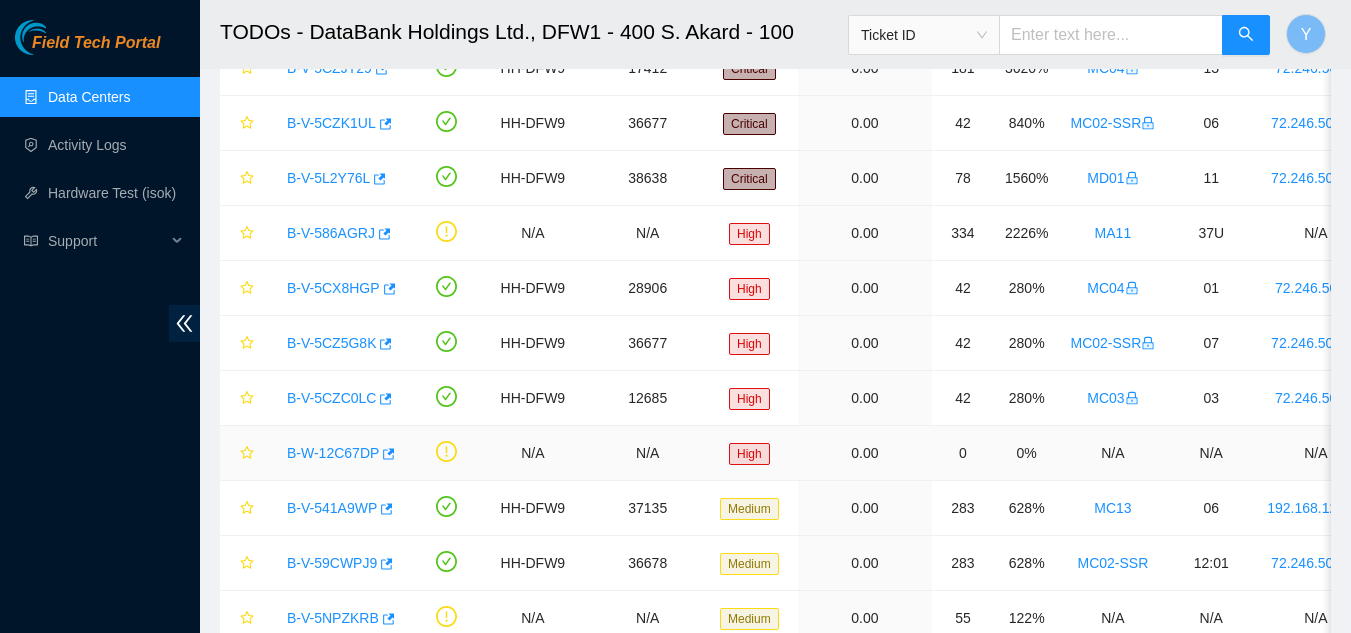 click on "B-W-12C67DP" at bounding box center [333, 453] 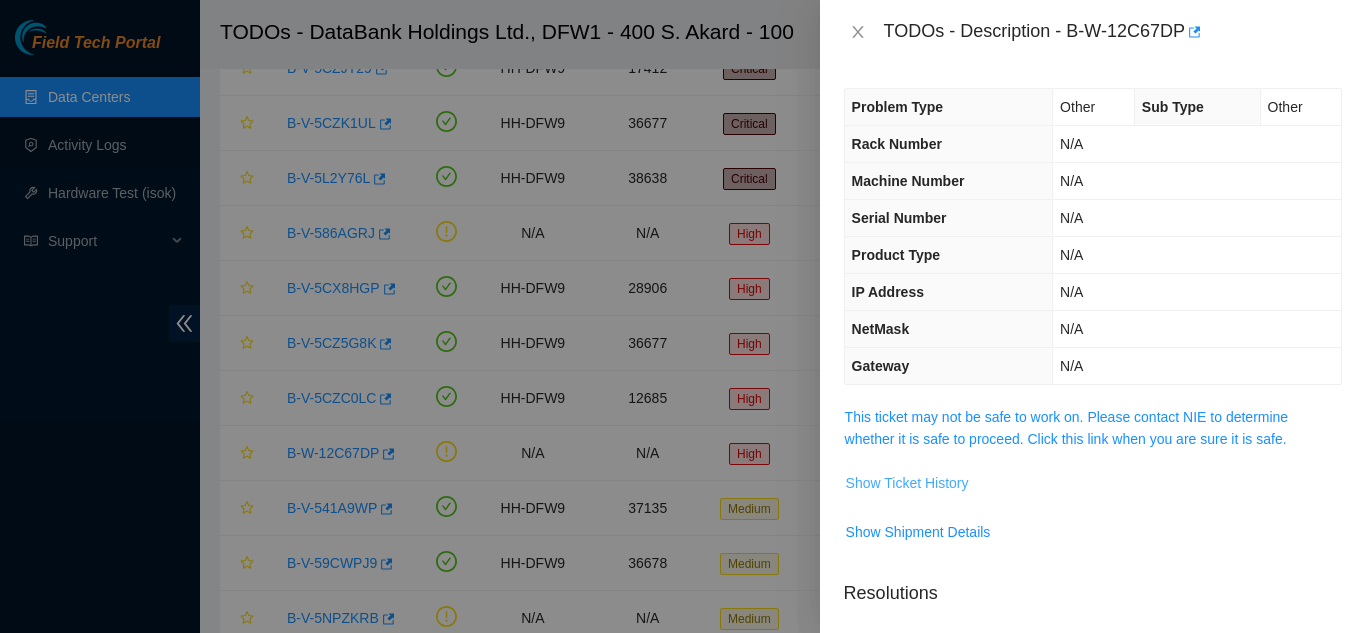 click on "Show Ticket History" at bounding box center (907, 483) 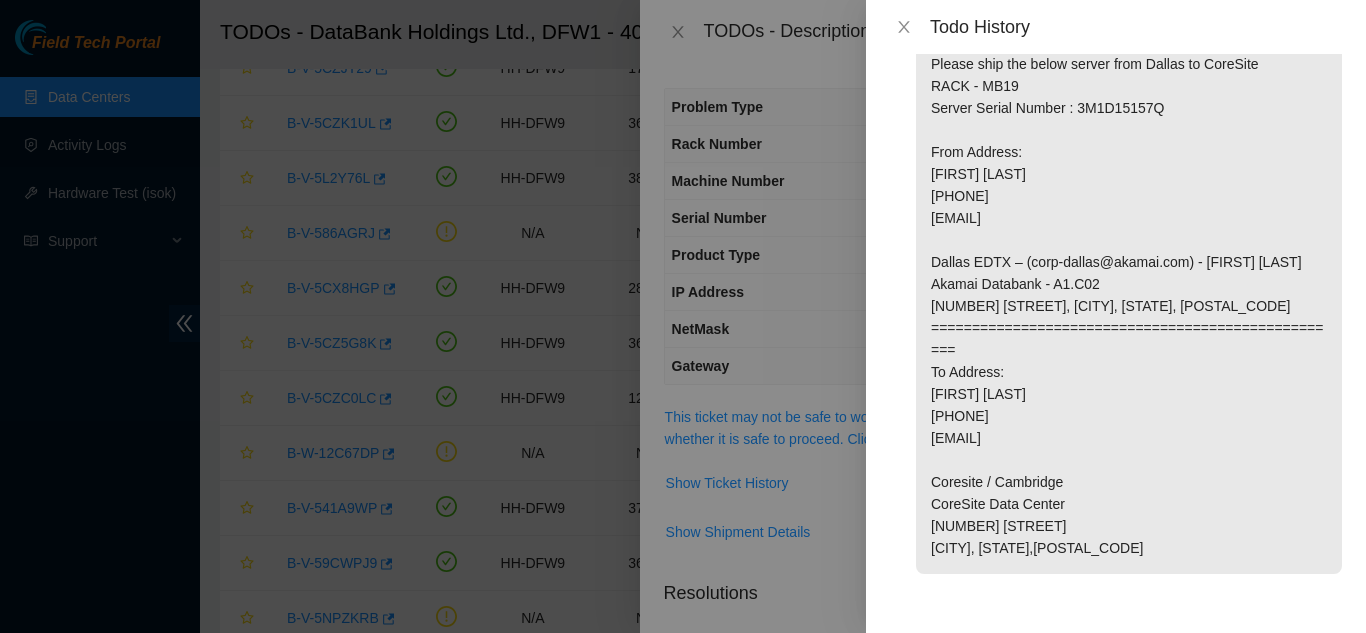 scroll, scrollTop: 97, scrollLeft: 0, axis: vertical 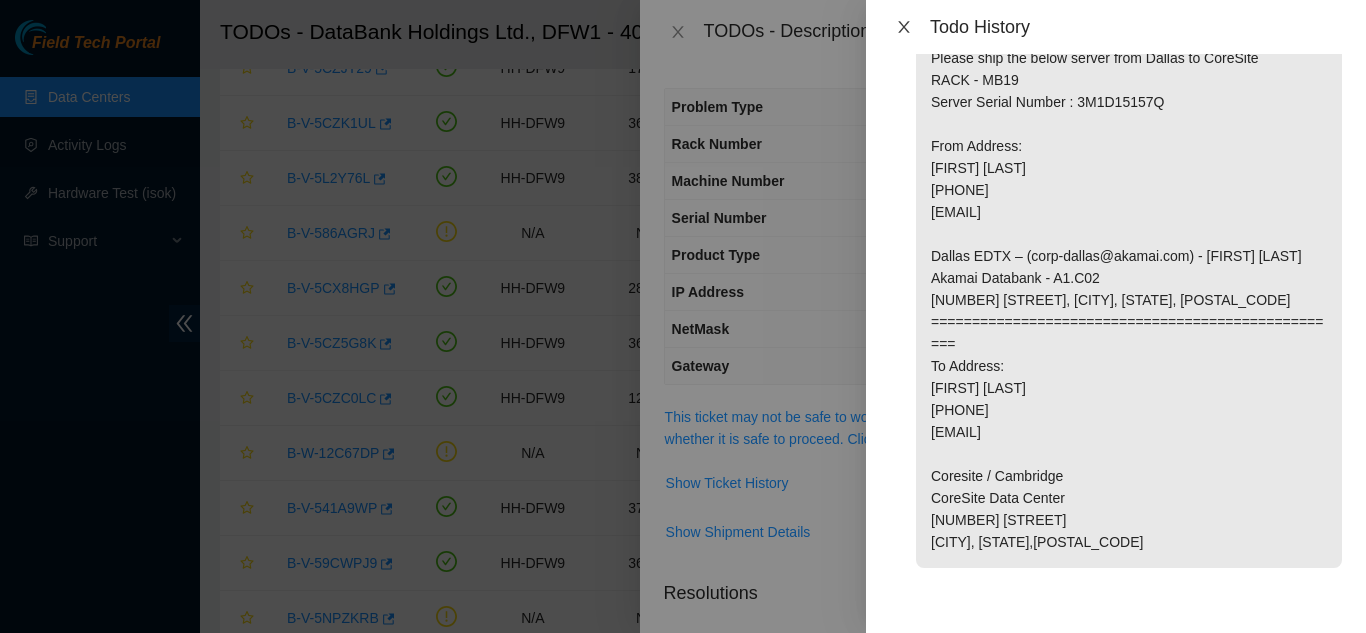 click 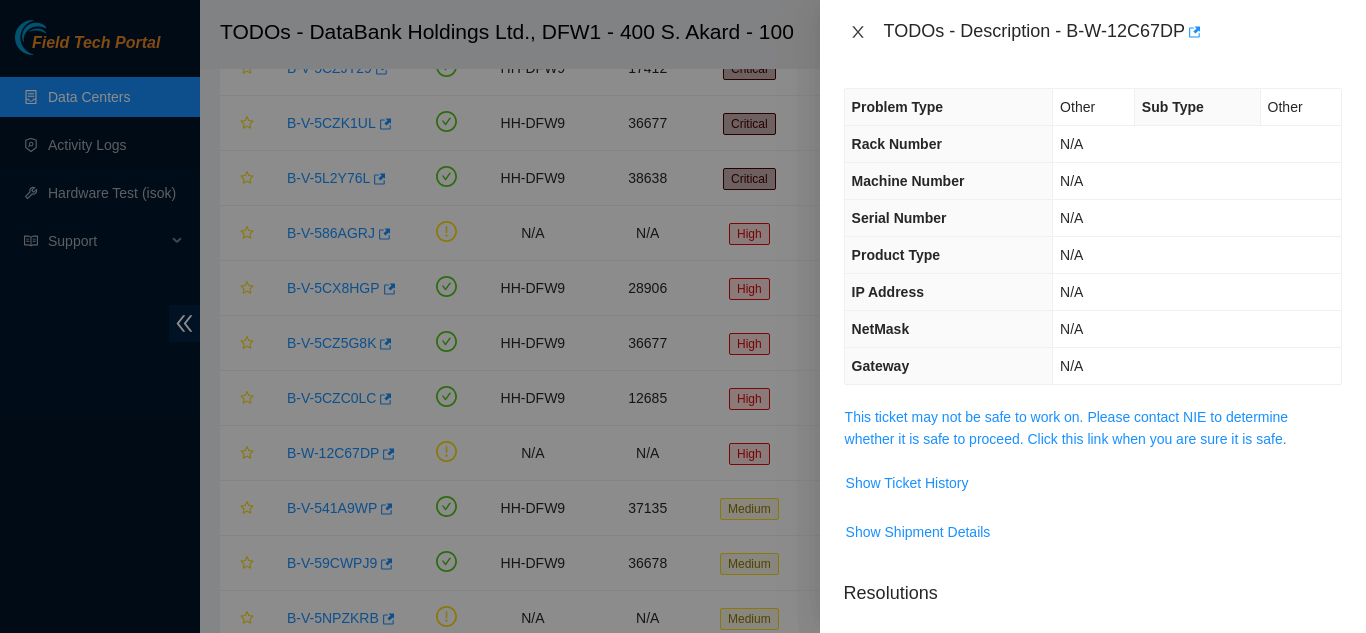 click 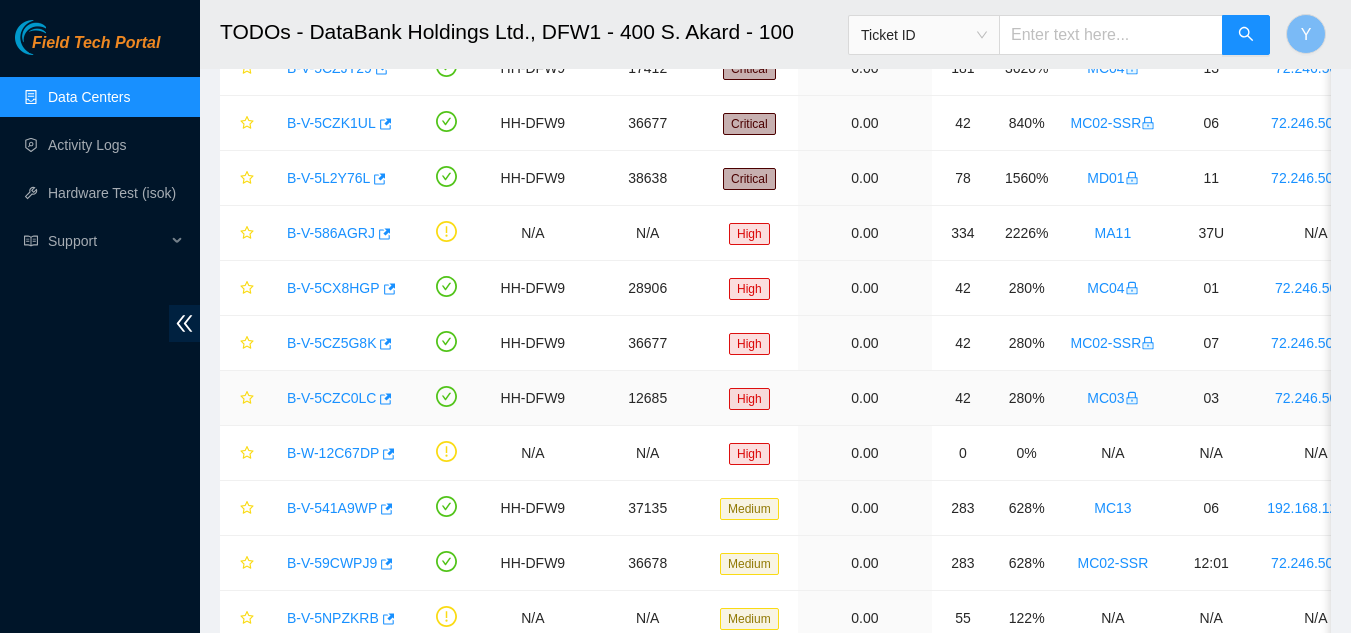 click on "B-V-5CZC0LC" at bounding box center [331, 398] 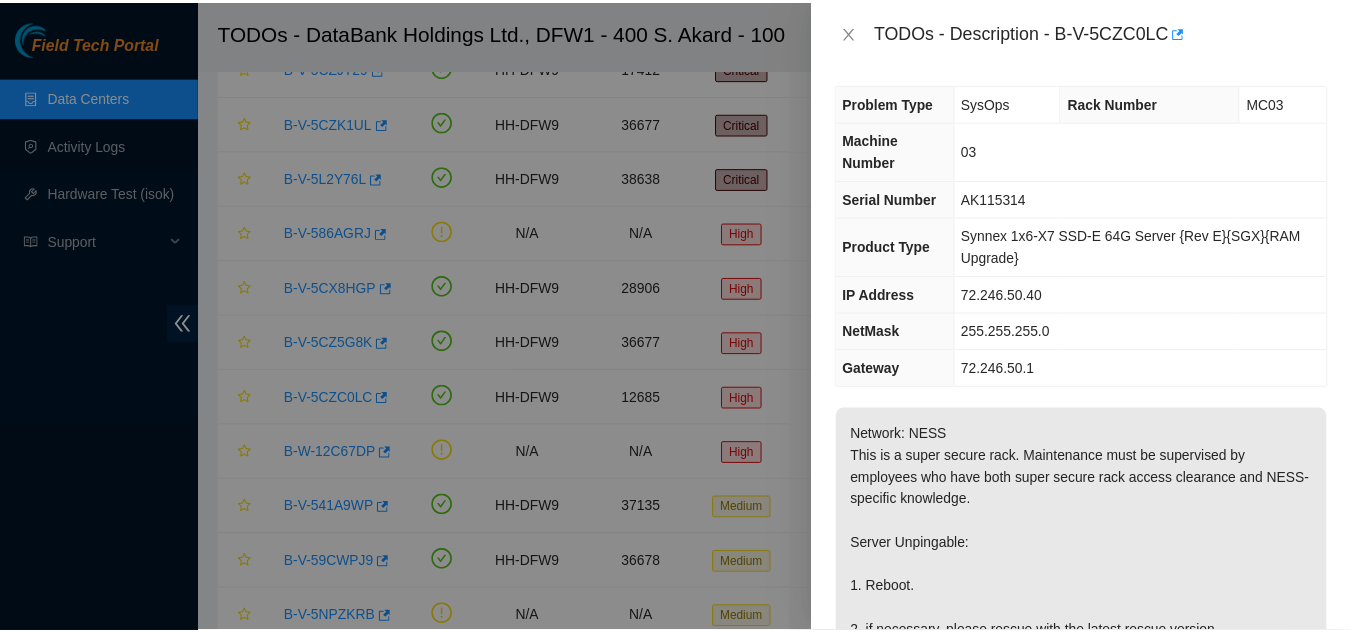 scroll, scrollTop: 0, scrollLeft: 0, axis: both 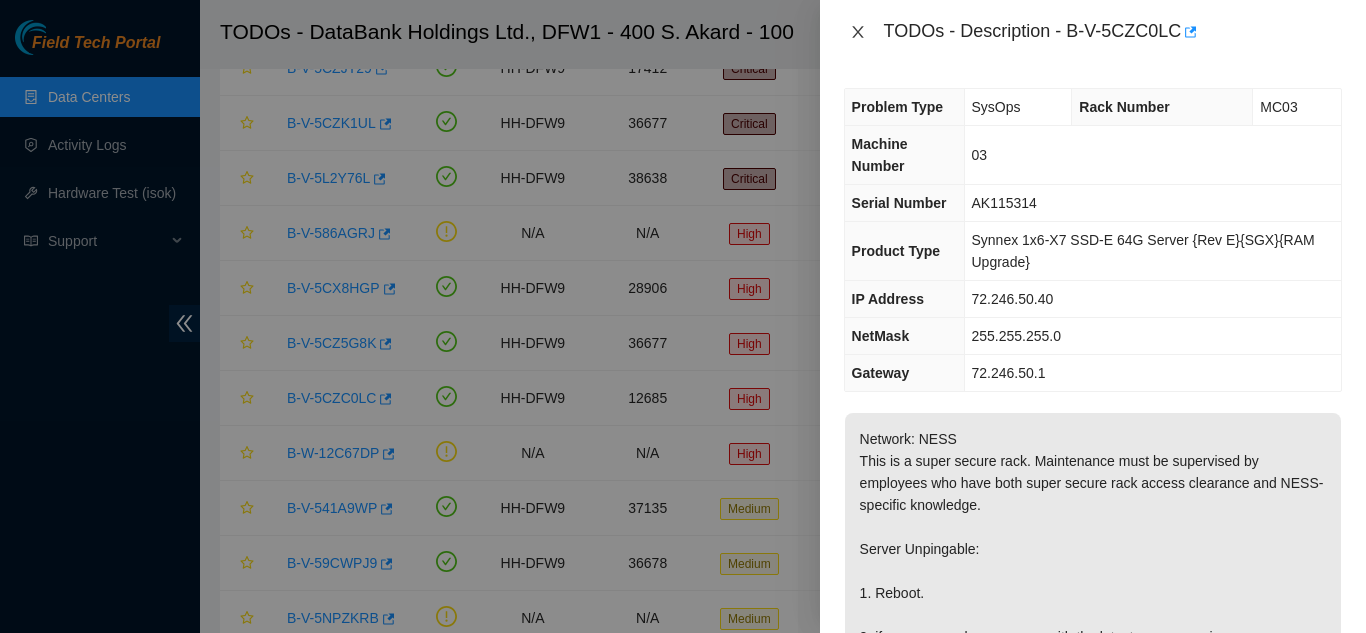 click 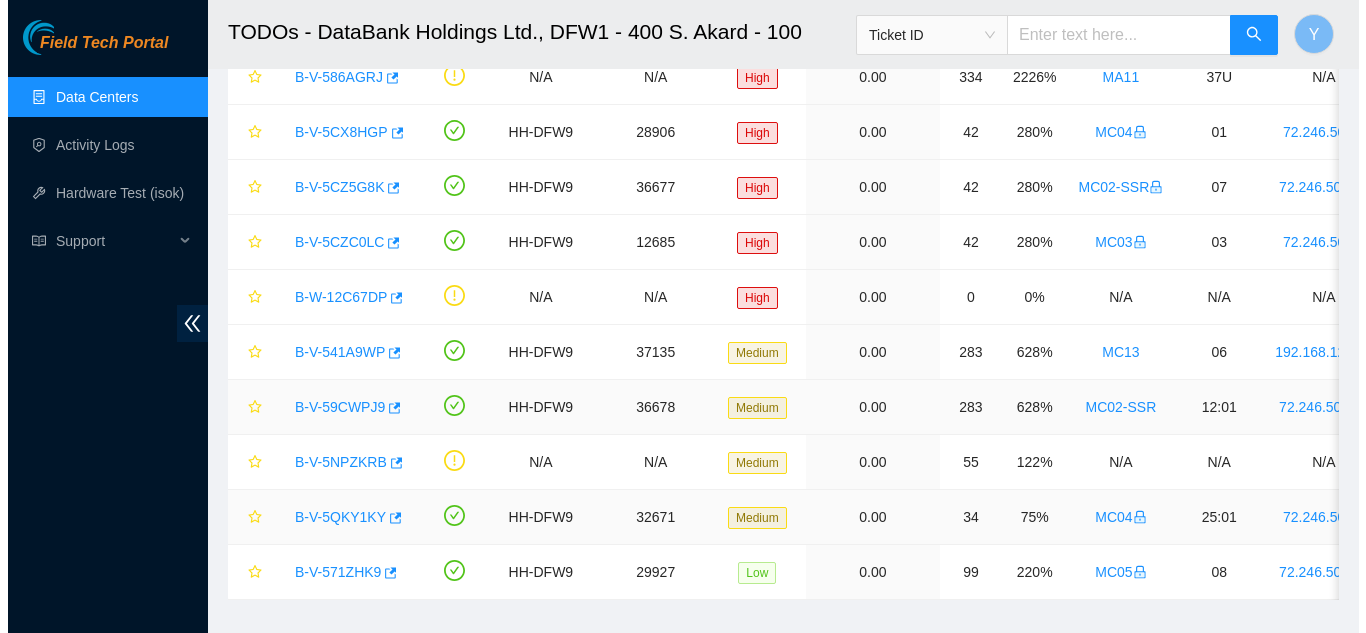 scroll, scrollTop: 429, scrollLeft: 0, axis: vertical 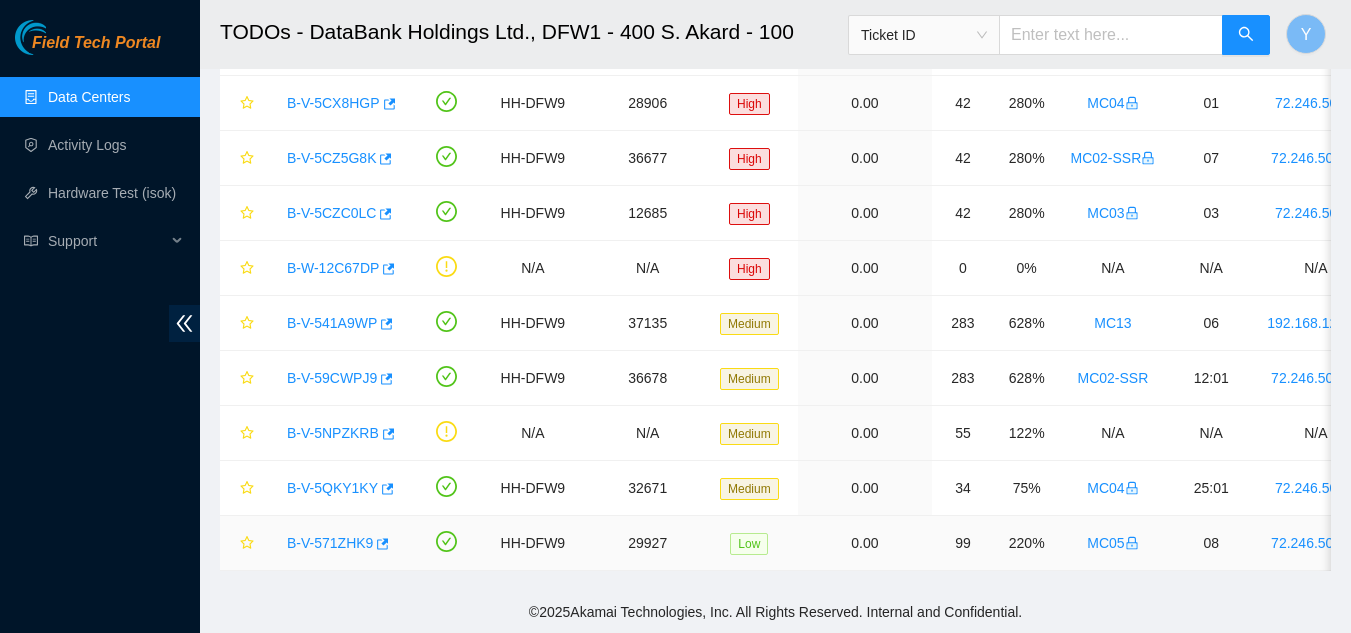 click on "B-V-571ZHK9" at bounding box center [330, 543] 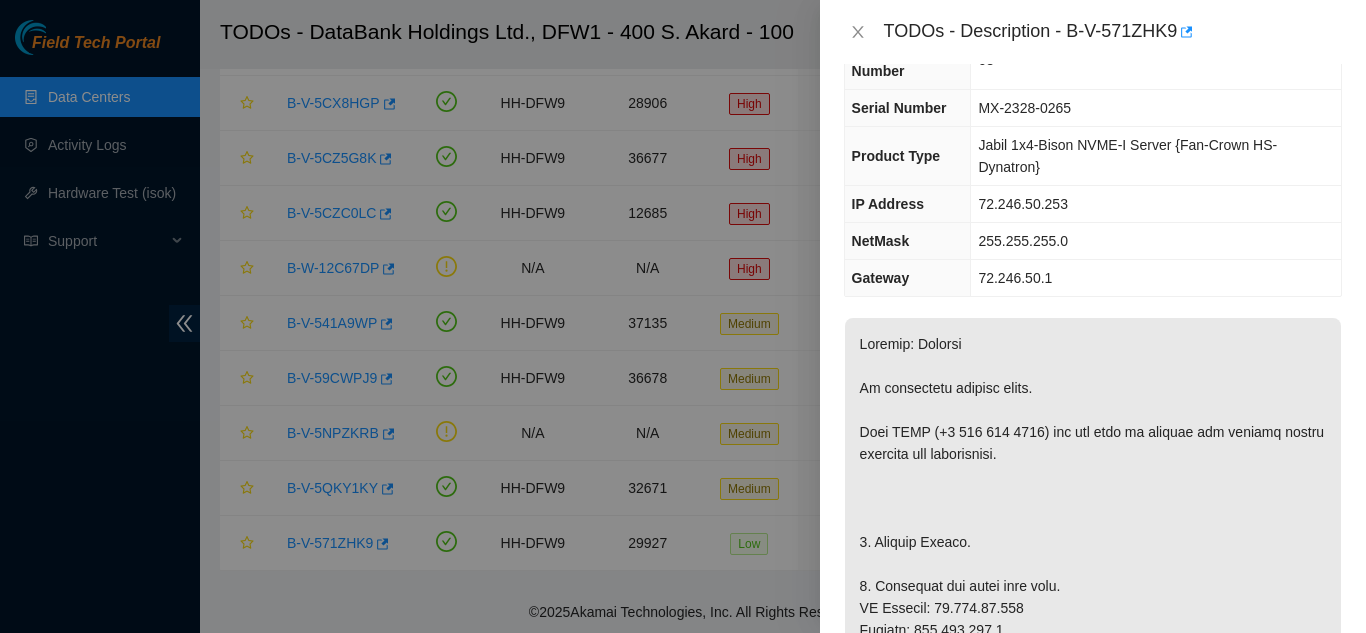 scroll, scrollTop: 0, scrollLeft: 0, axis: both 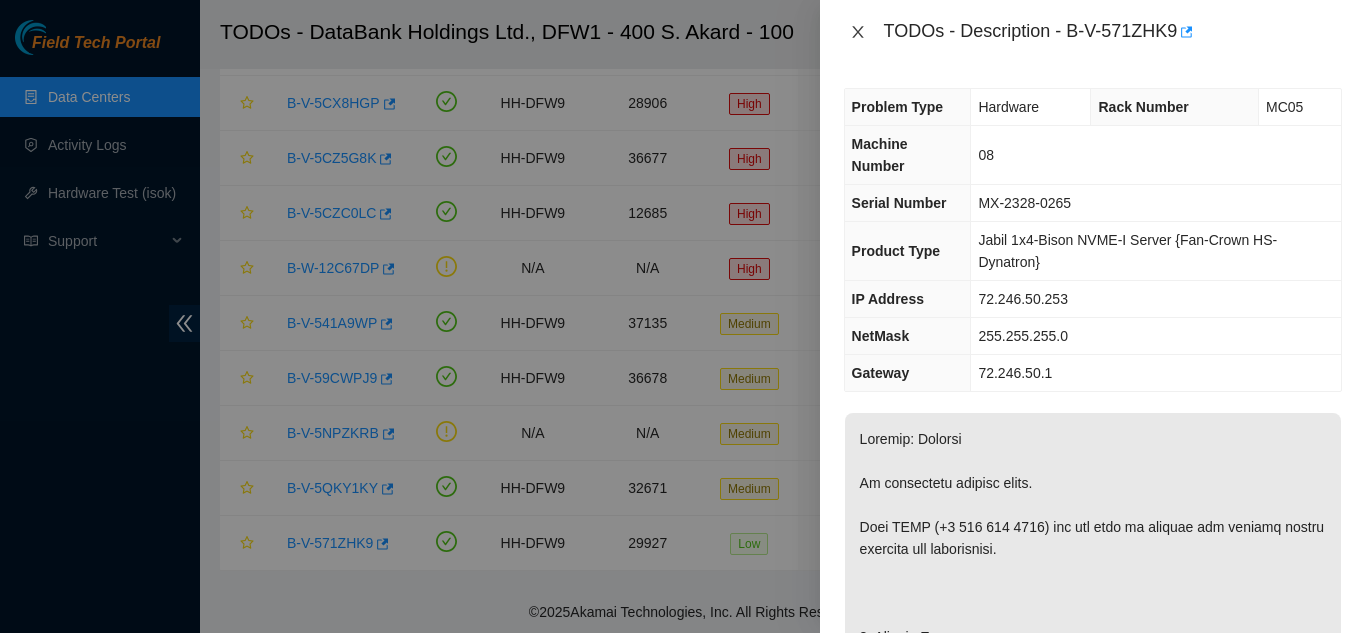 click 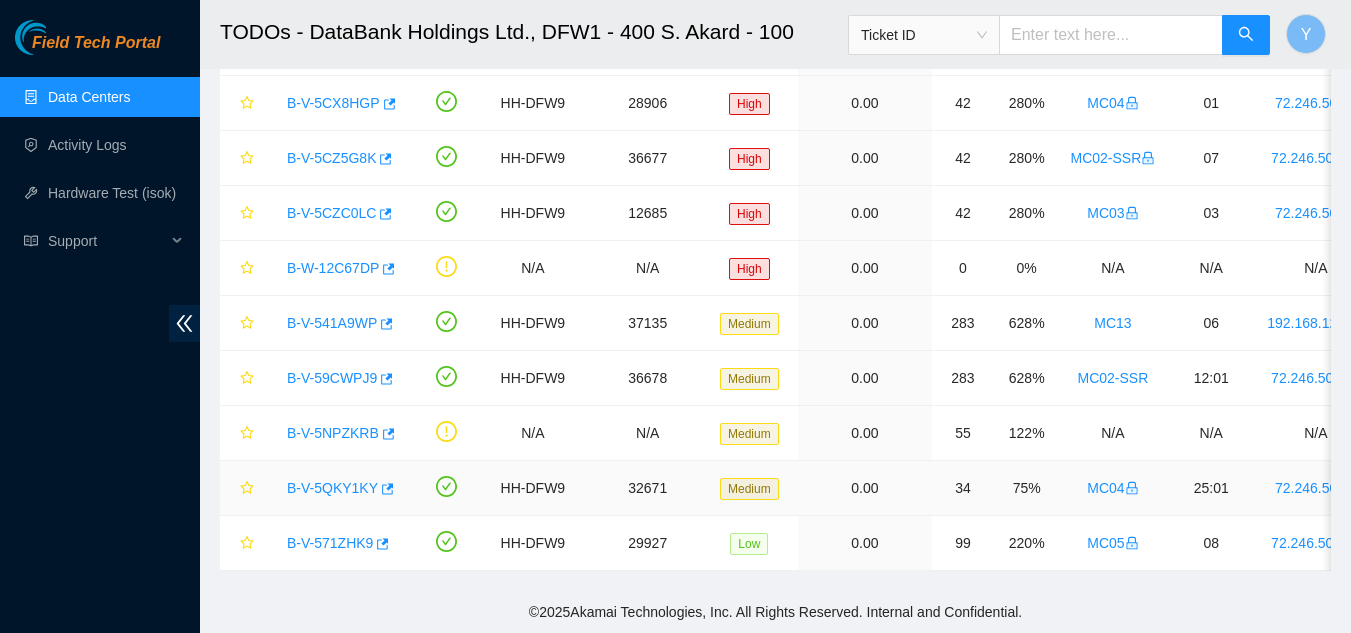 click on "B-V-5QKY1KY" at bounding box center [332, 488] 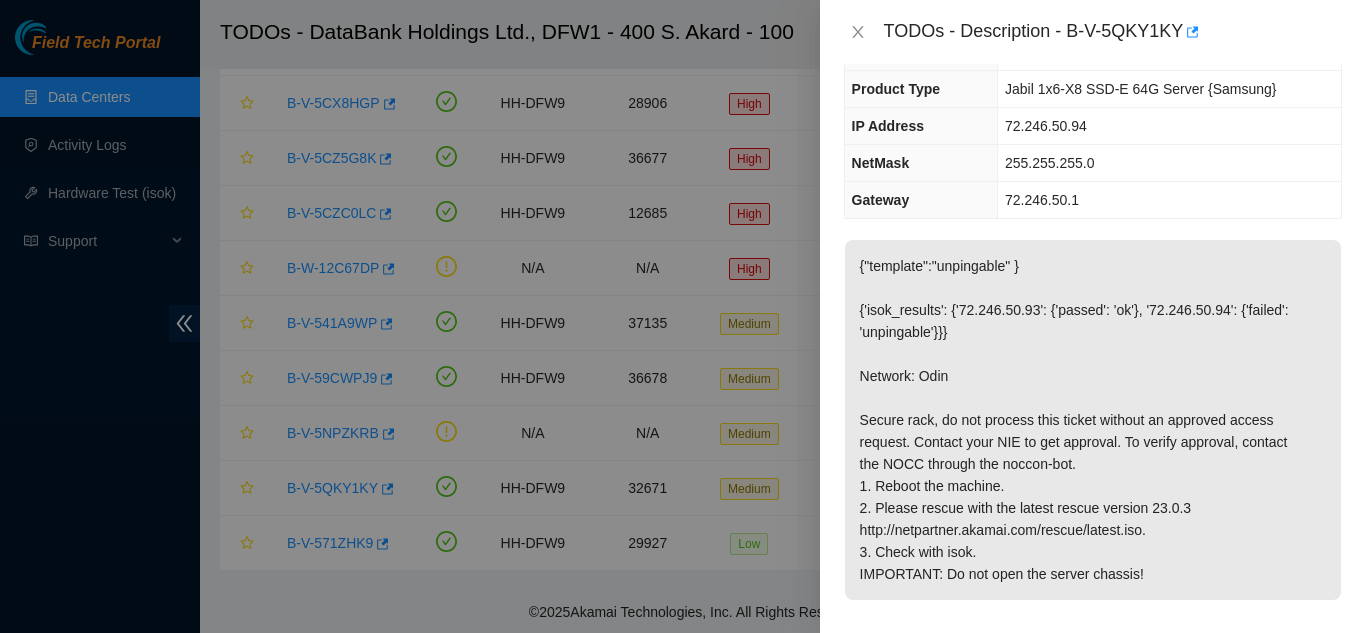 scroll, scrollTop: 0, scrollLeft: 0, axis: both 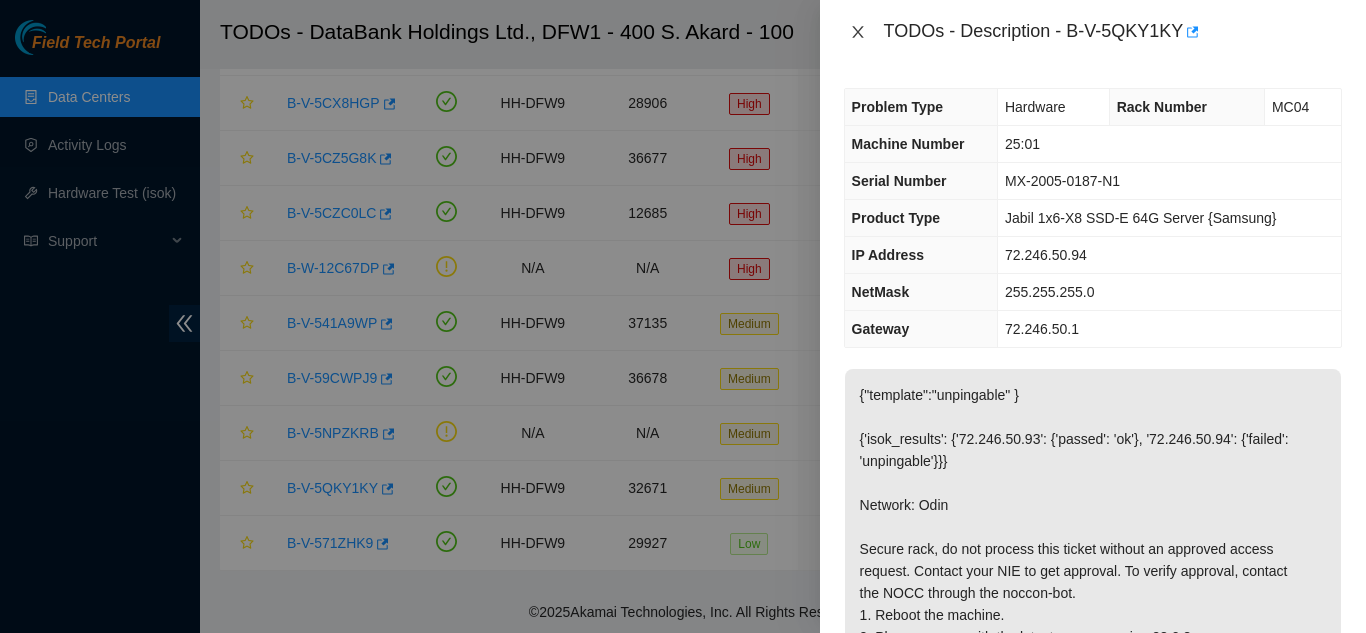 drag, startPoint x: 857, startPoint y: 35, endPoint x: 868, endPoint y: 47, distance: 16.27882 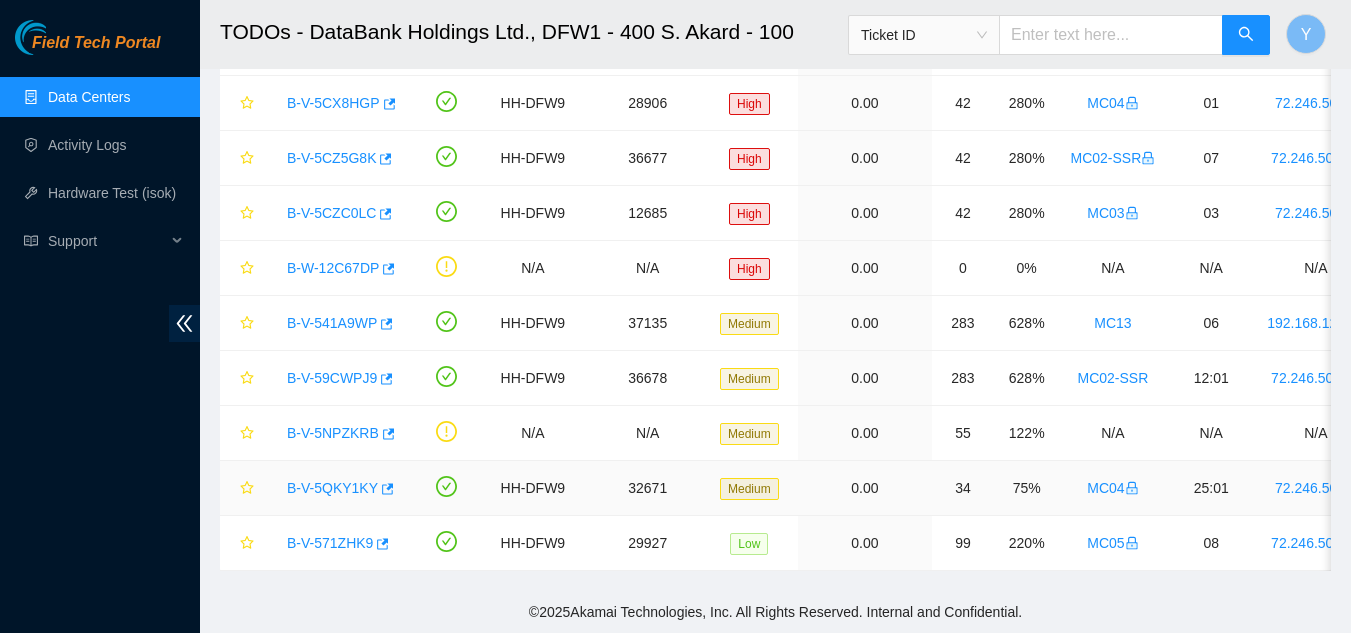 click on "B-V-5QKY1KY" at bounding box center [332, 488] 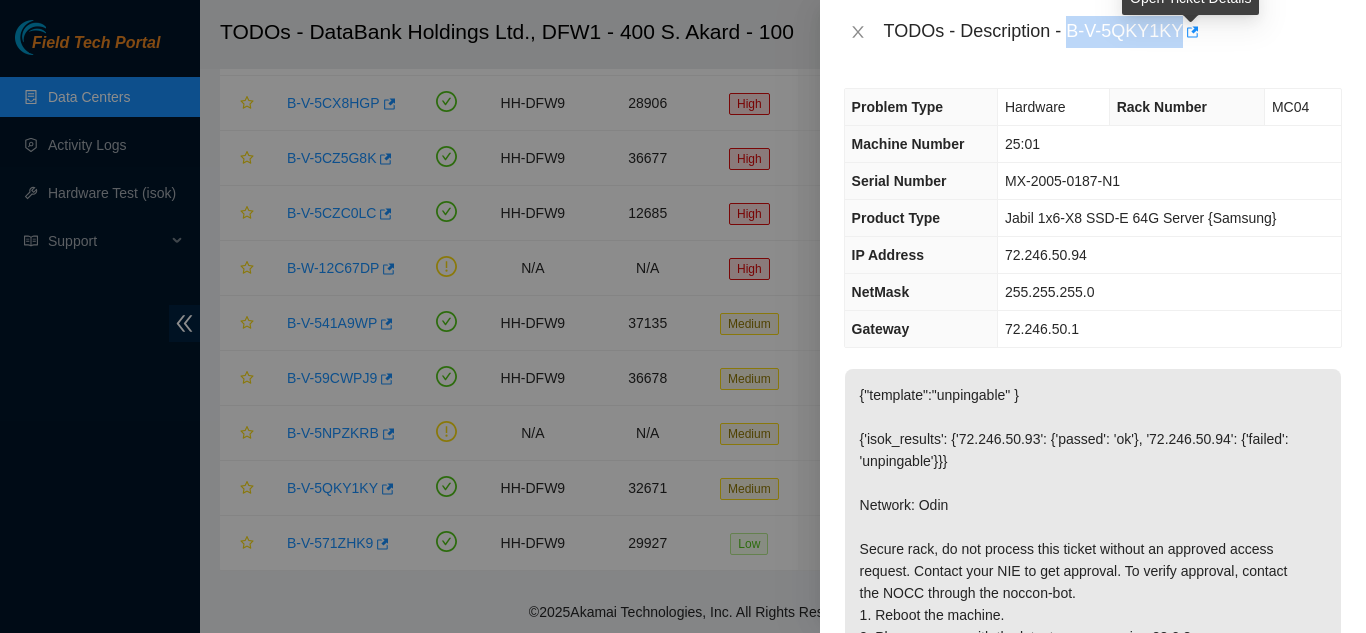 drag, startPoint x: 1069, startPoint y: 30, endPoint x: 1180, endPoint y: 36, distance: 111.16204 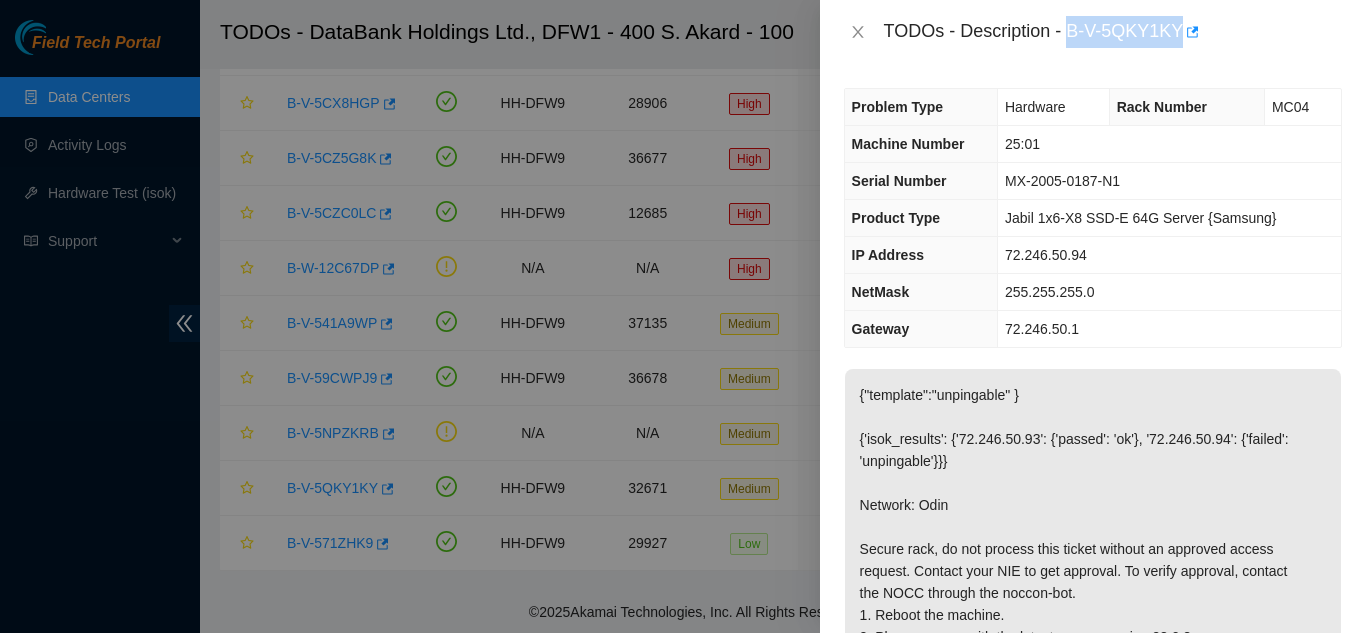 copy on "B-V-5QKY1KY" 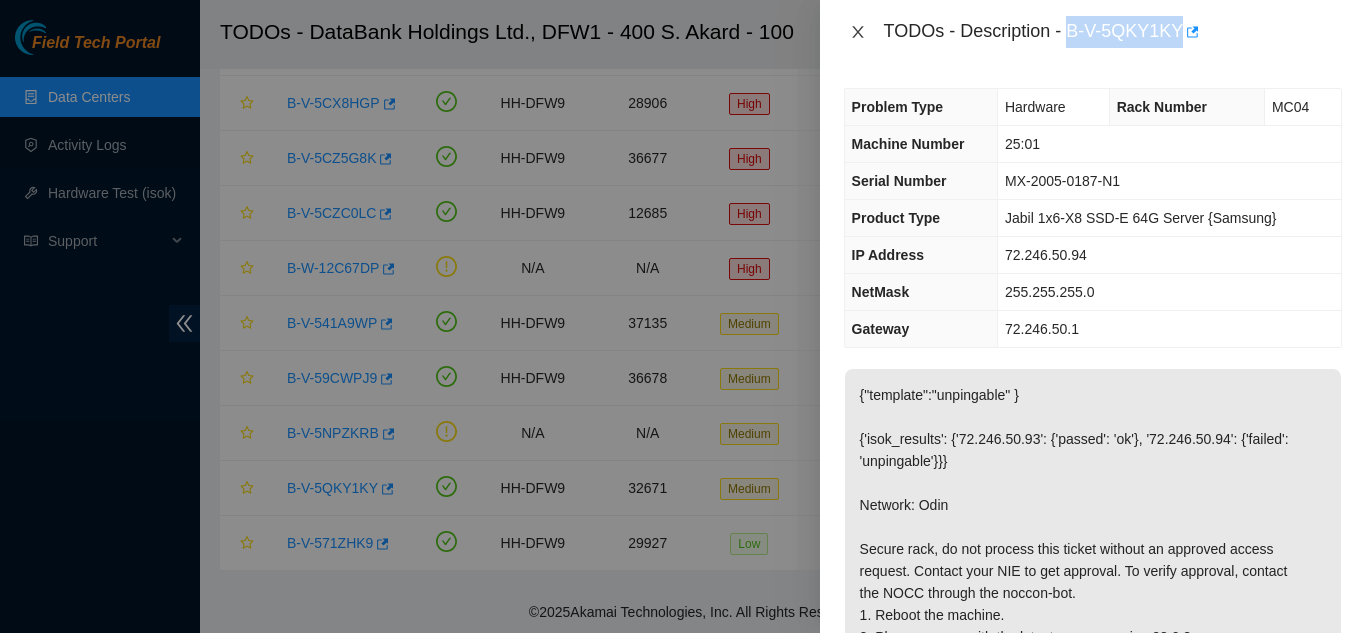 drag, startPoint x: 857, startPoint y: 25, endPoint x: 820, endPoint y: 97, distance: 80.9506 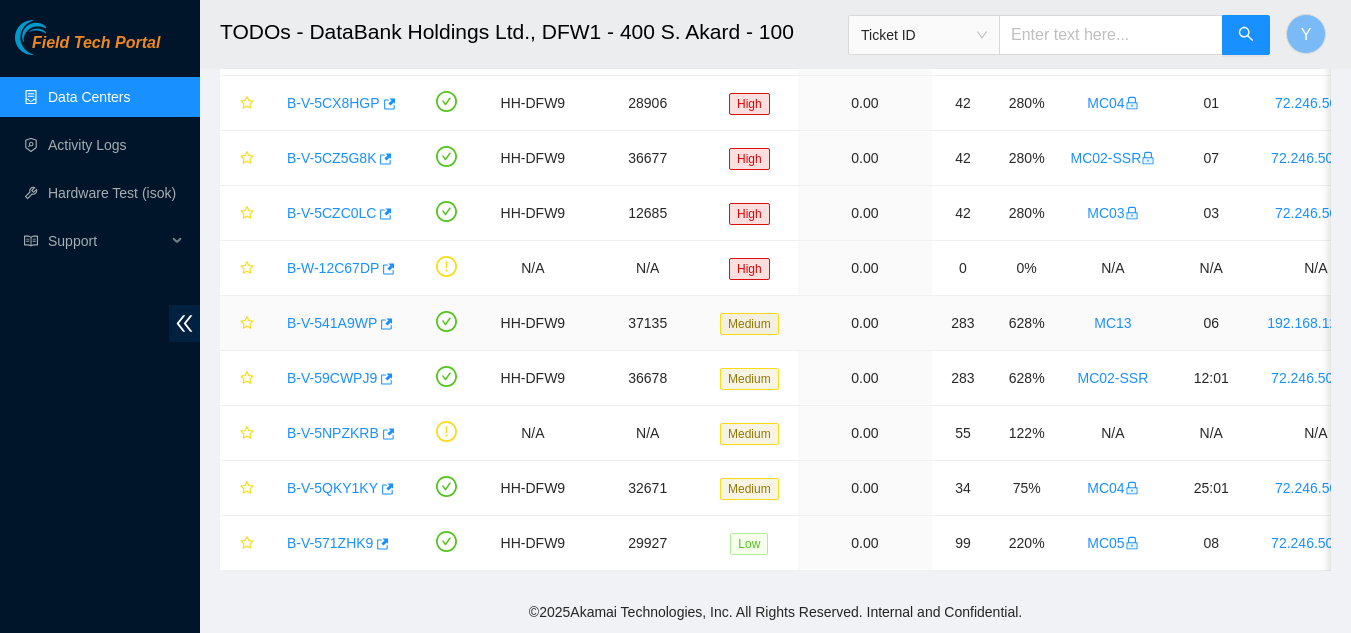 click on "B-V-541A9WP" at bounding box center [332, 323] 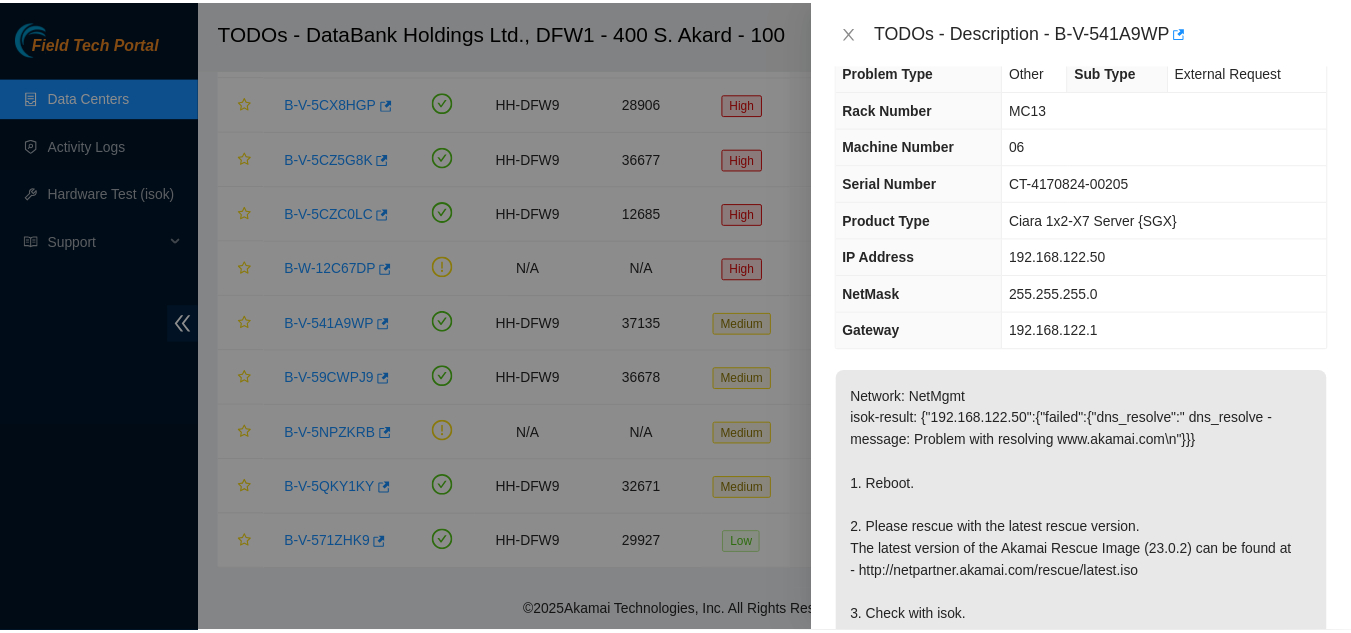 scroll, scrollTop: 0, scrollLeft: 0, axis: both 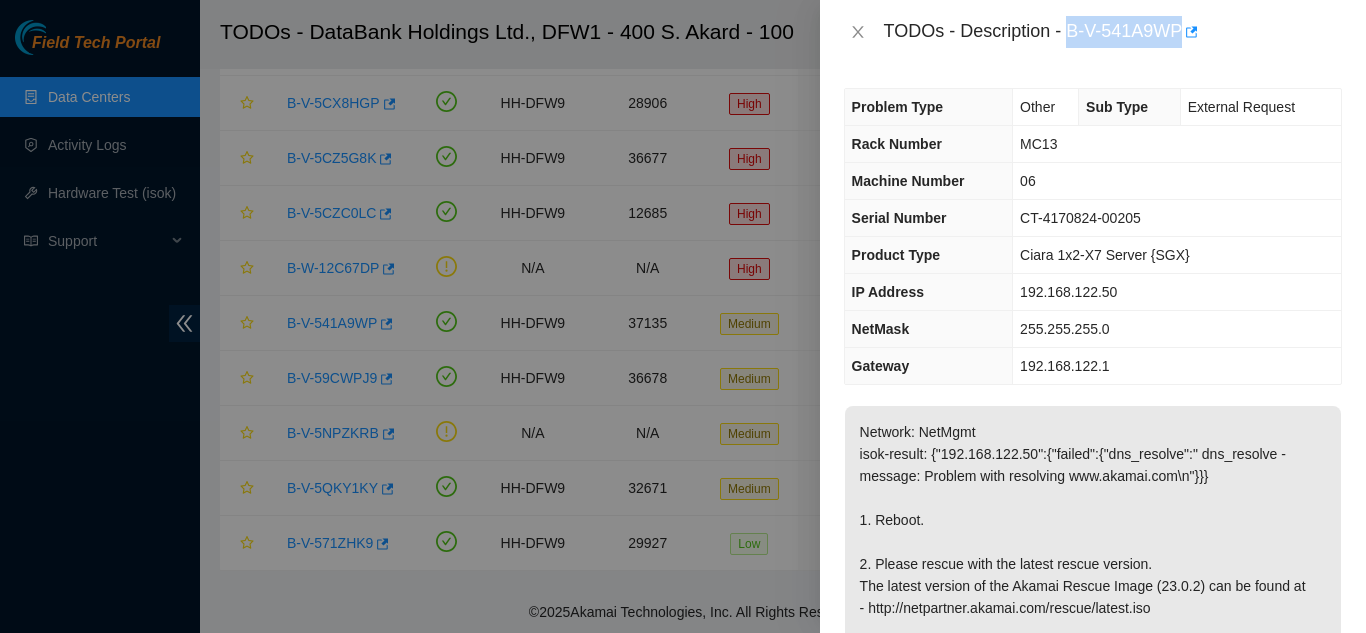 drag, startPoint x: 1069, startPoint y: 35, endPoint x: 1183, endPoint y: 35, distance: 114 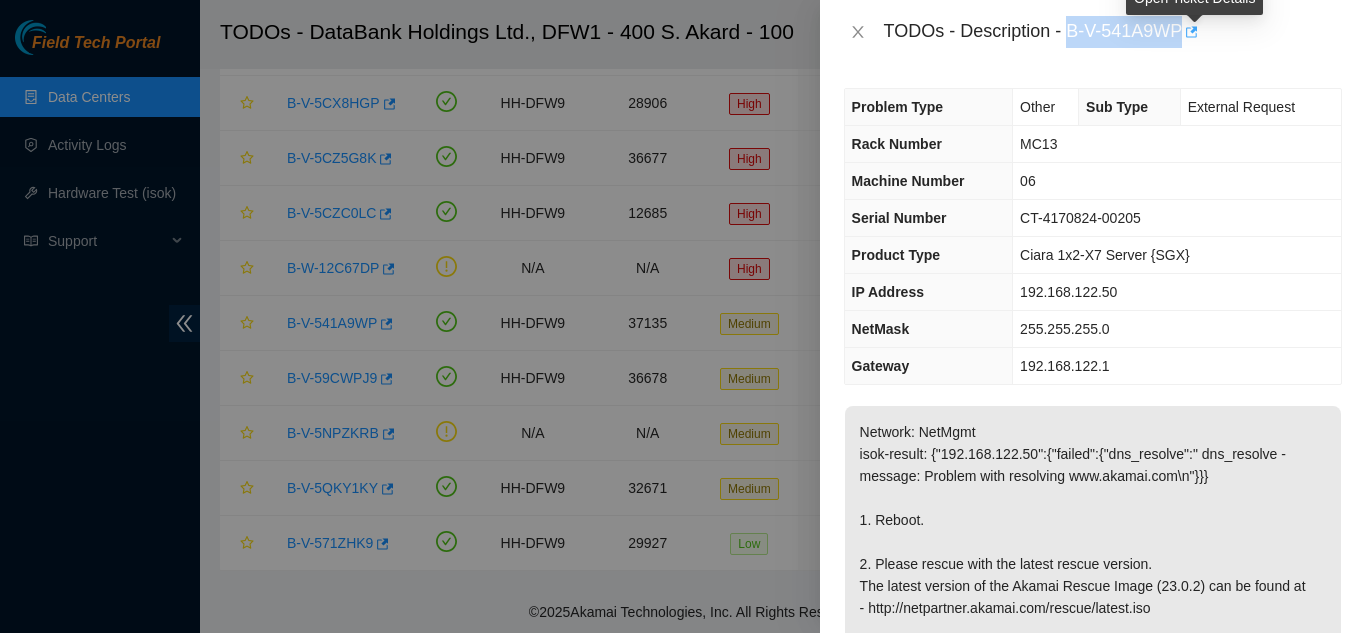 copy on "B-V-541A9WP" 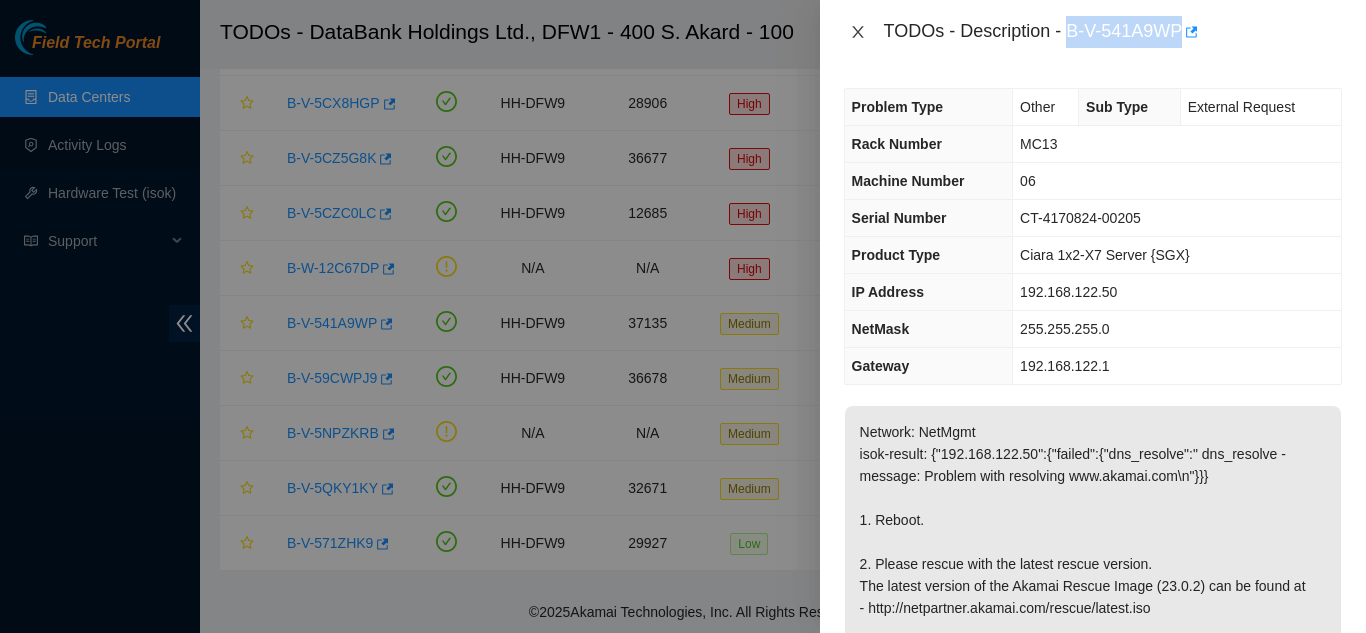 click 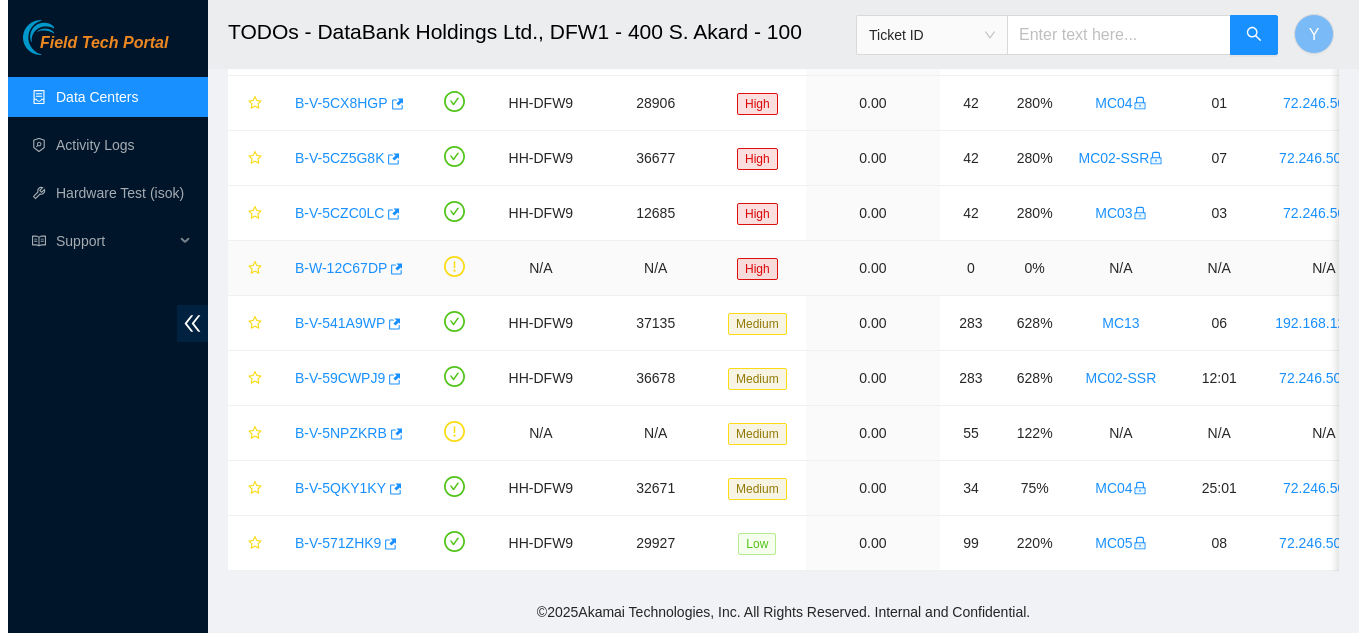 scroll, scrollTop: 329, scrollLeft: 0, axis: vertical 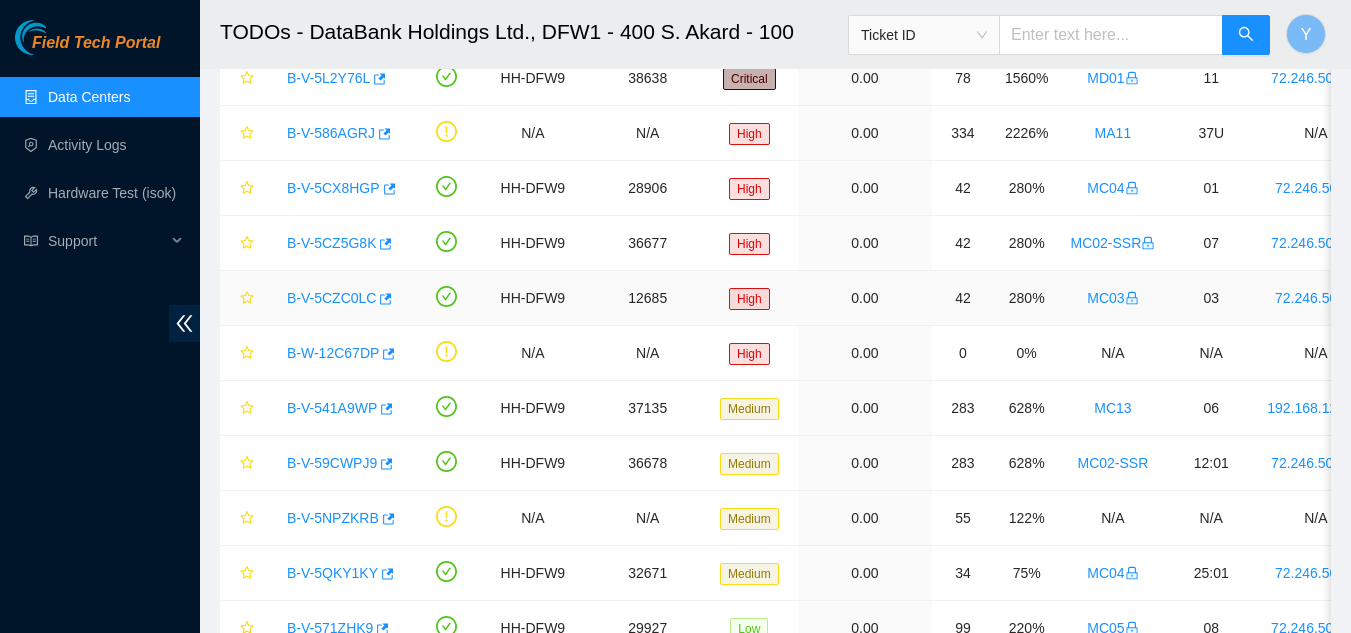 click on "B-V-5CZC0LC" at bounding box center [331, 298] 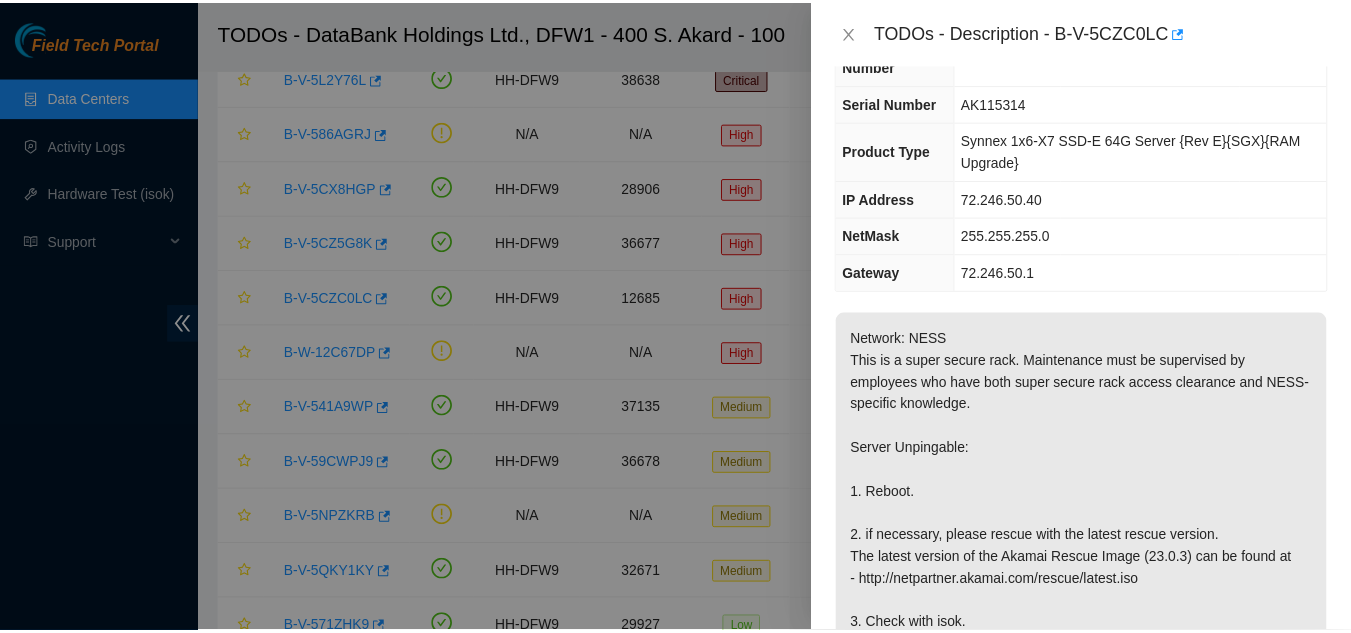 scroll, scrollTop: 0, scrollLeft: 0, axis: both 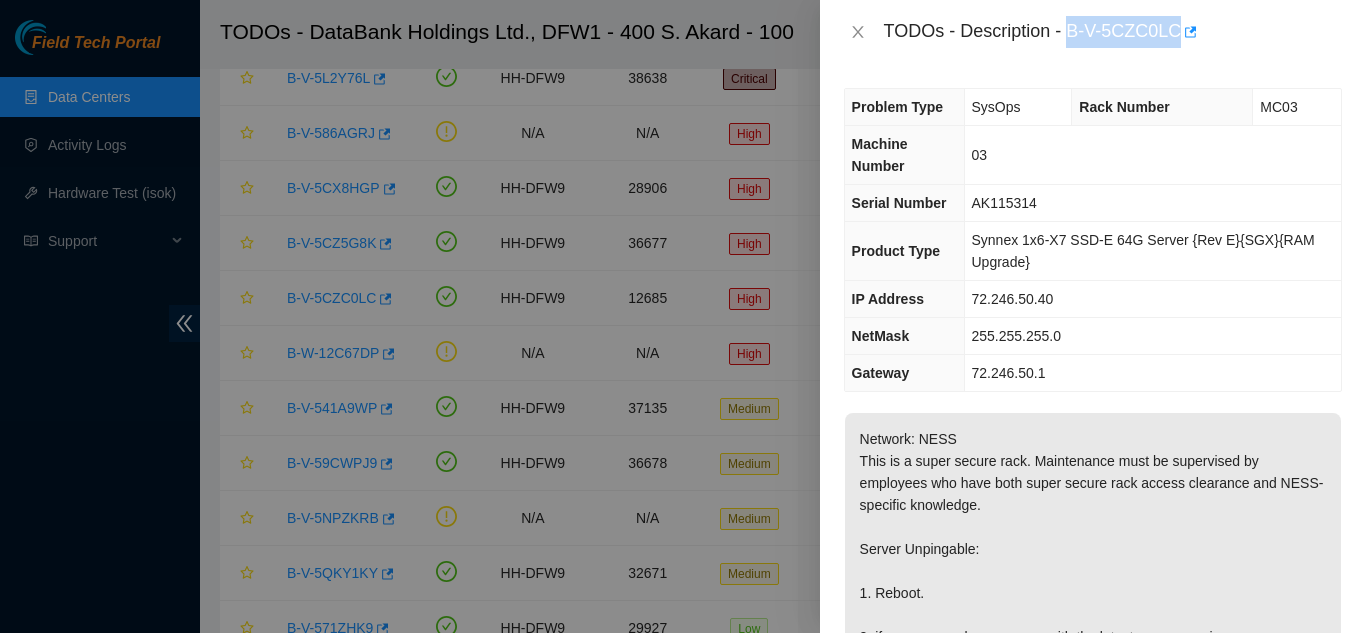 drag, startPoint x: 1067, startPoint y: 31, endPoint x: 1173, endPoint y: 31, distance: 106 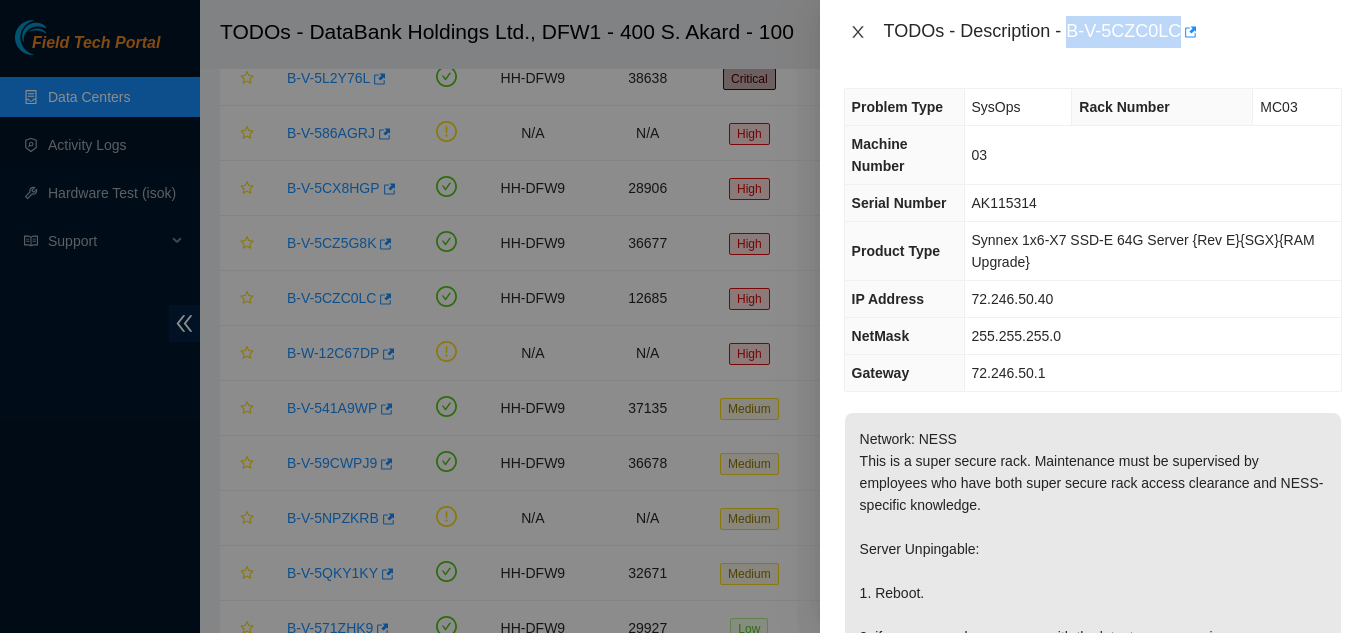 click 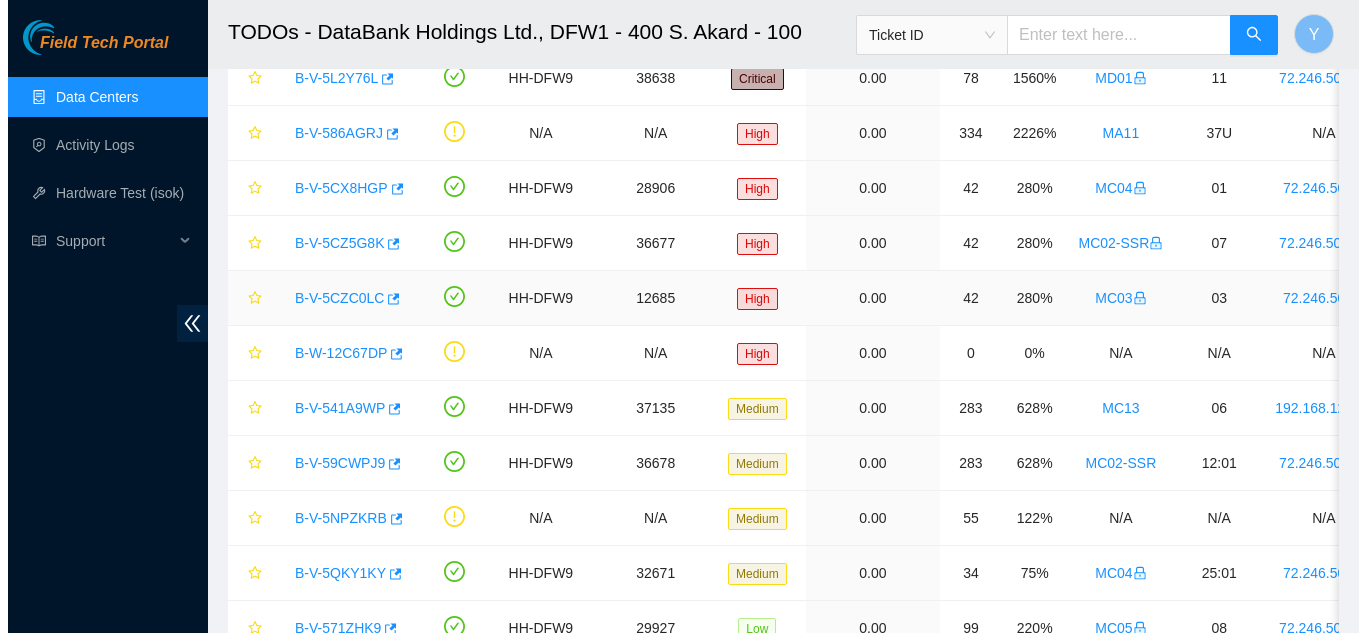 scroll, scrollTop: 229, scrollLeft: 0, axis: vertical 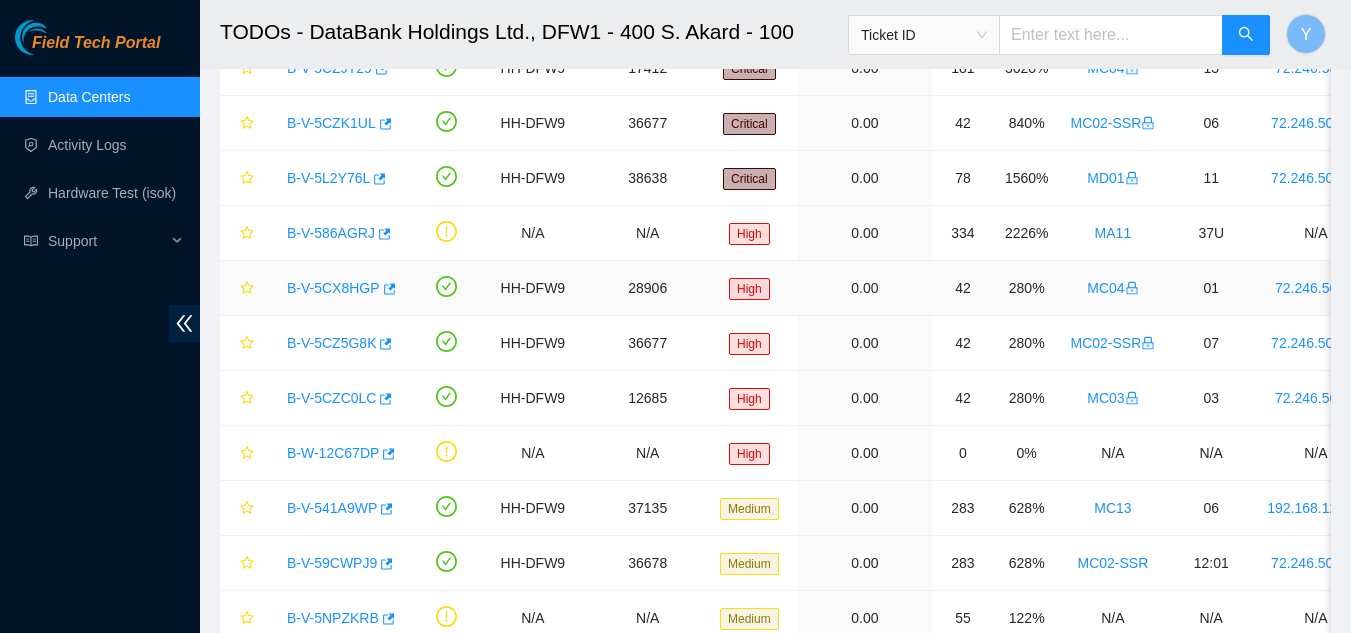 click on "B-V-5CX8HGP" at bounding box center (333, 288) 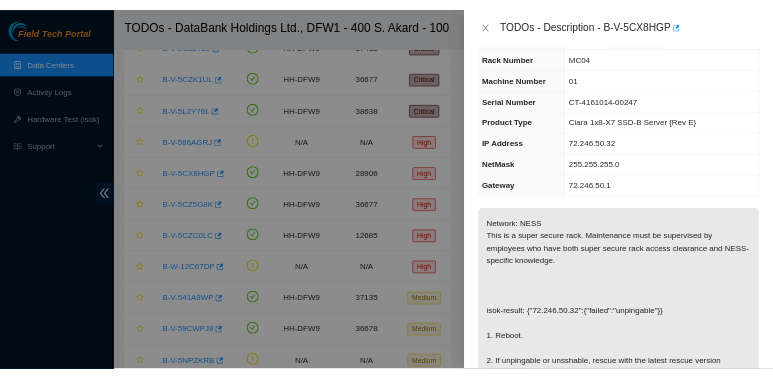 scroll, scrollTop: 100, scrollLeft: 0, axis: vertical 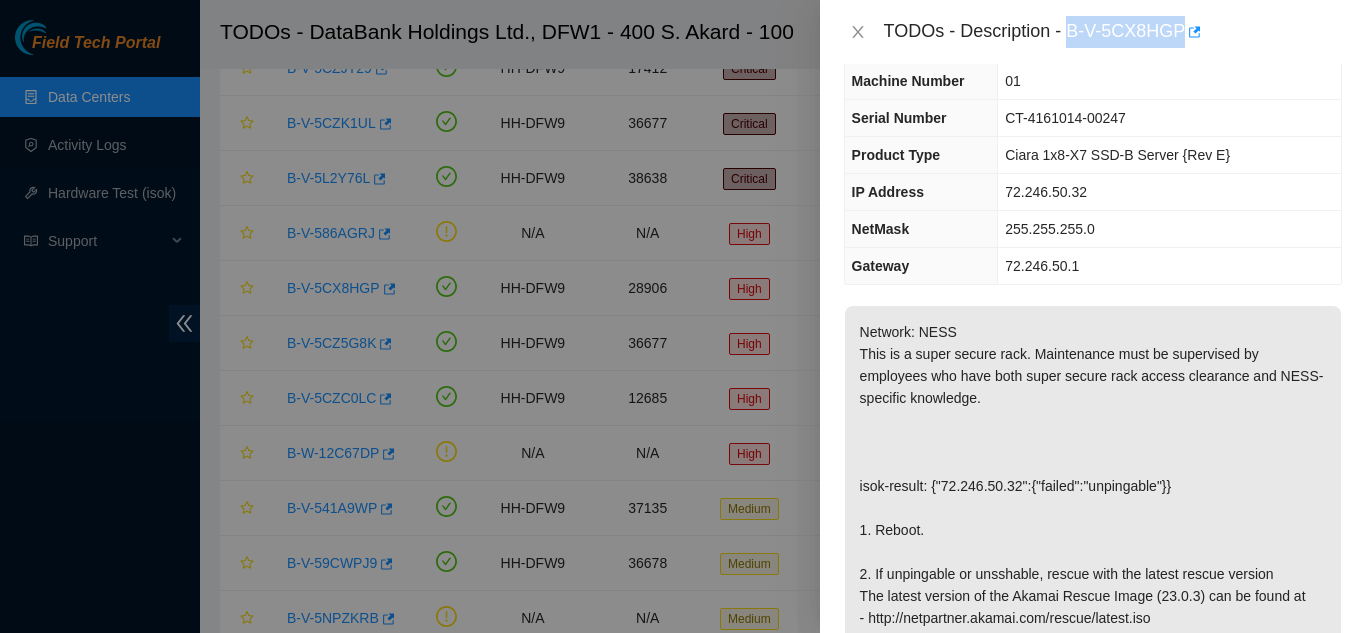 drag, startPoint x: 1068, startPoint y: 30, endPoint x: 1182, endPoint y: 28, distance: 114.01754 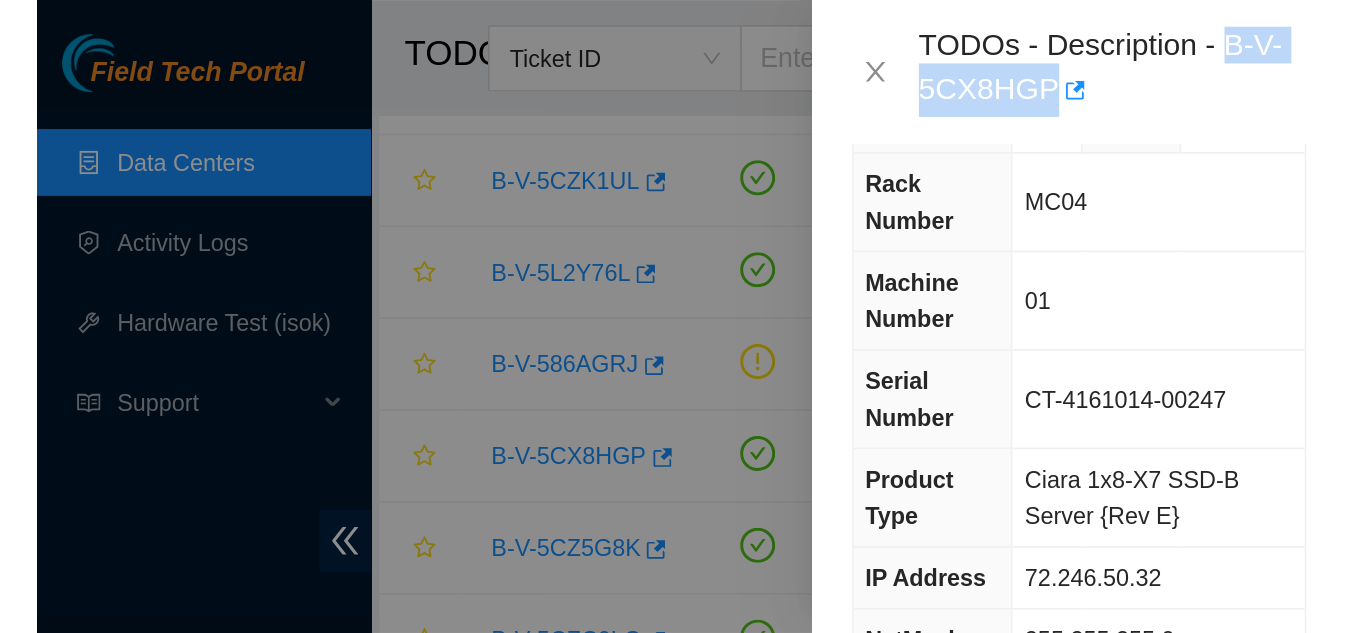 scroll, scrollTop: 166, scrollLeft: 0, axis: vertical 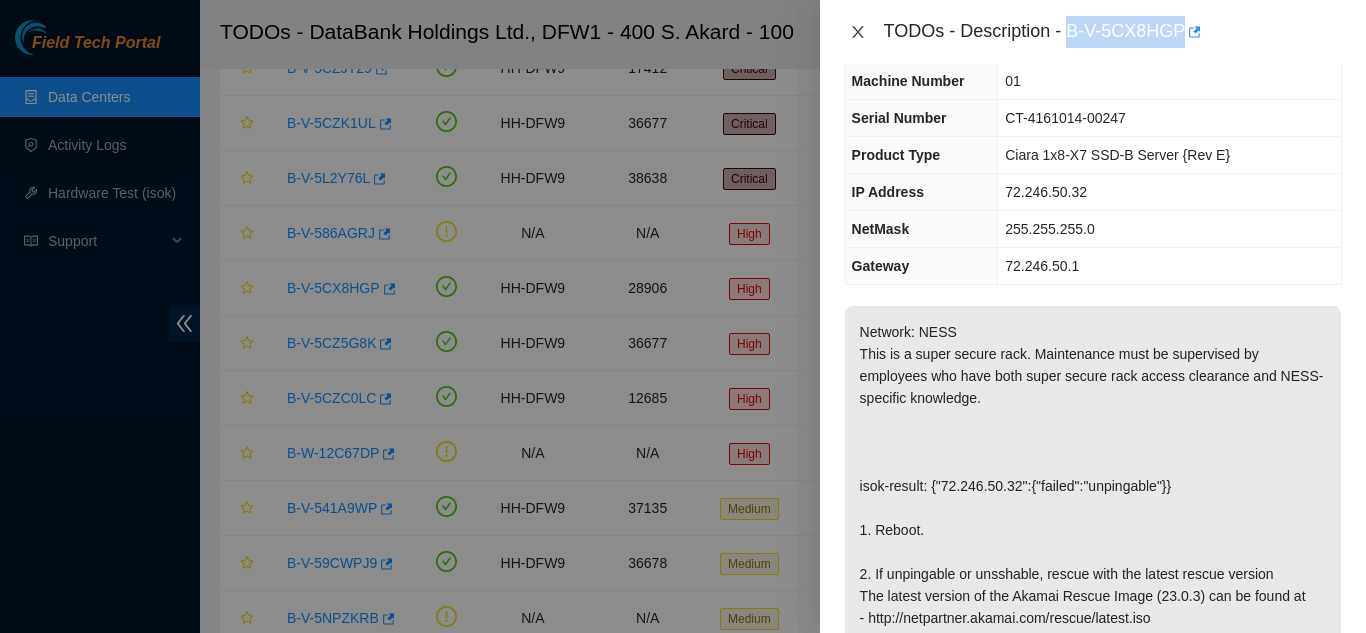 click 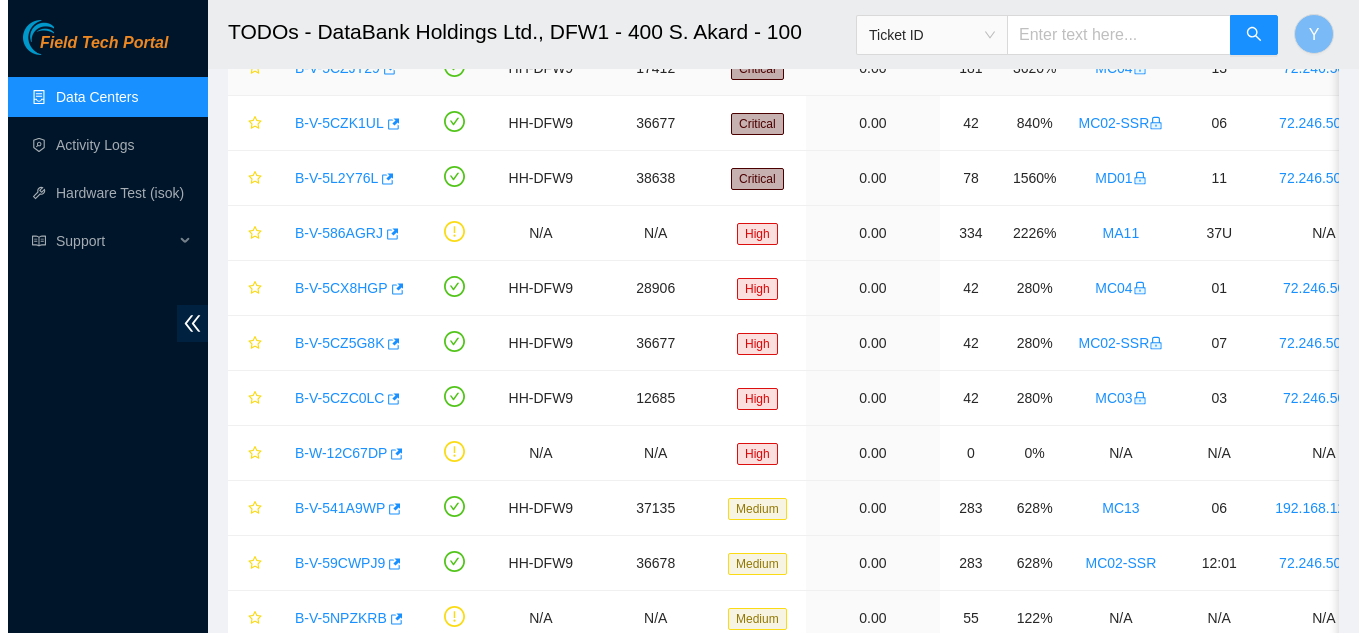 scroll, scrollTop: 144, scrollLeft: 0, axis: vertical 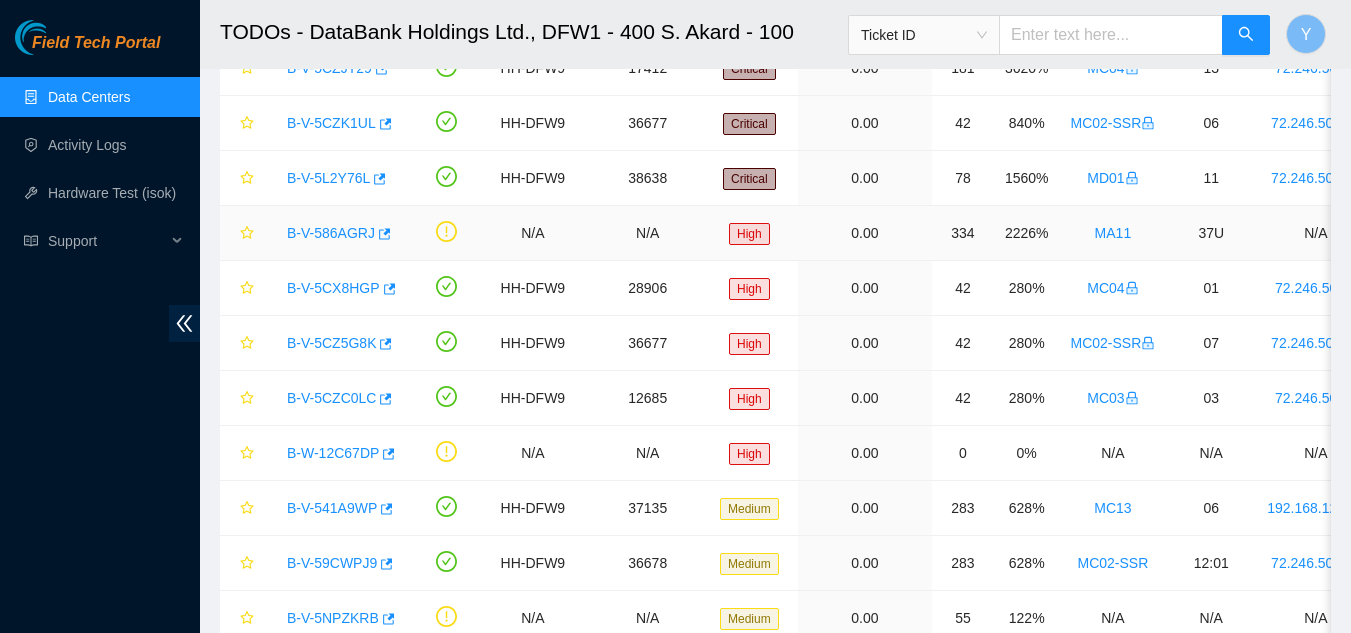 click on "B-V-586AGRJ" at bounding box center [331, 233] 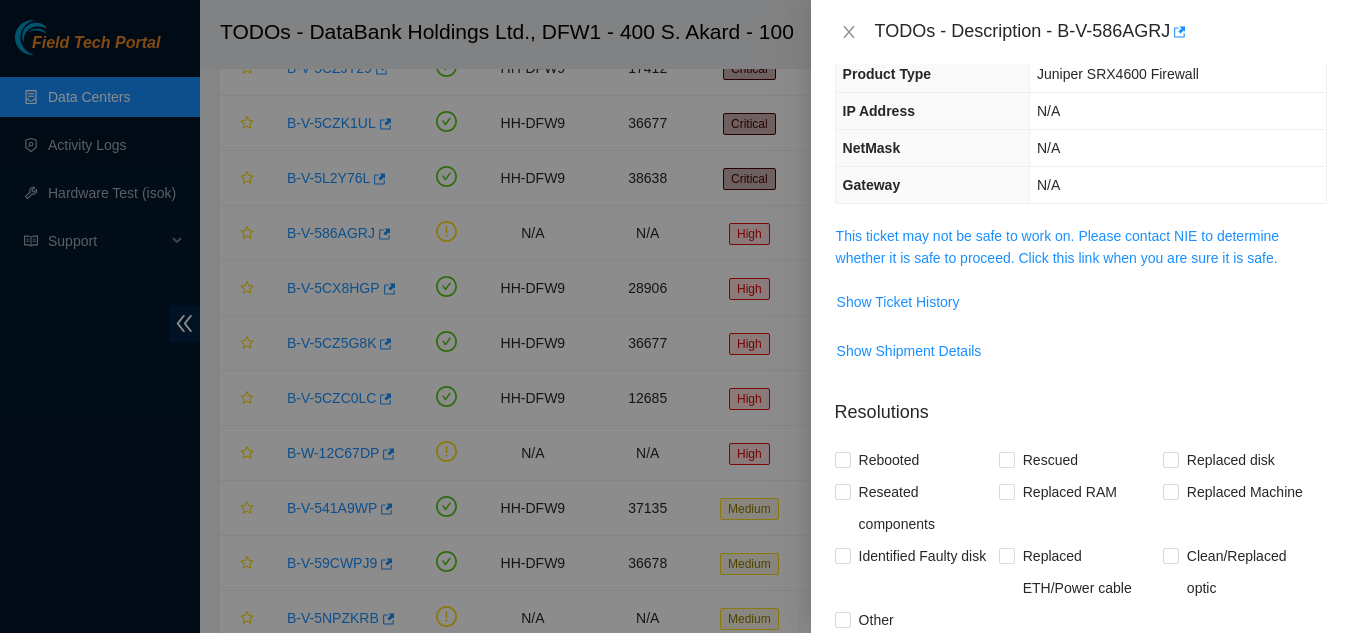scroll, scrollTop: 100, scrollLeft: 0, axis: vertical 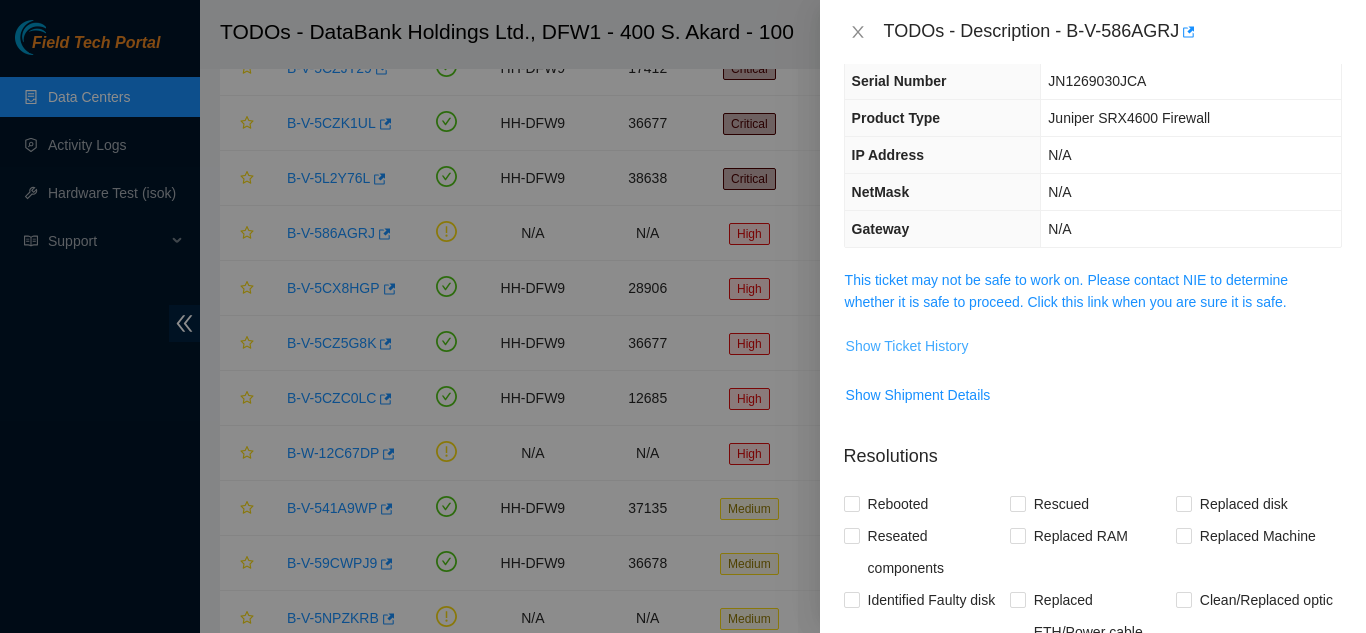 click on "Show Ticket History" at bounding box center [907, 346] 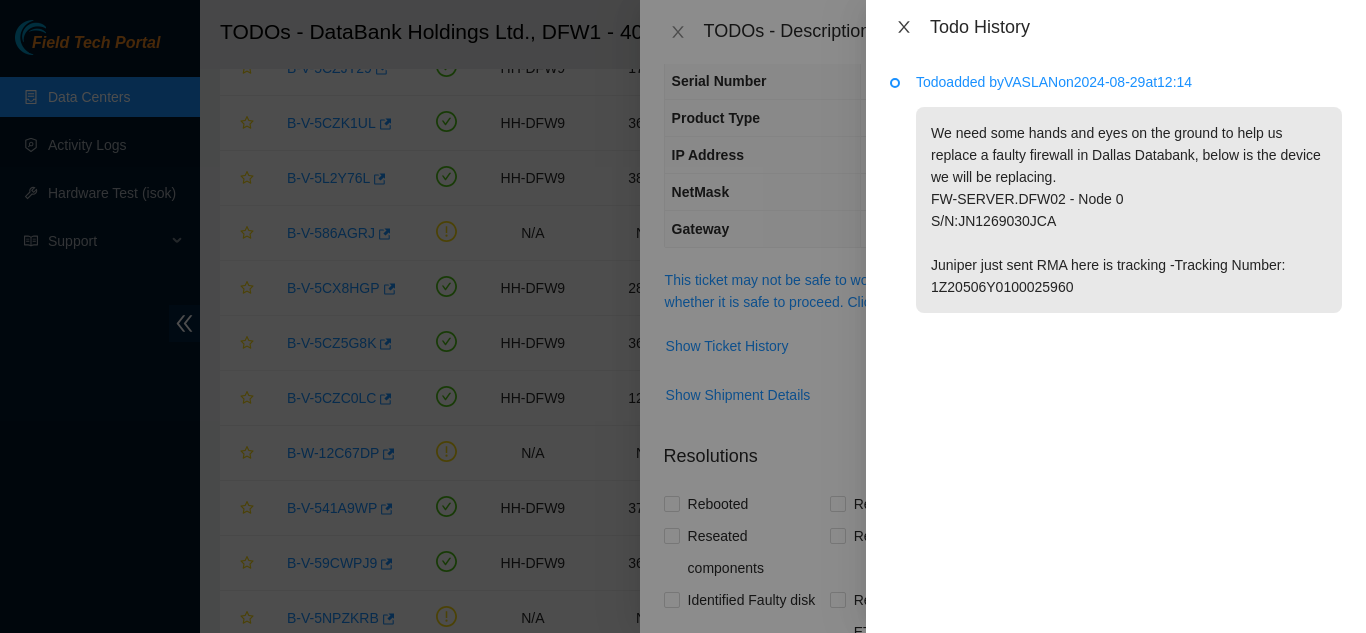 click 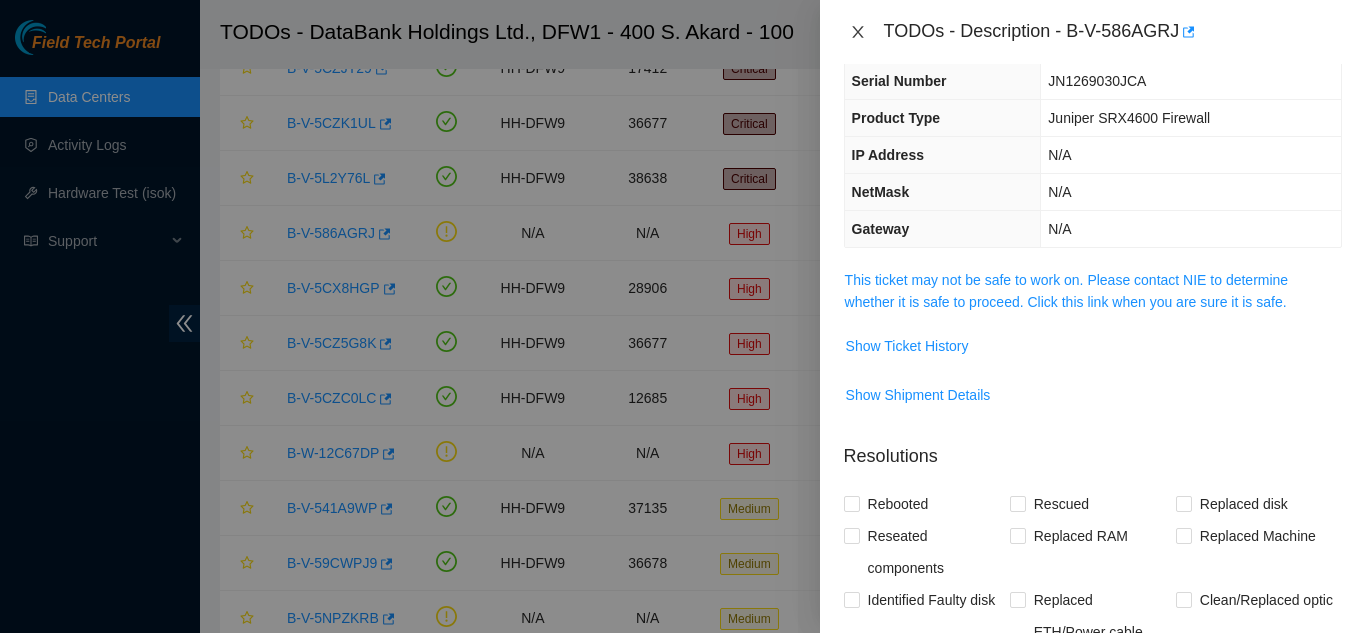 drag, startPoint x: 859, startPoint y: 28, endPoint x: 873, endPoint y: 48, distance: 24.41311 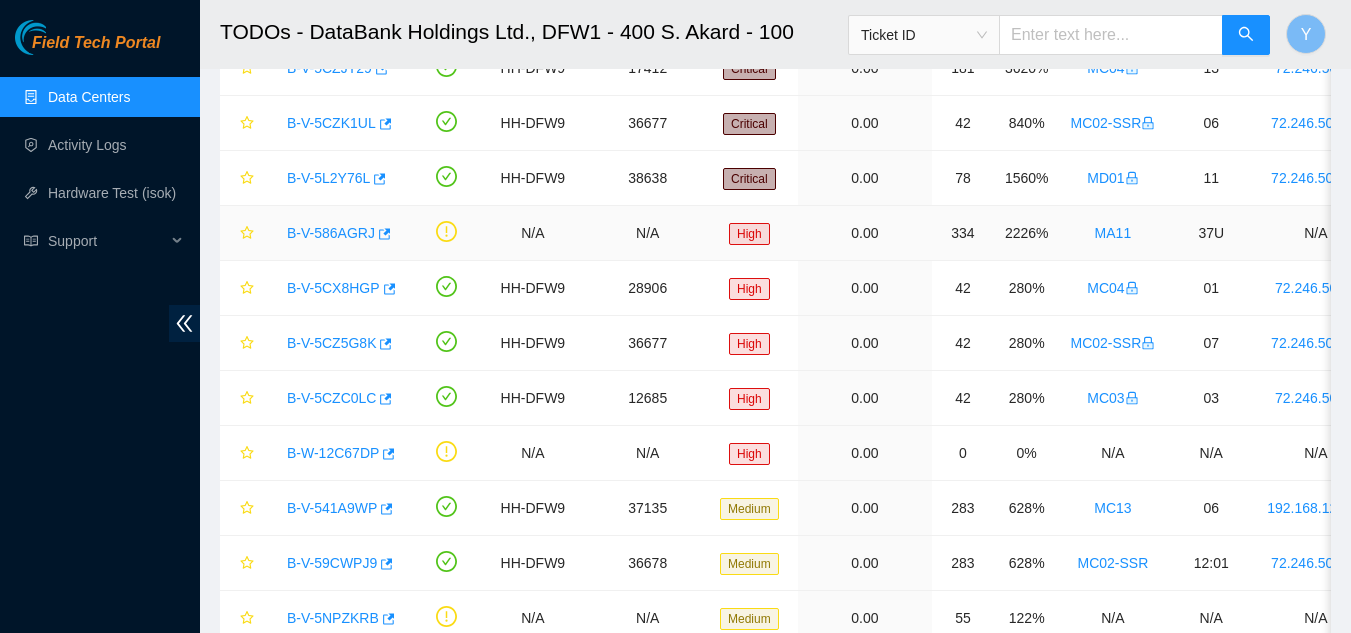 scroll, scrollTop: 144, scrollLeft: 0, axis: vertical 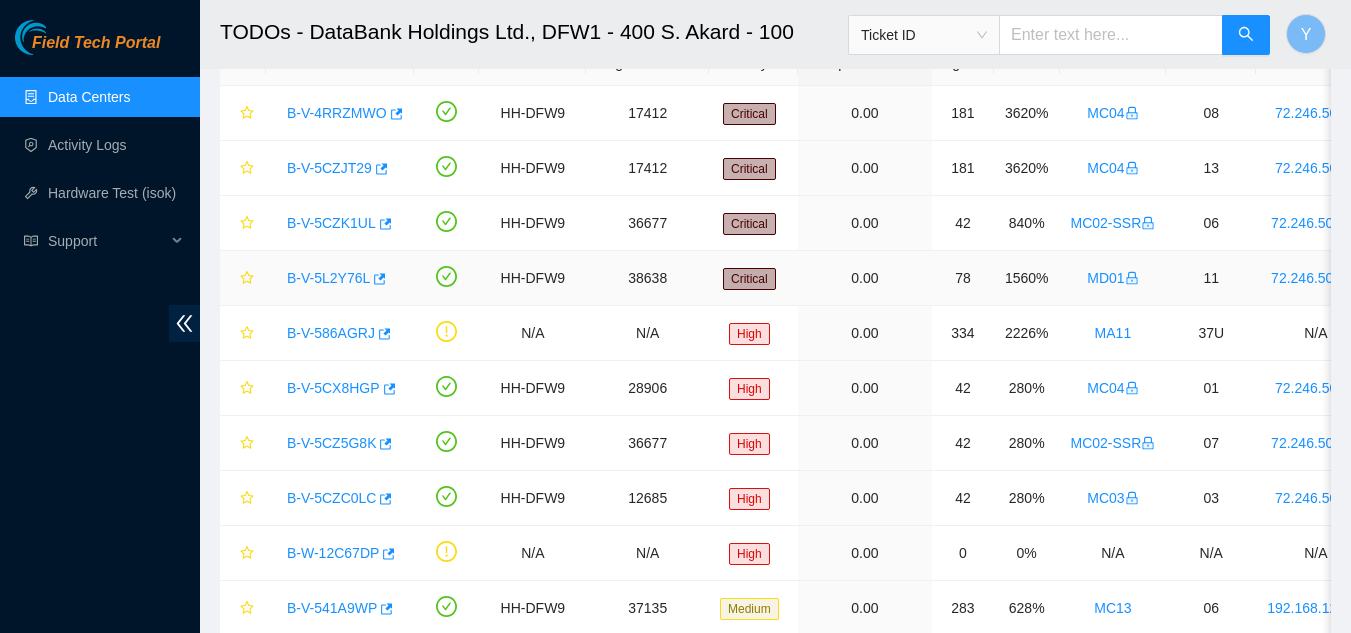 click on "B-V-5L2Y76L" at bounding box center [328, 278] 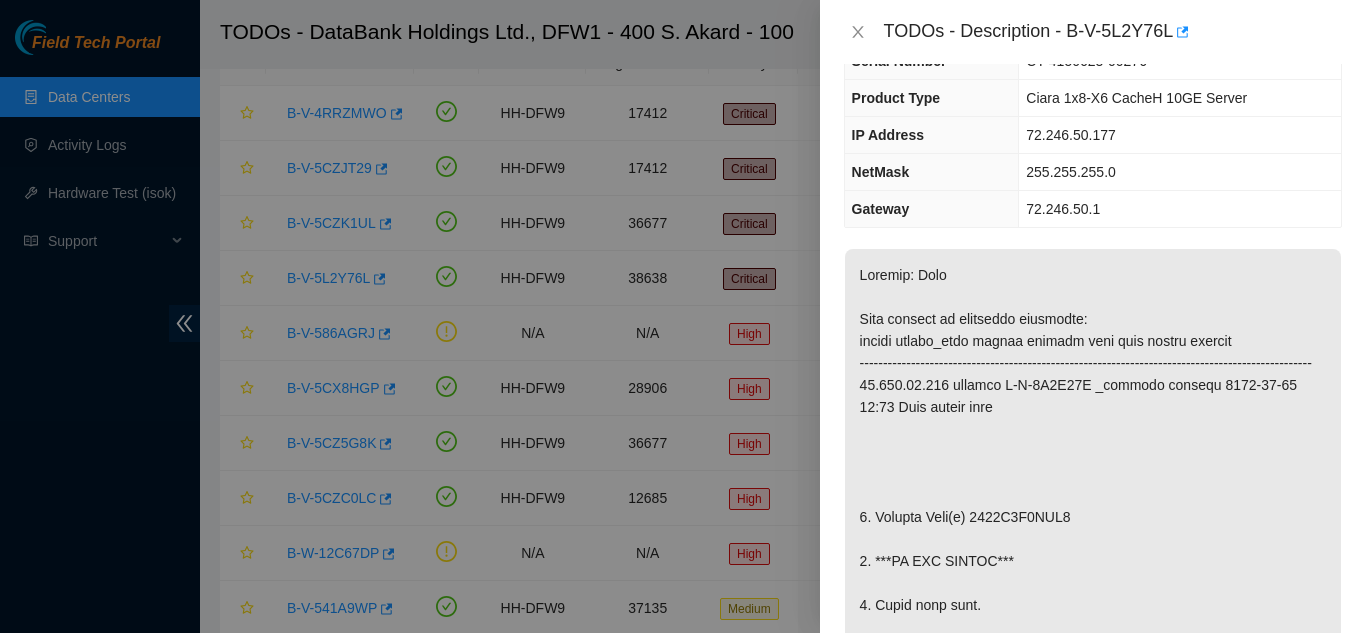 scroll, scrollTop: 0, scrollLeft: 0, axis: both 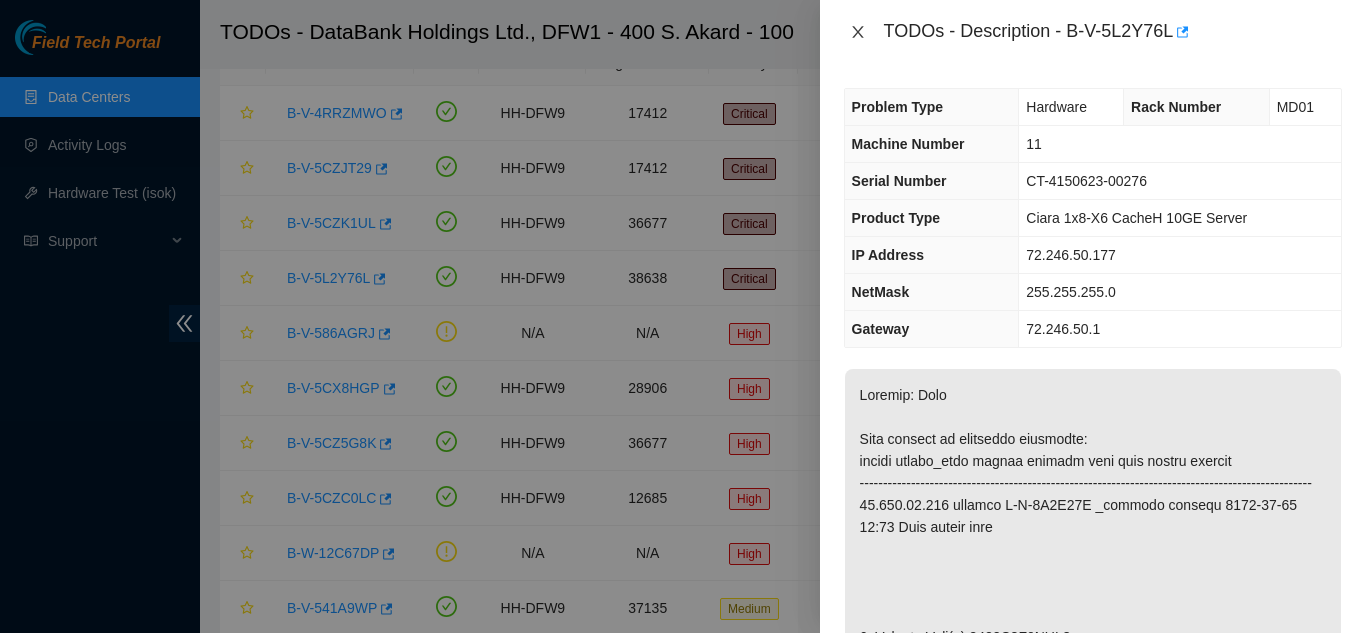 click 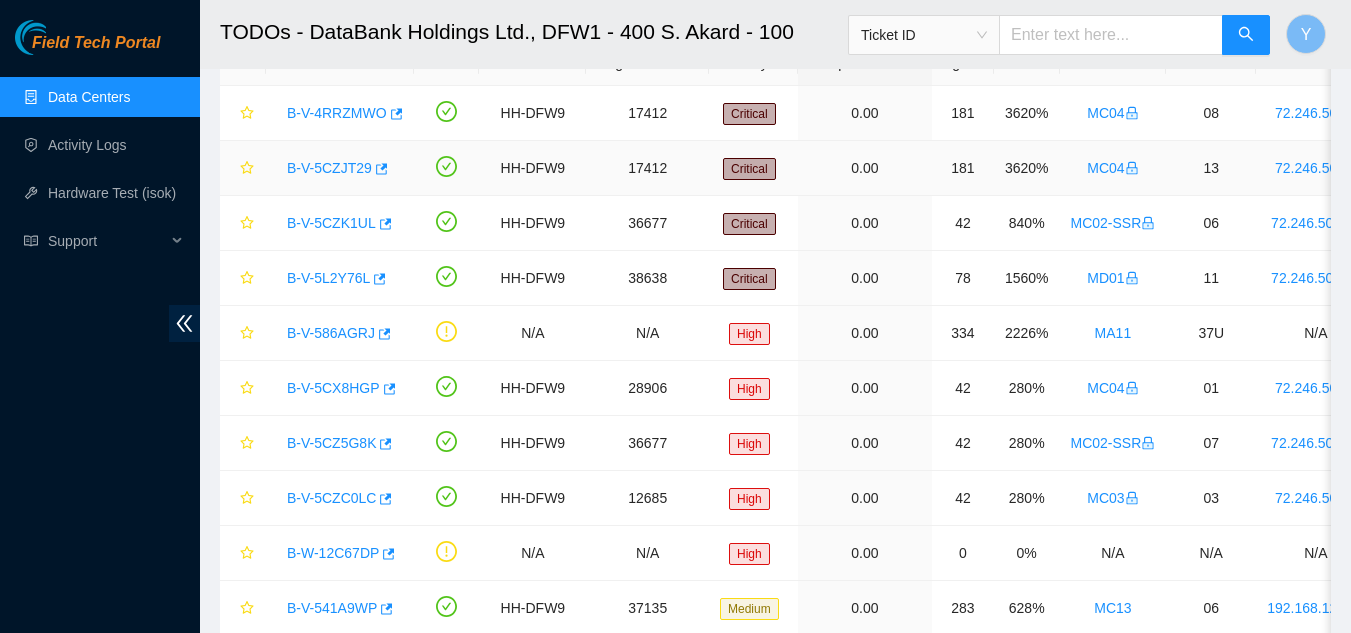 click on "B-V-5CZJT29" at bounding box center [329, 168] 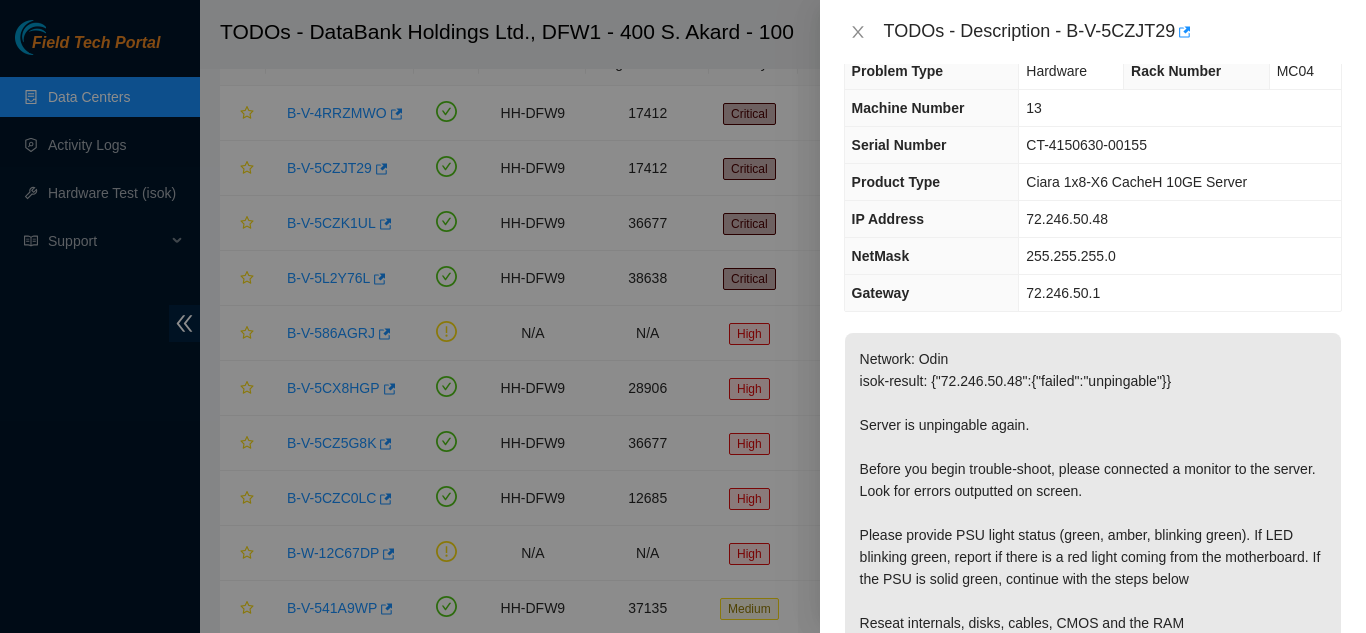 scroll, scrollTop: 0, scrollLeft: 0, axis: both 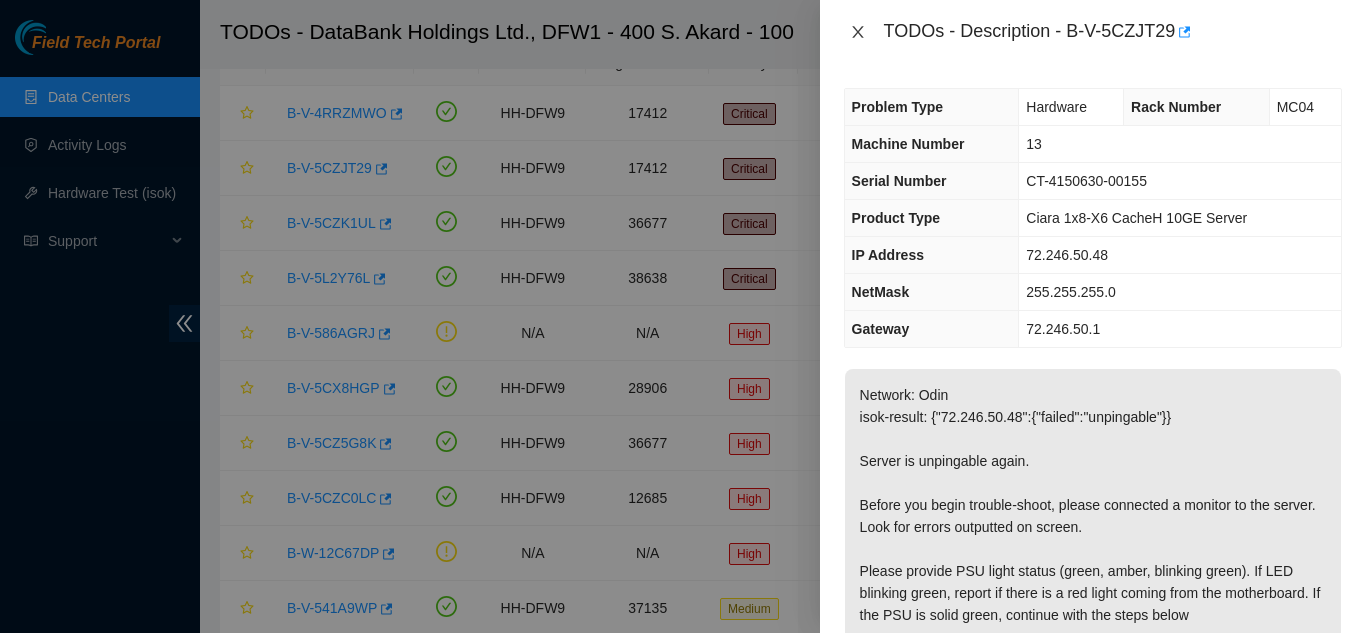 click 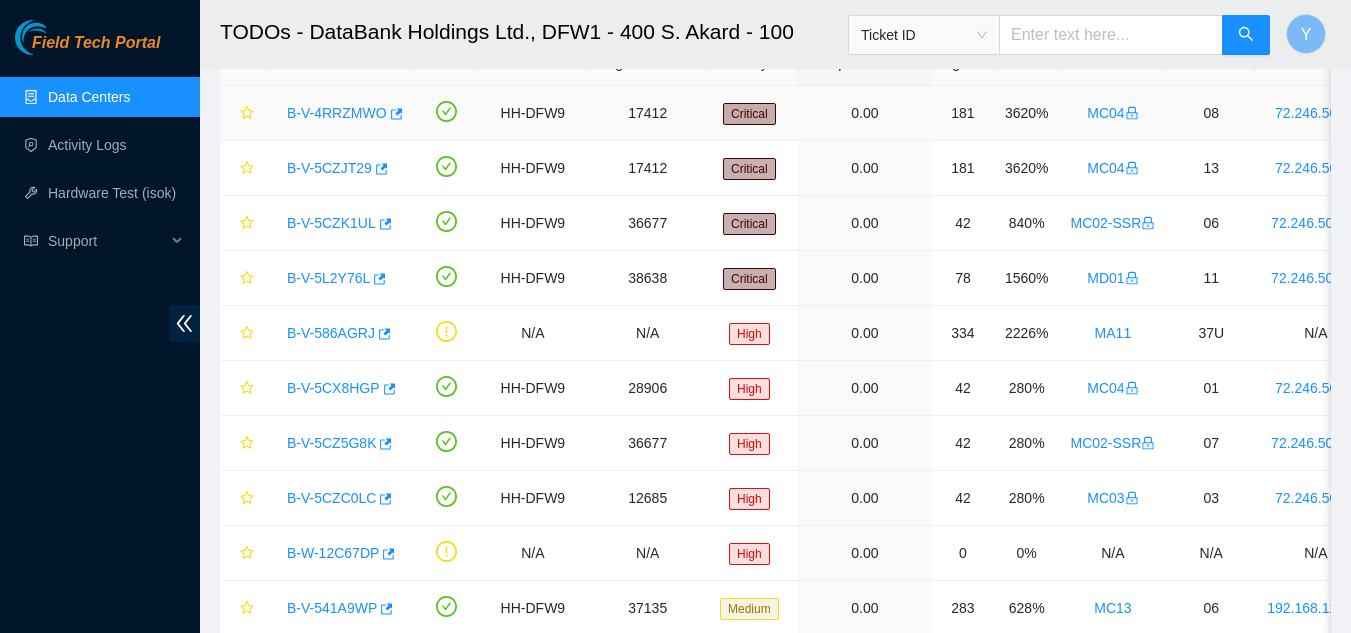 click on "B-V-4RRZMWO" at bounding box center [337, 113] 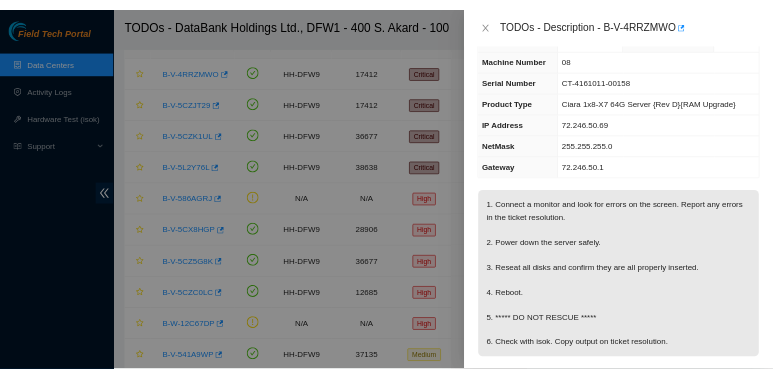 scroll, scrollTop: 100, scrollLeft: 0, axis: vertical 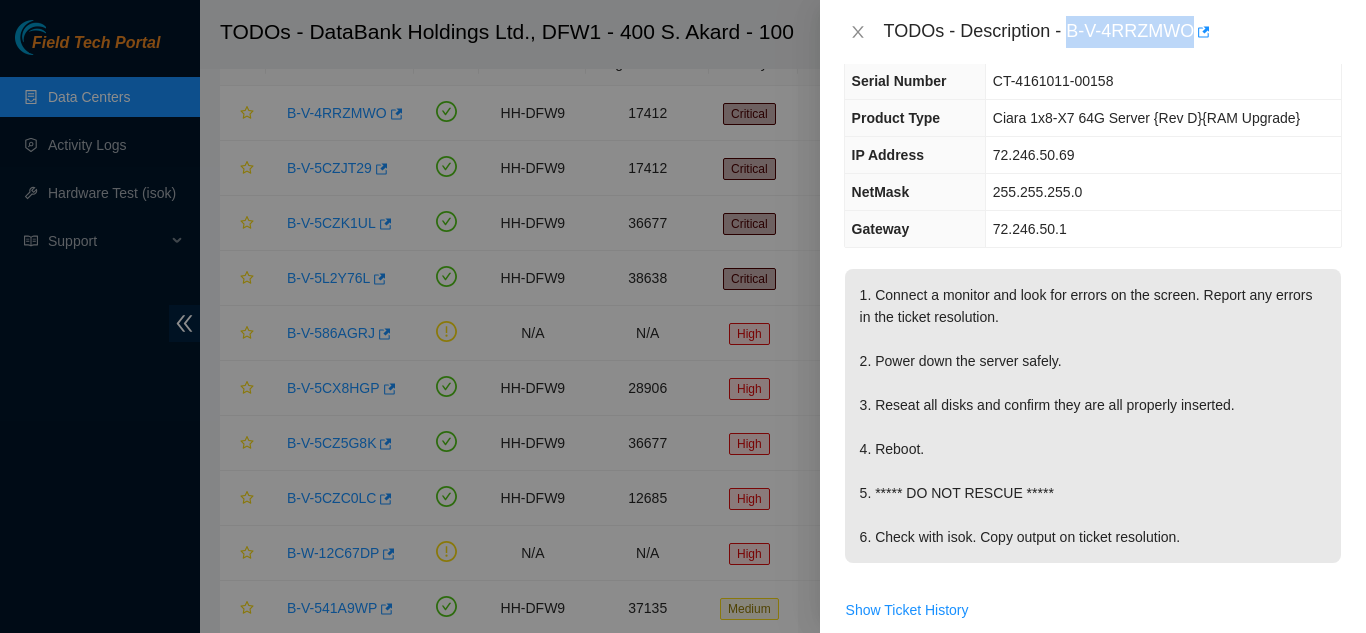 drag, startPoint x: 1066, startPoint y: 32, endPoint x: 1190, endPoint y: 32, distance: 124 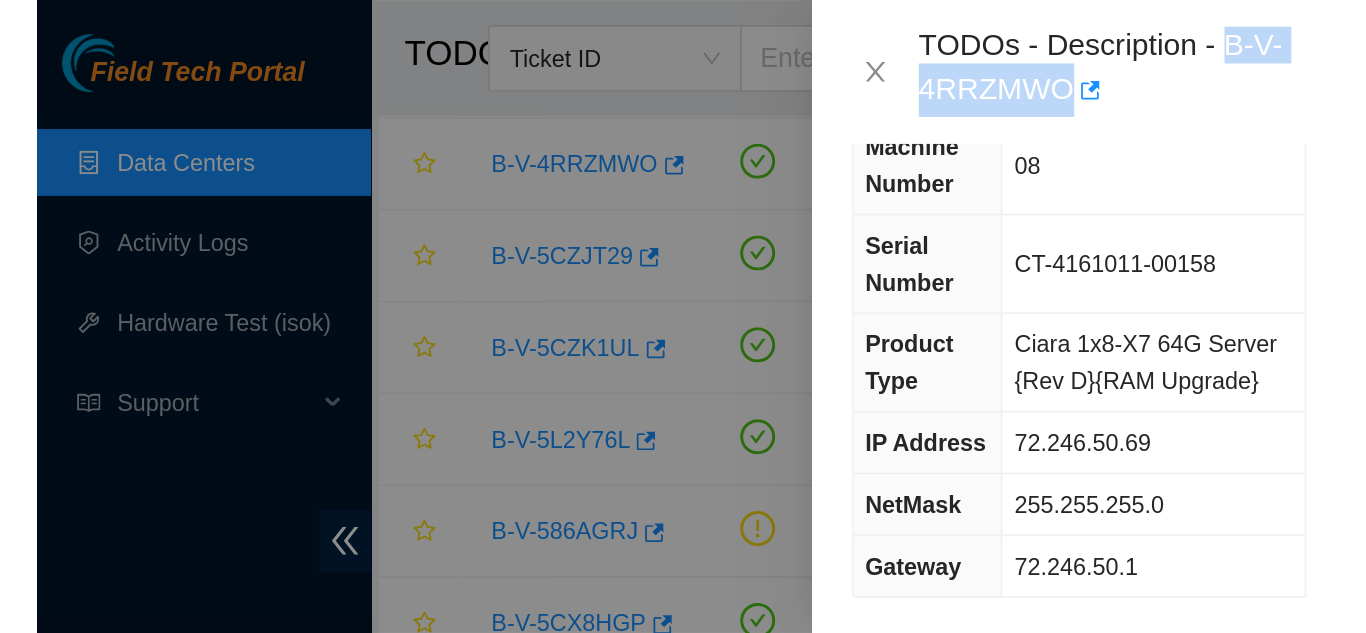 scroll, scrollTop: 166, scrollLeft: 0, axis: vertical 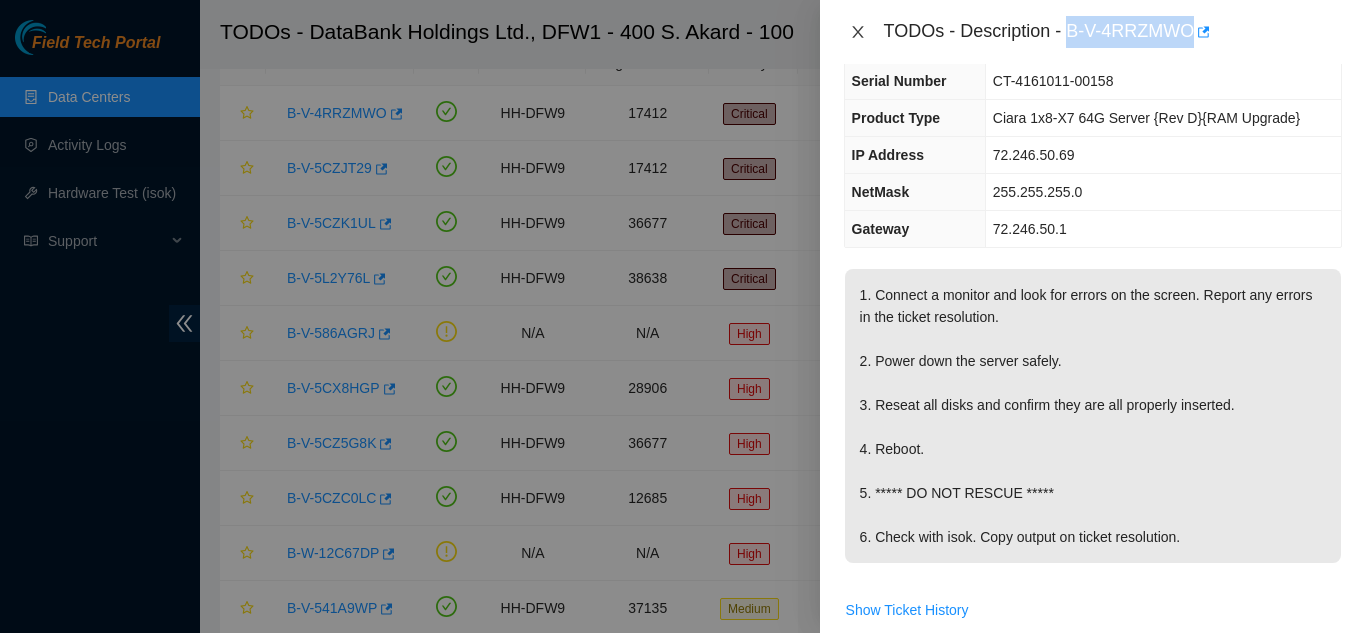 click 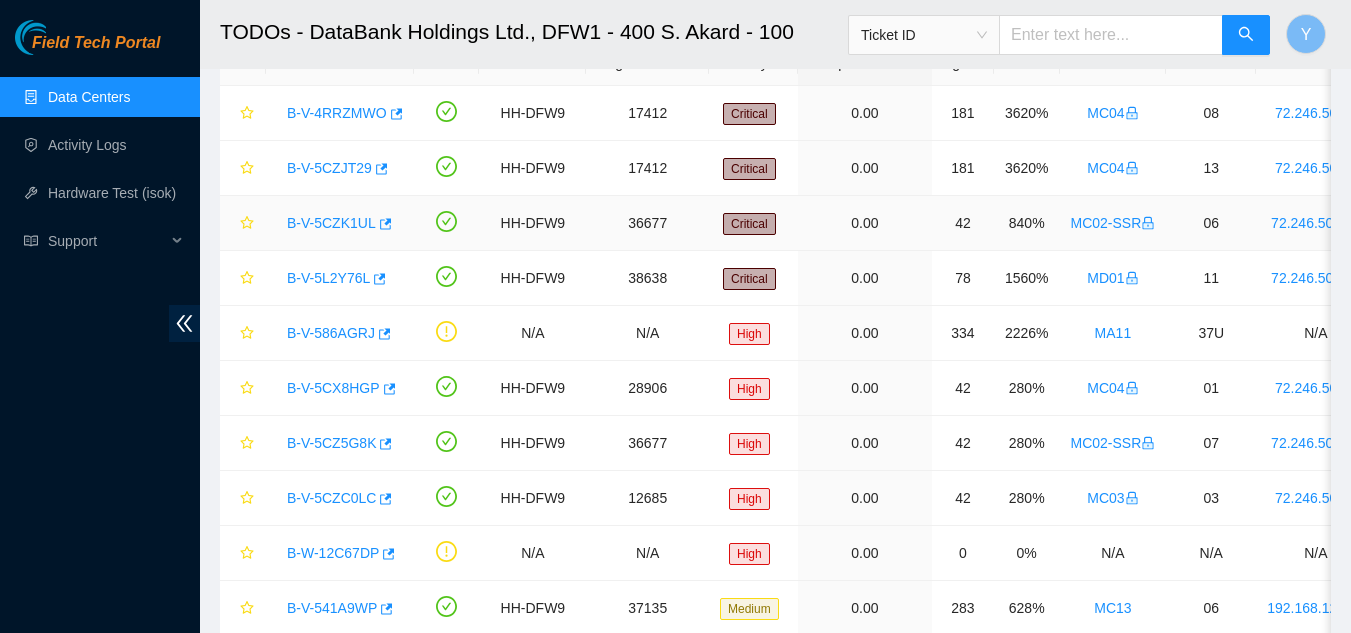 scroll, scrollTop: 144, scrollLeft: 0, axis: vertical 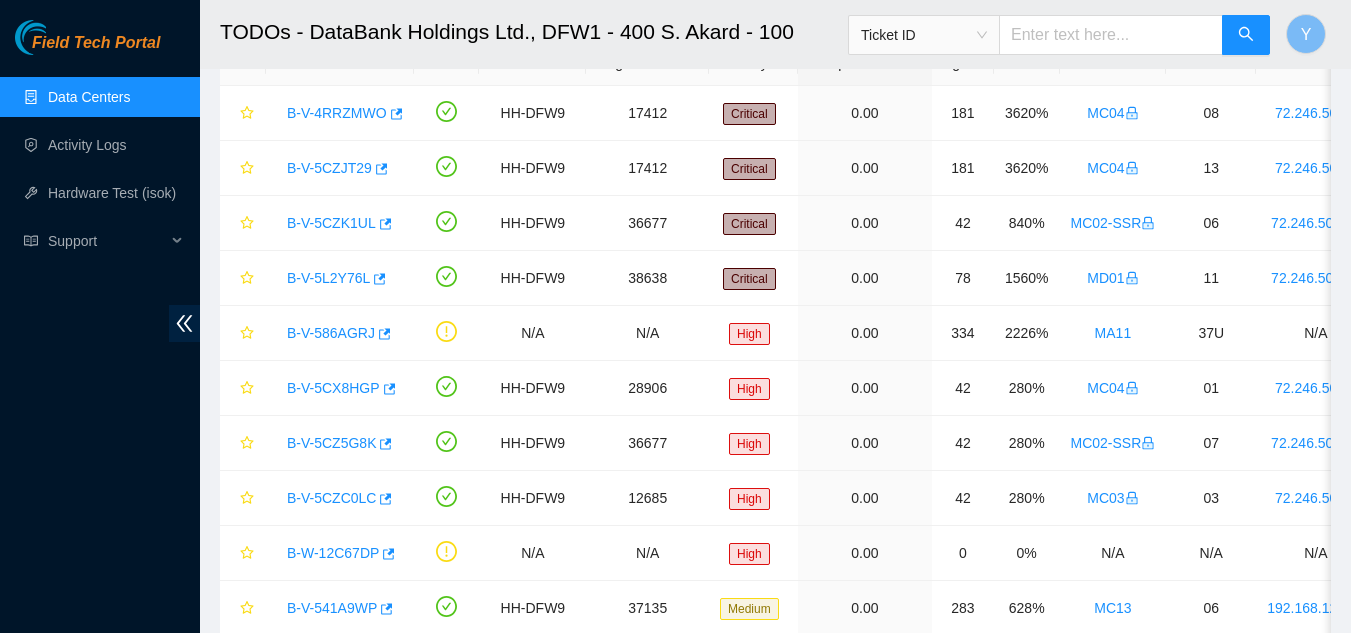click on "Data Centers" at bounding box center [89, 97] 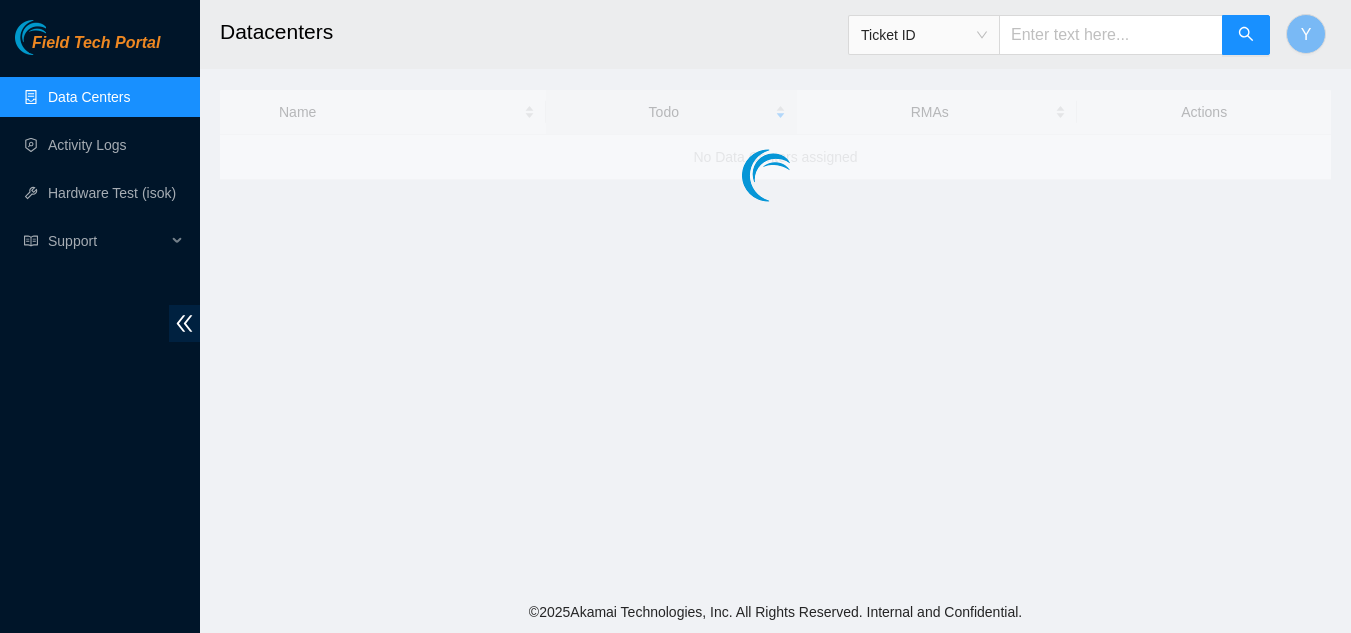 scroll, scrollTop: 0, scrollLeft: 0, axis: both 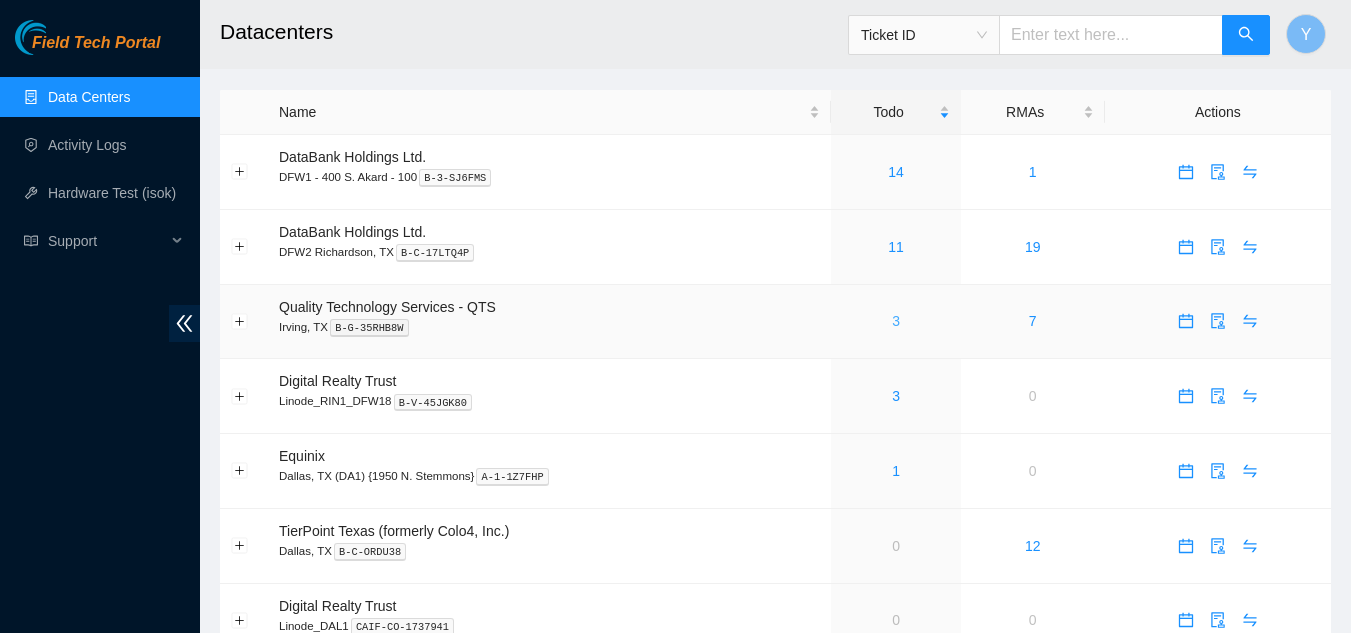 click on "3" at bounding box center [896, 321] 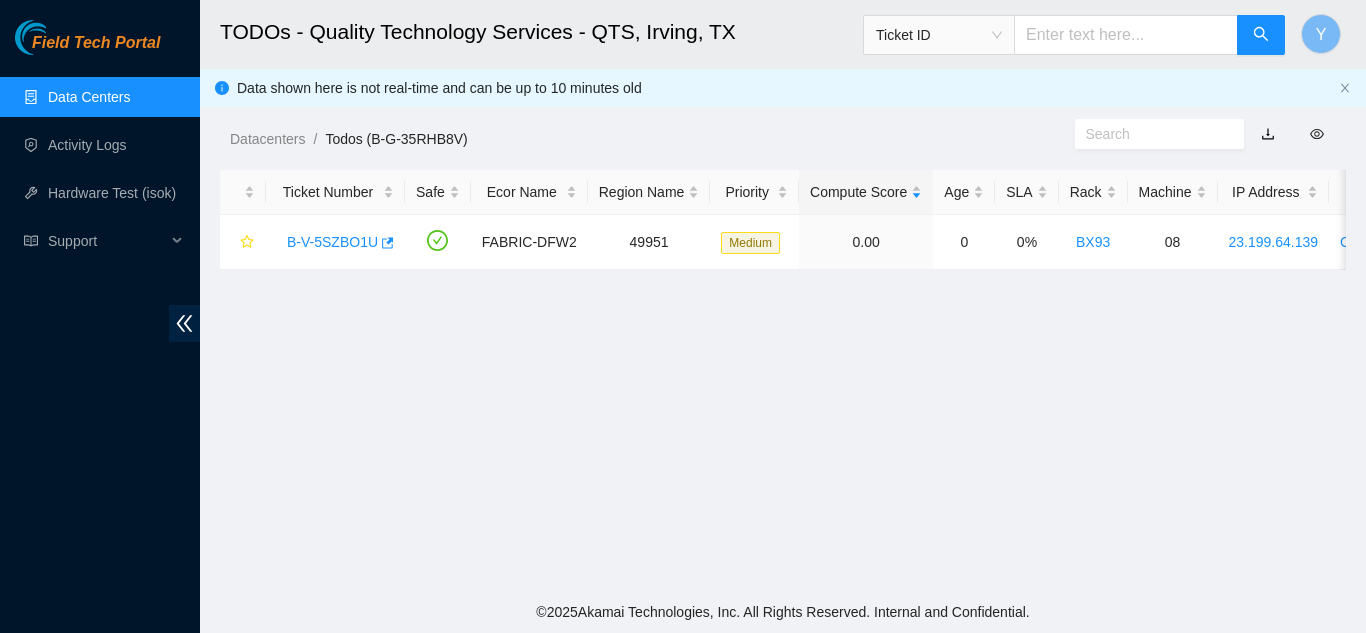 click on "Data Centers" at bounding box center (89, 97) 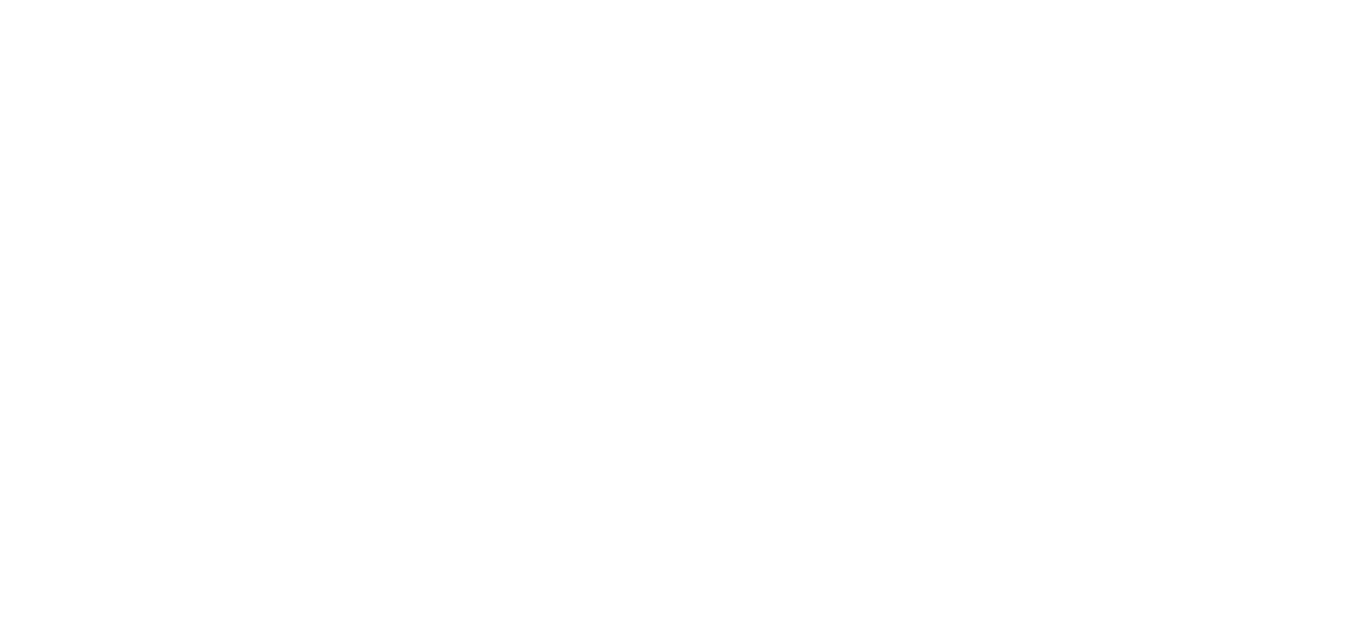 scroll, scrollTop: 0, scrollLeft: 0, axis: both 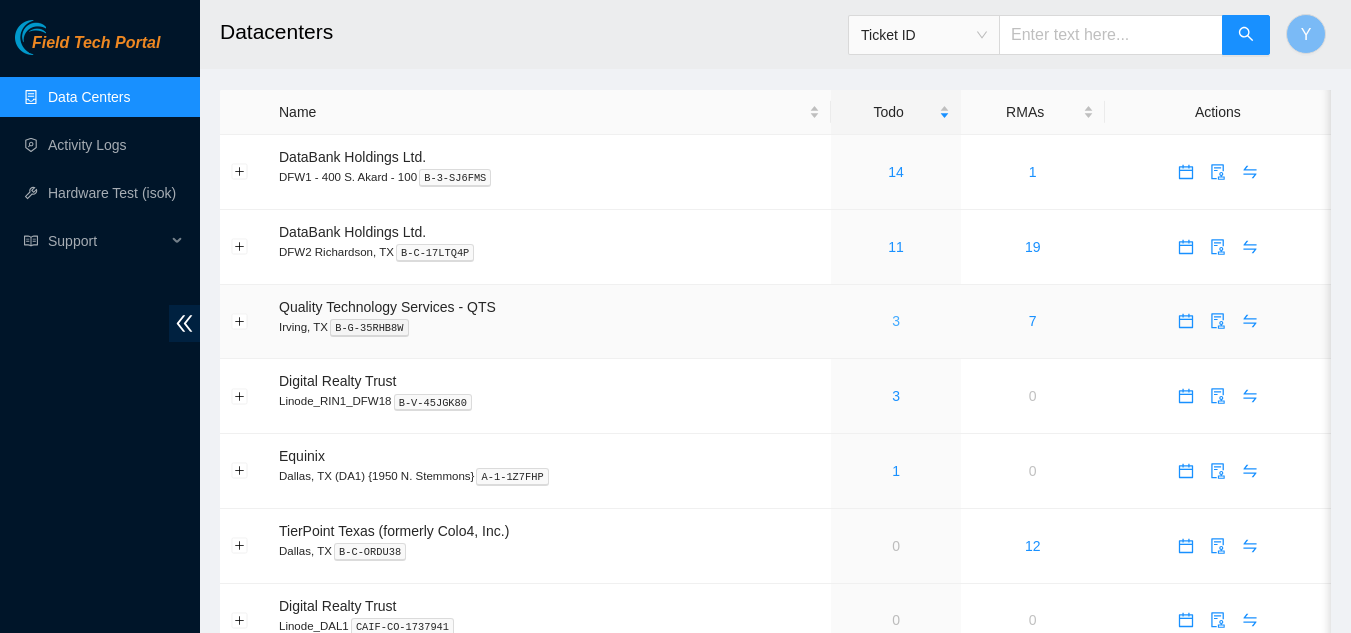 click on "3" at bounding box center (896, 321) 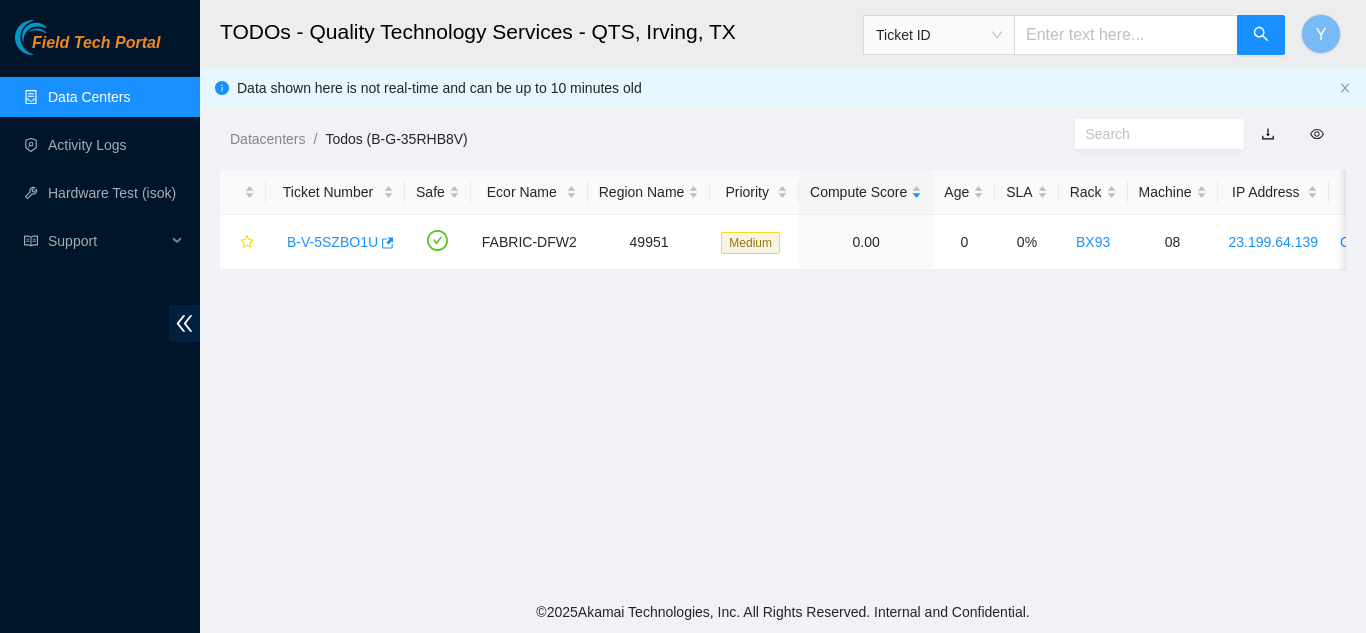 click on "Data Centers" at bounding box center [89, 97] 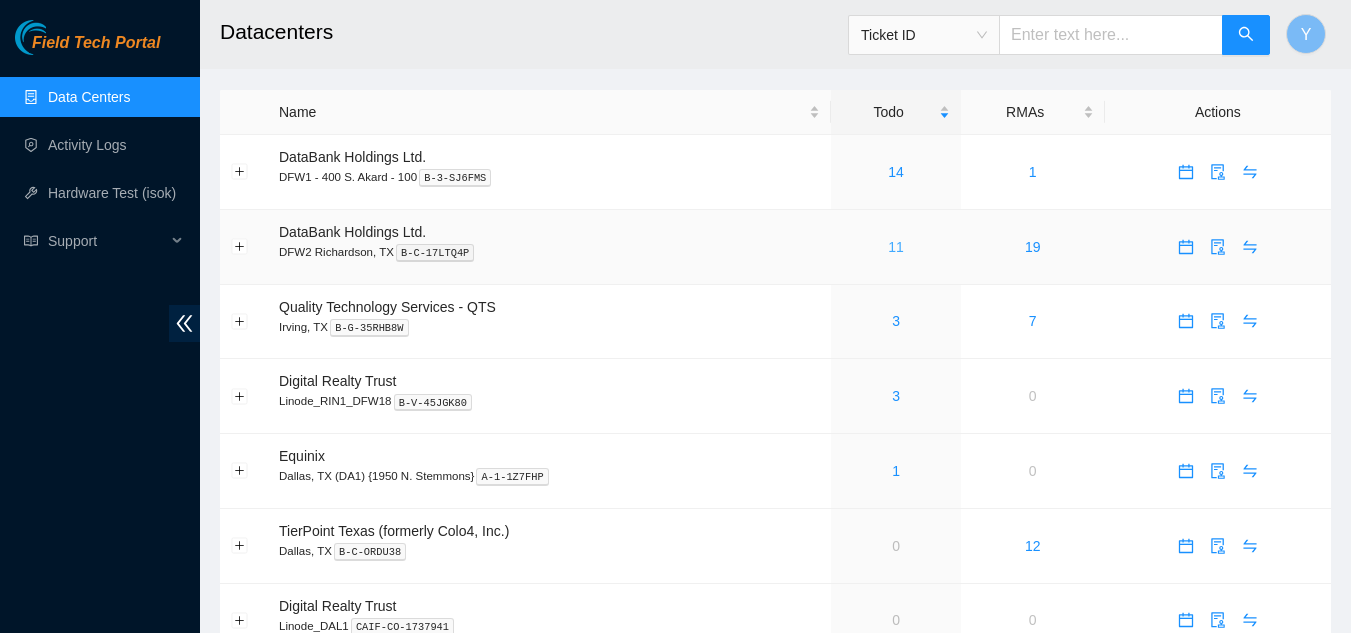 click on "11" at bounding box center (896, 247) 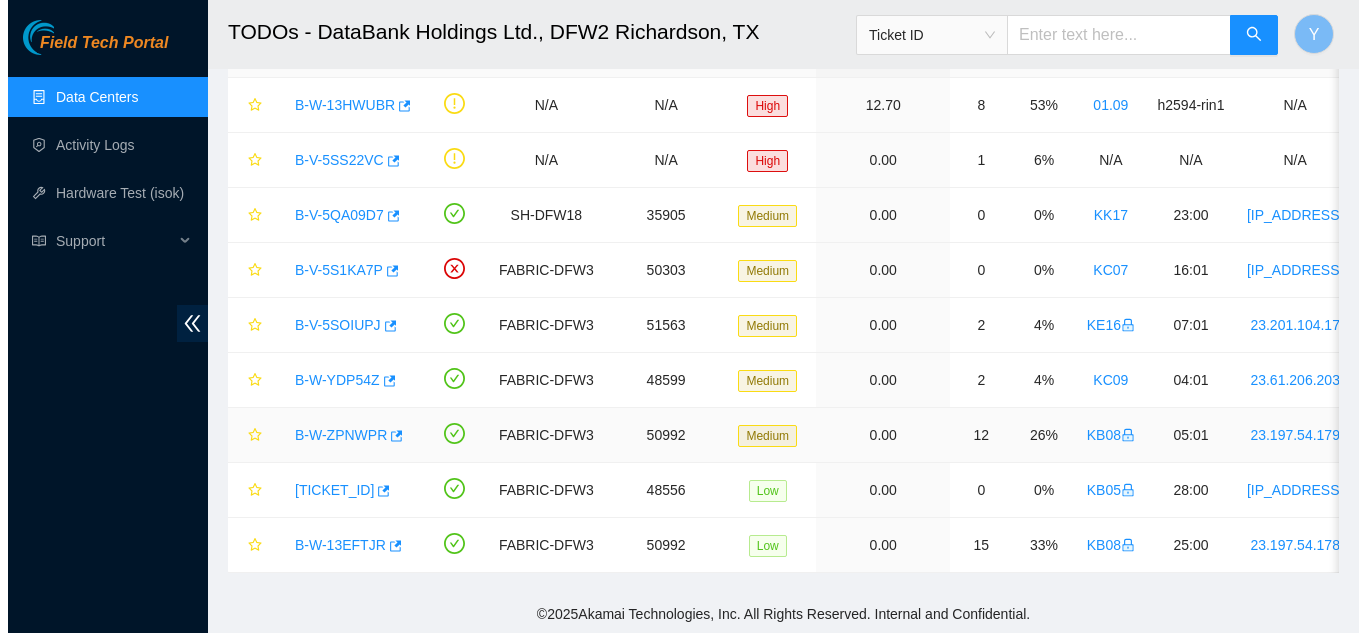 scroll, scrollTop: 154, scrollLeft: 0, axis: vertical 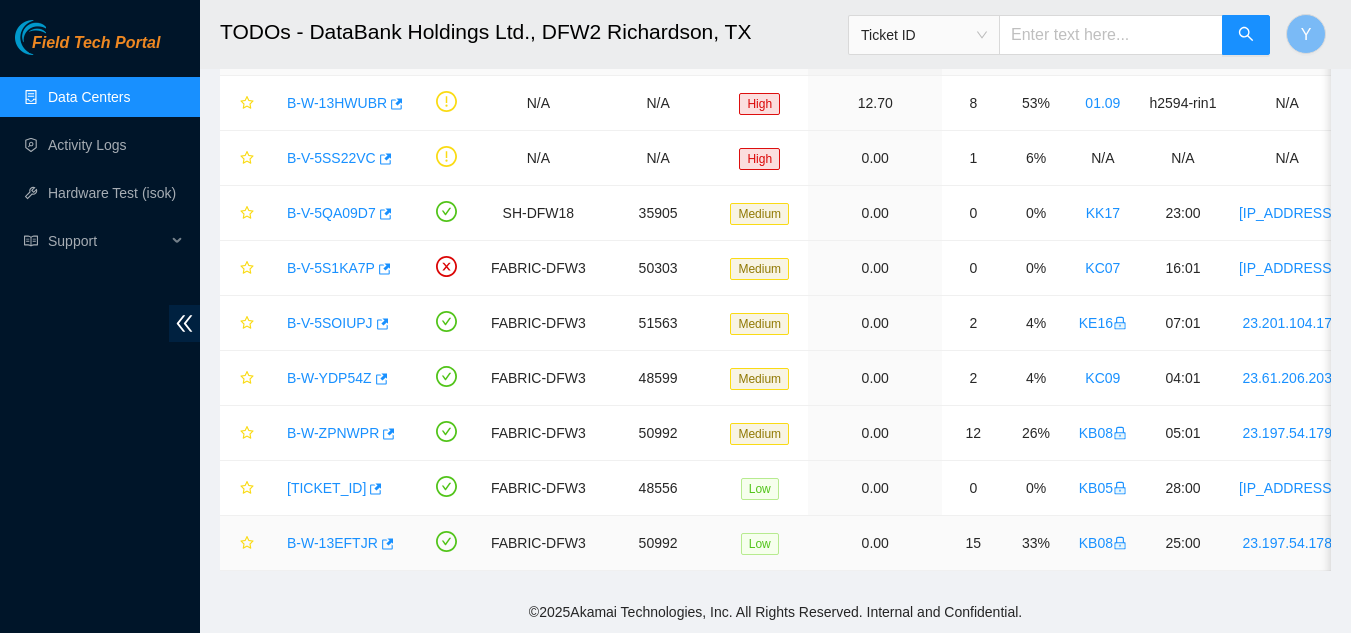 click on "B-W-13EFTJR" at bounding box center (332, 543) 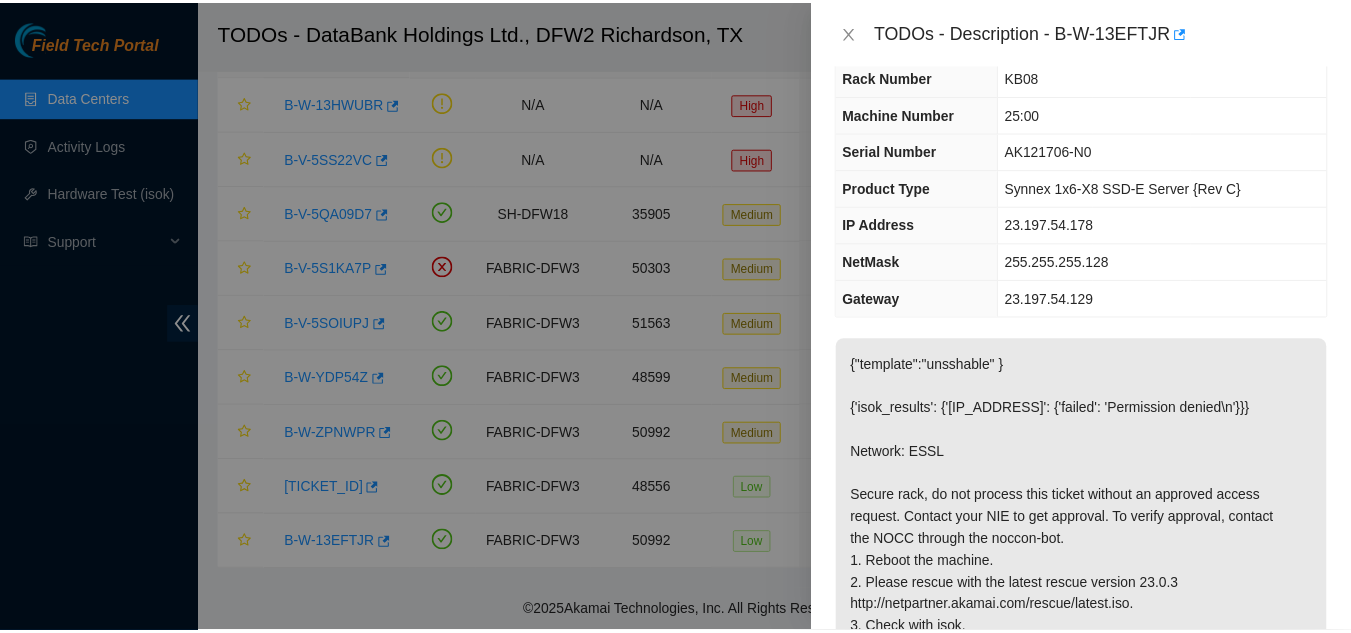 scroll, scrollTop: 200, scrollLeft: 0, axis: vertical 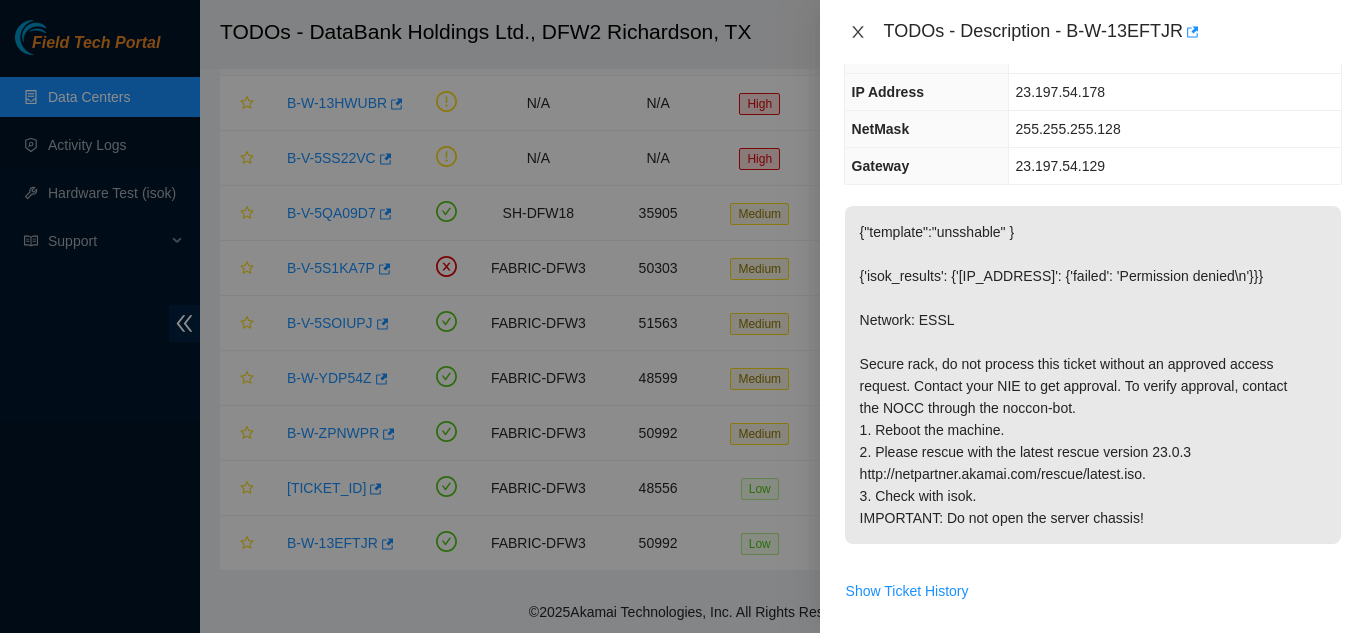 drag, startPoint x: 858, startPoint y: 31, endPoint x: 864, endPoint y: 43, distance: 13.416408 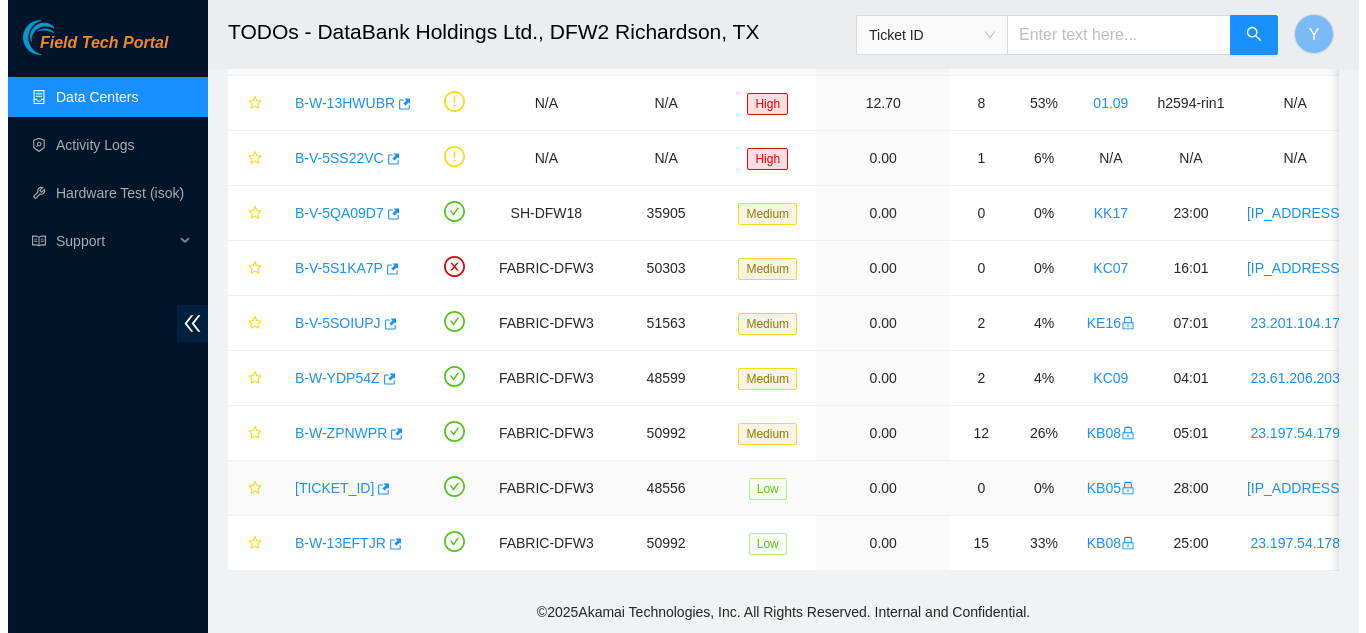 scroll, scrollTop: 266, scrollLeft: 0, axis: vertical 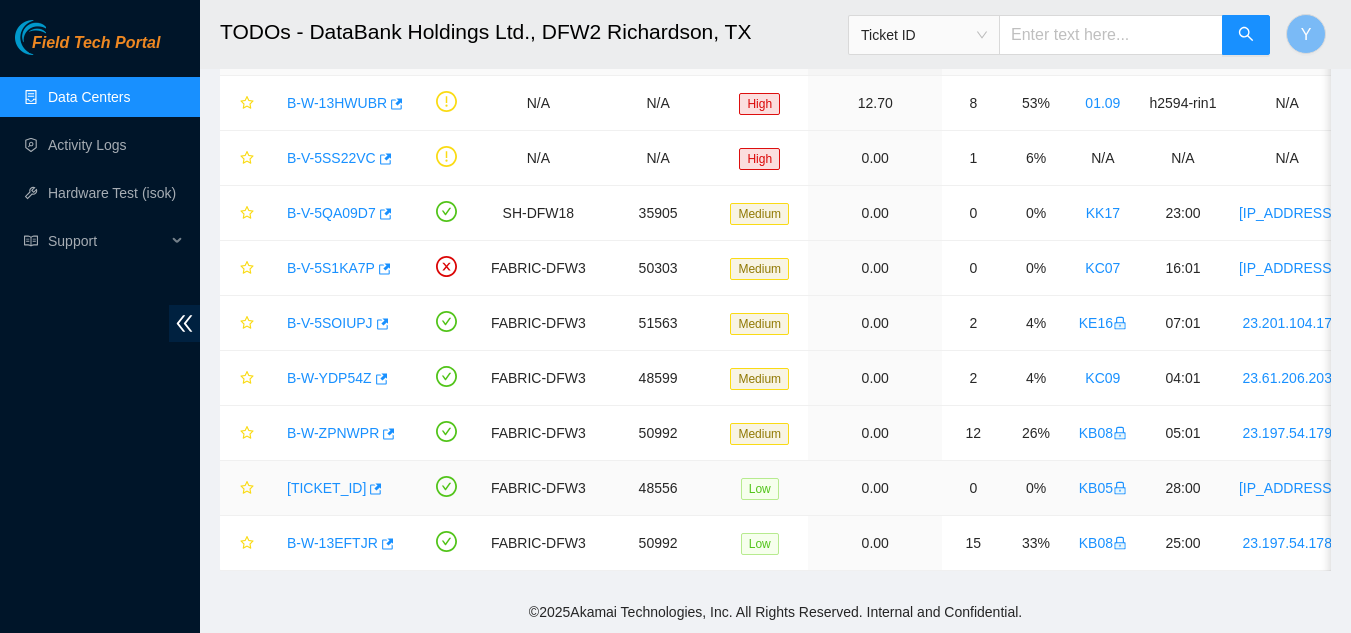 click on "B-V-5SWV8N9" at bounding box center [326, 488] 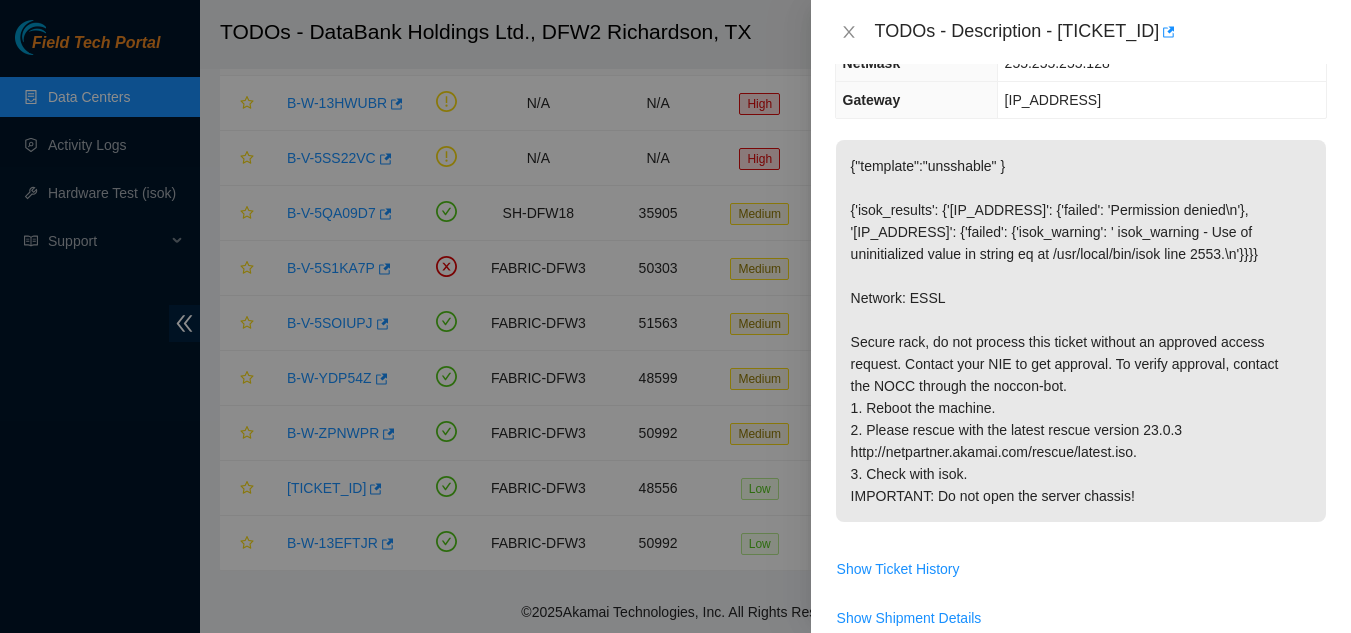 scroll, scrollTop: 200, scrollLeft: 0, axis: vertical 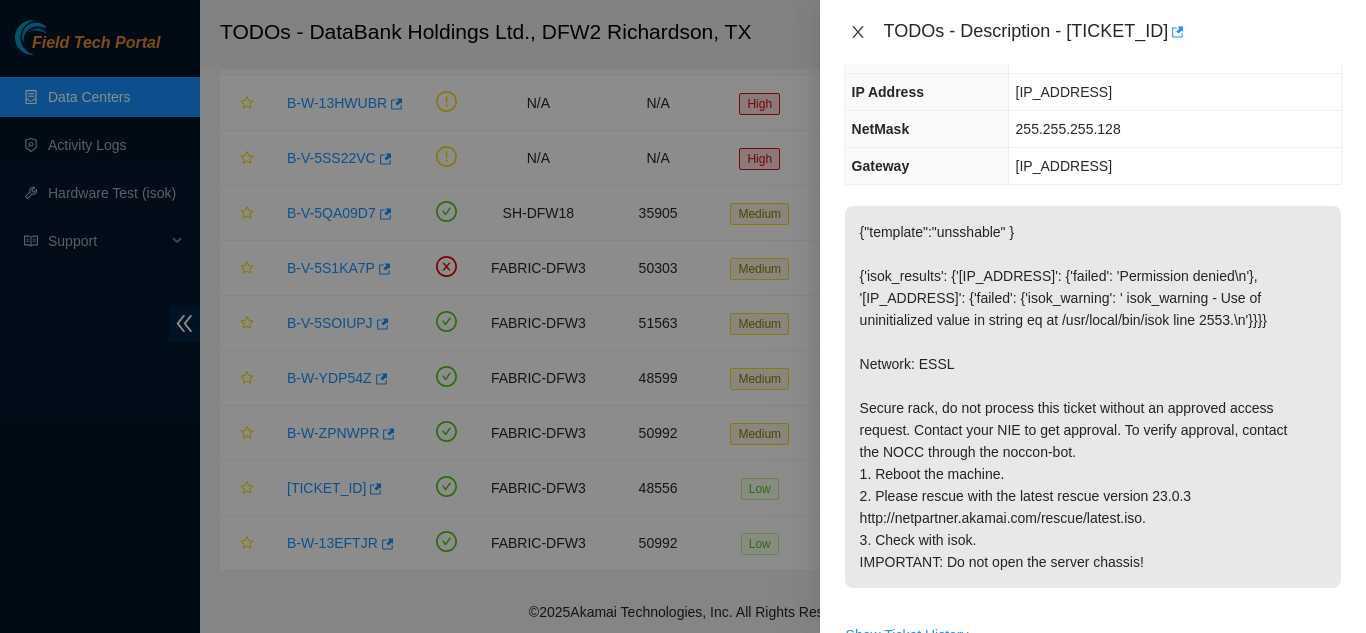 drag, startPoint x: 857, startPoint y: 30, endPoint x: 865, endPoint y: 40, distance: 12.806249 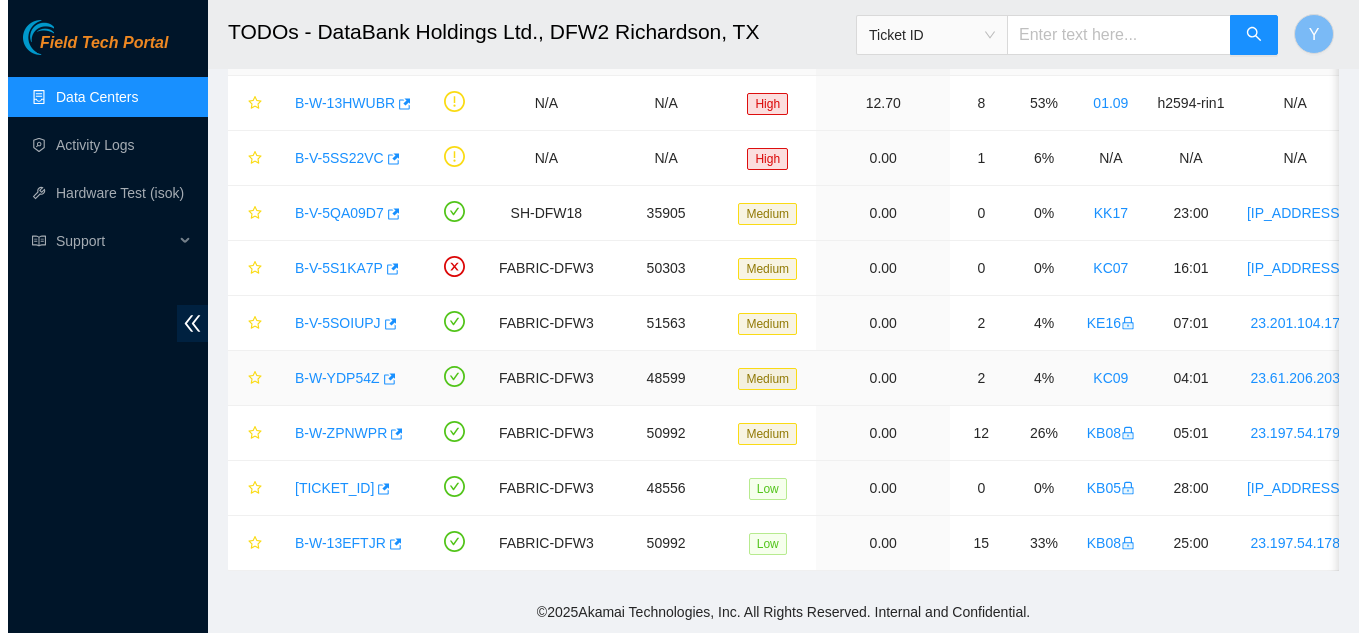scroll, scrollTop: 266, scrollLeft: 0, axis: vertical 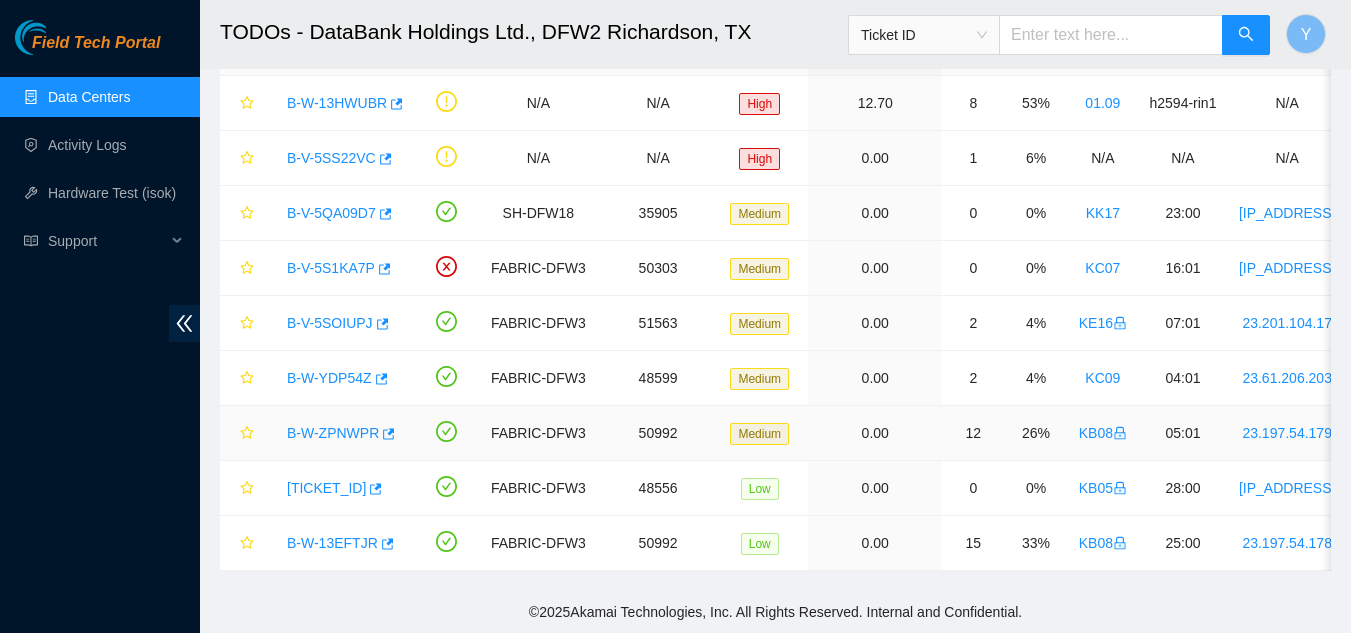 click on "B-W-ZPNWPR" at bounding box center (333, 433) 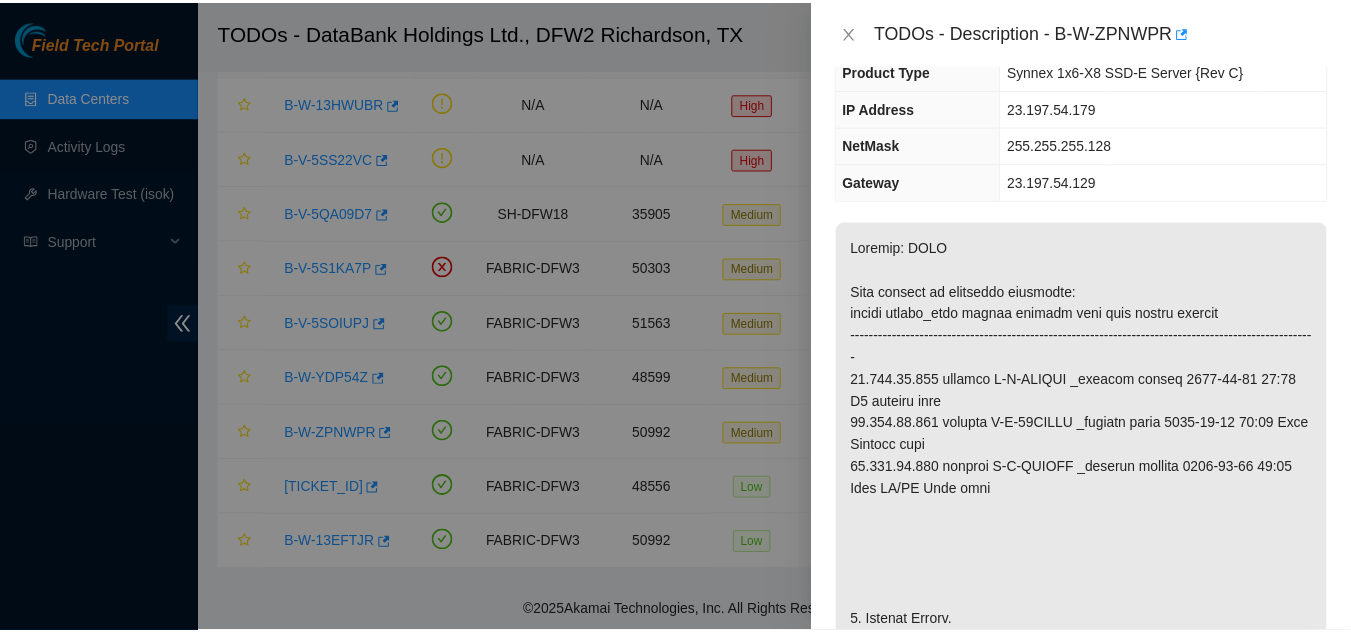 scroll, scrollTop: 0, scrollLeft: 0, axis: both 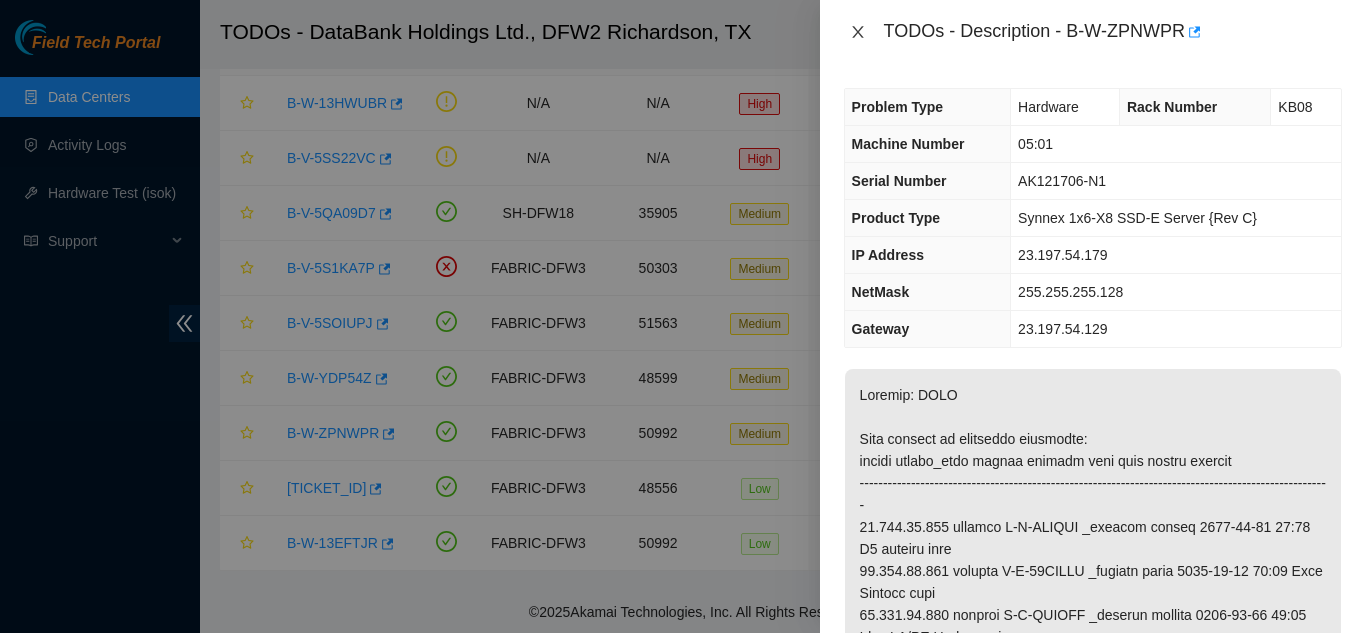 click 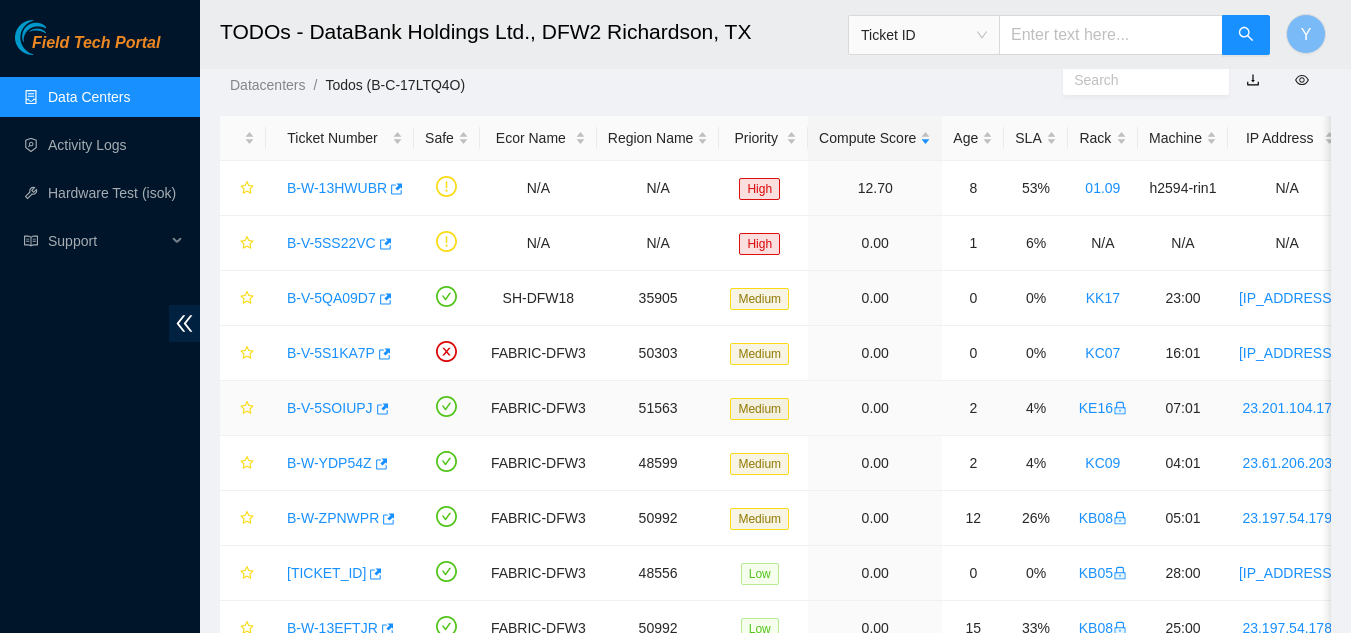 scroll, scrollTop: 154, scrollLeft: 0, axis: vertical 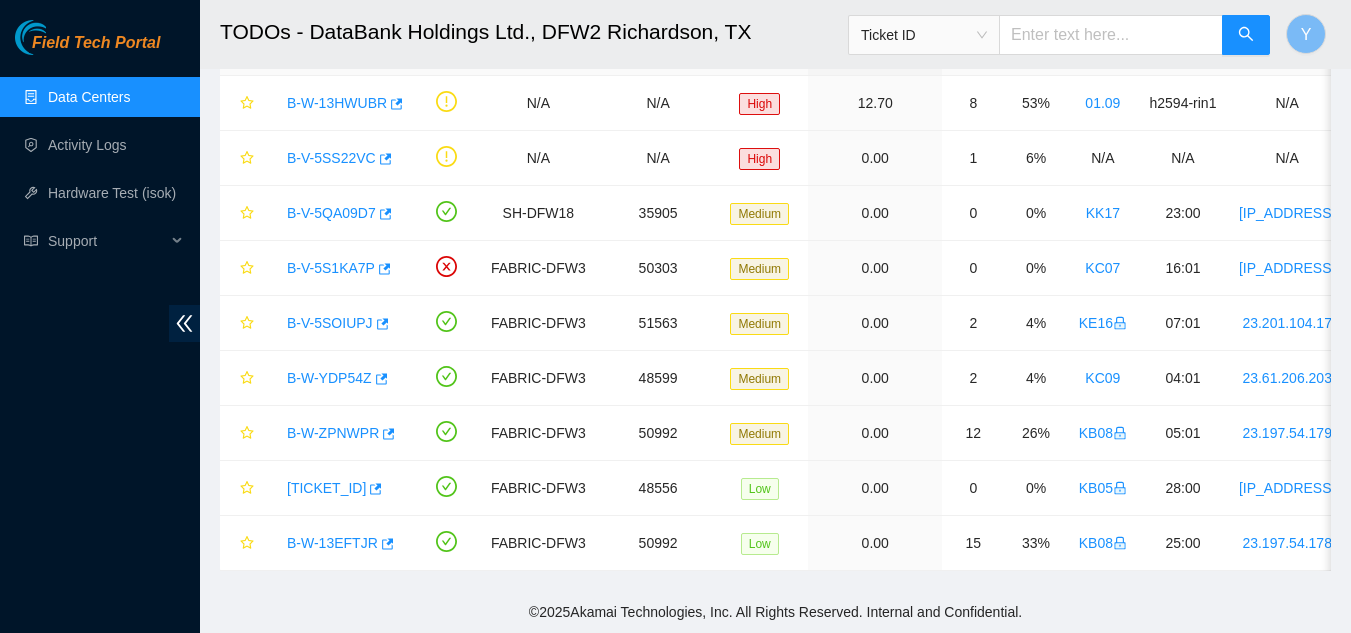 click on "Data Centers" at bounding box center [89, 97] 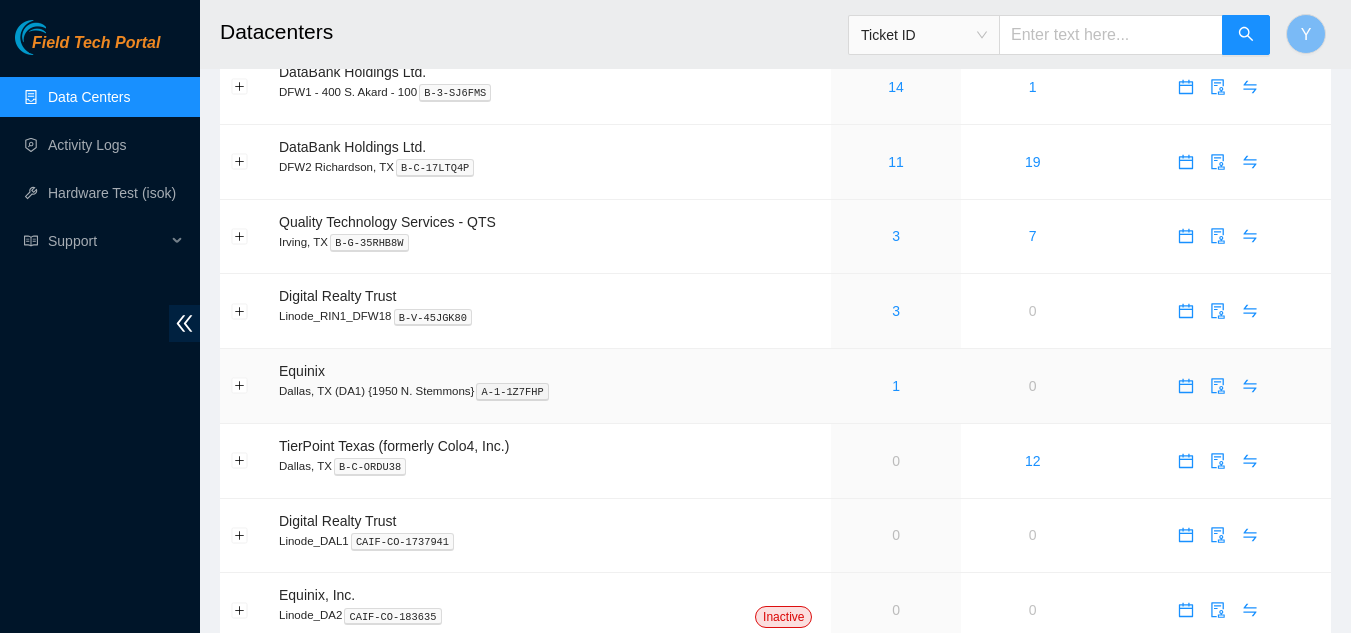 scroll, scrollTop: 0, scrollLeft: 0, axis: both 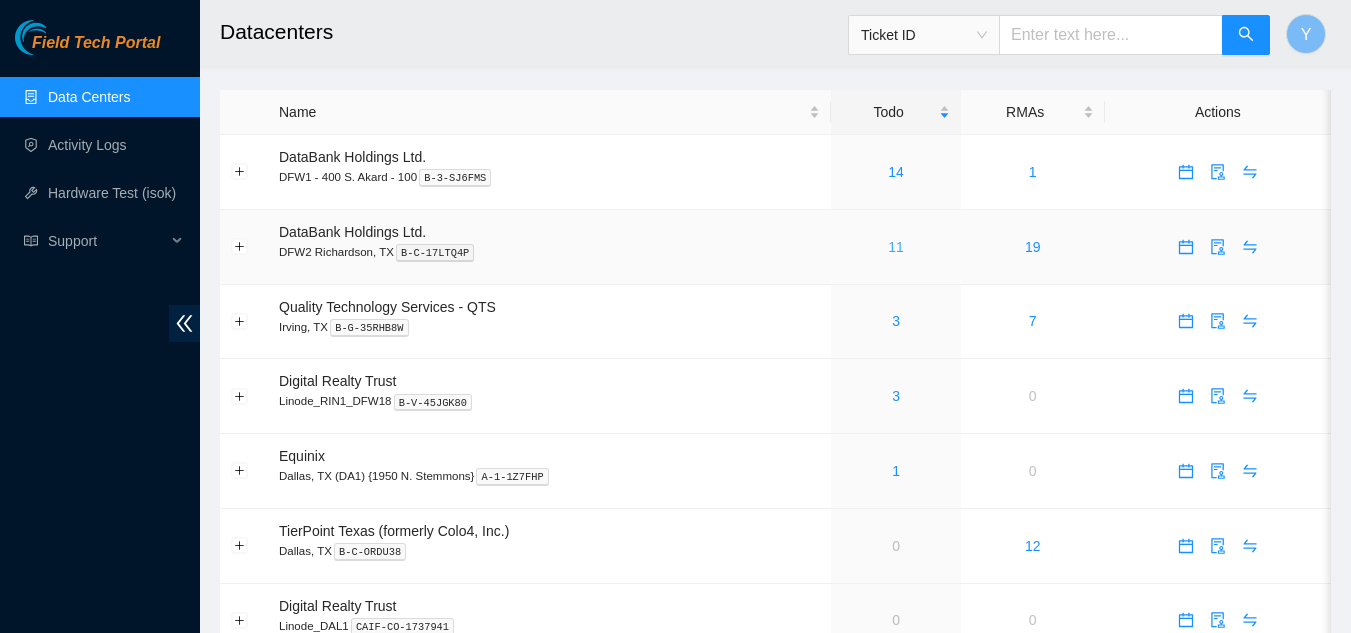click on "11" at bounding box center [896, 247] 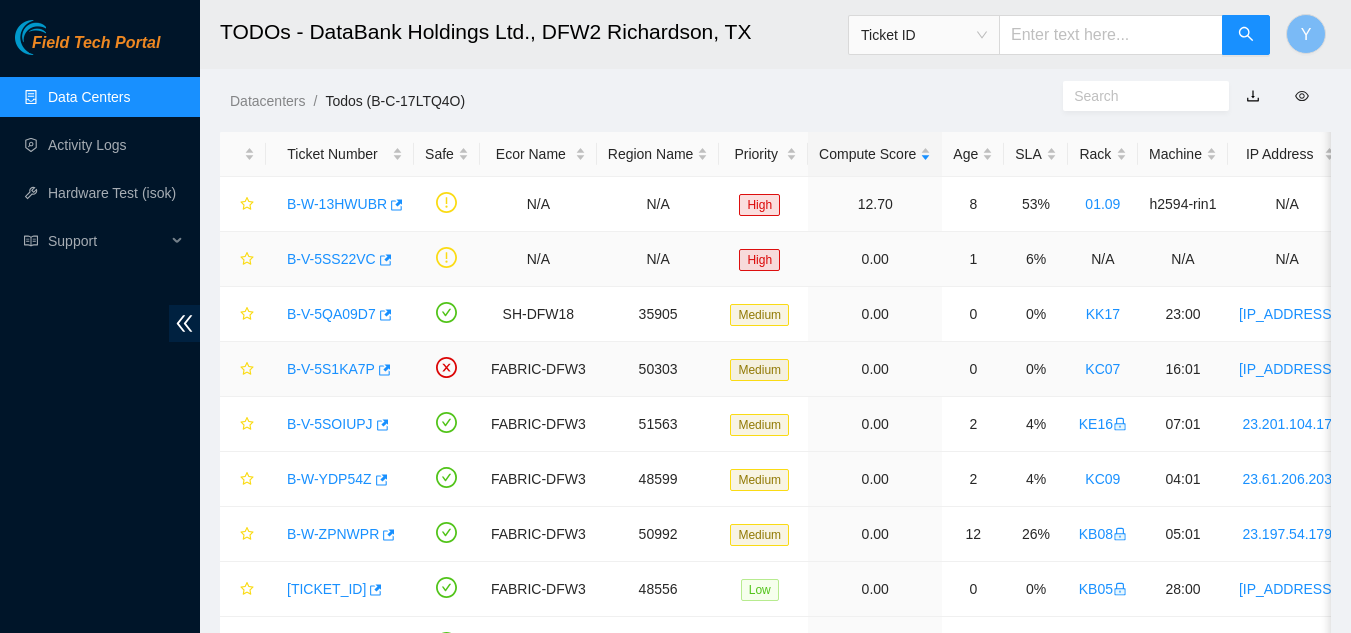 scroll, scrollTop: 0, scrollLeft: 0, axis: both 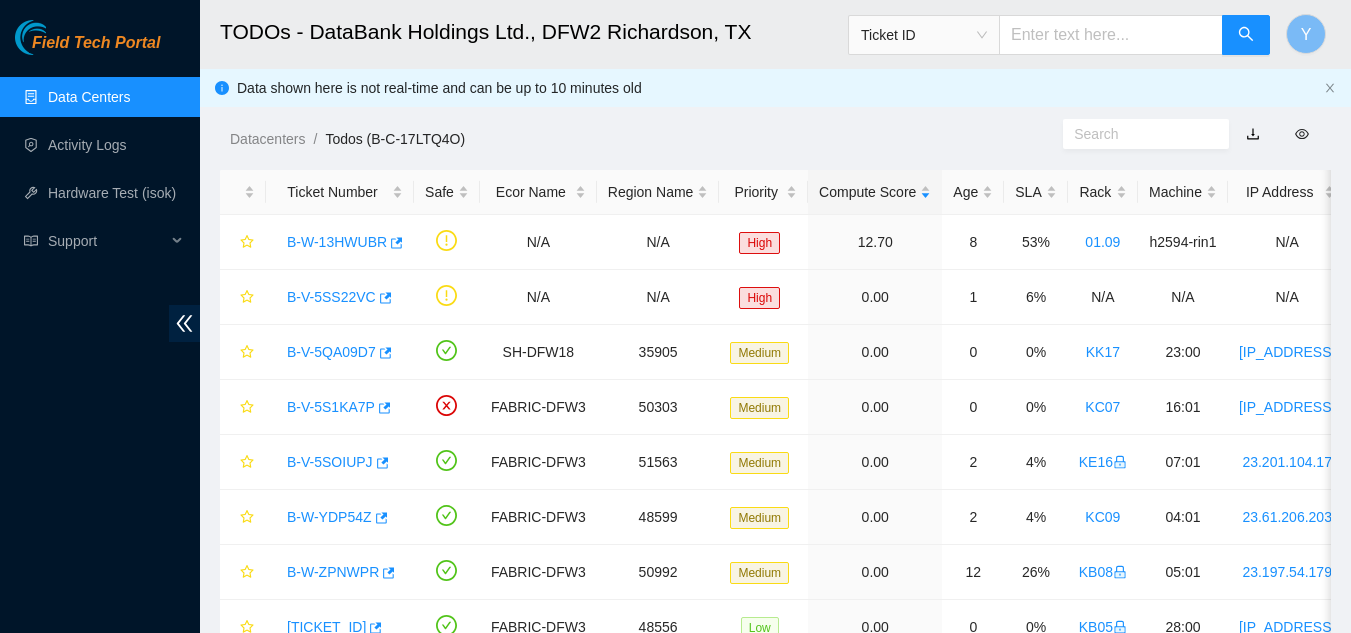 click on "Data Centers" at bounding box center (89, 97) 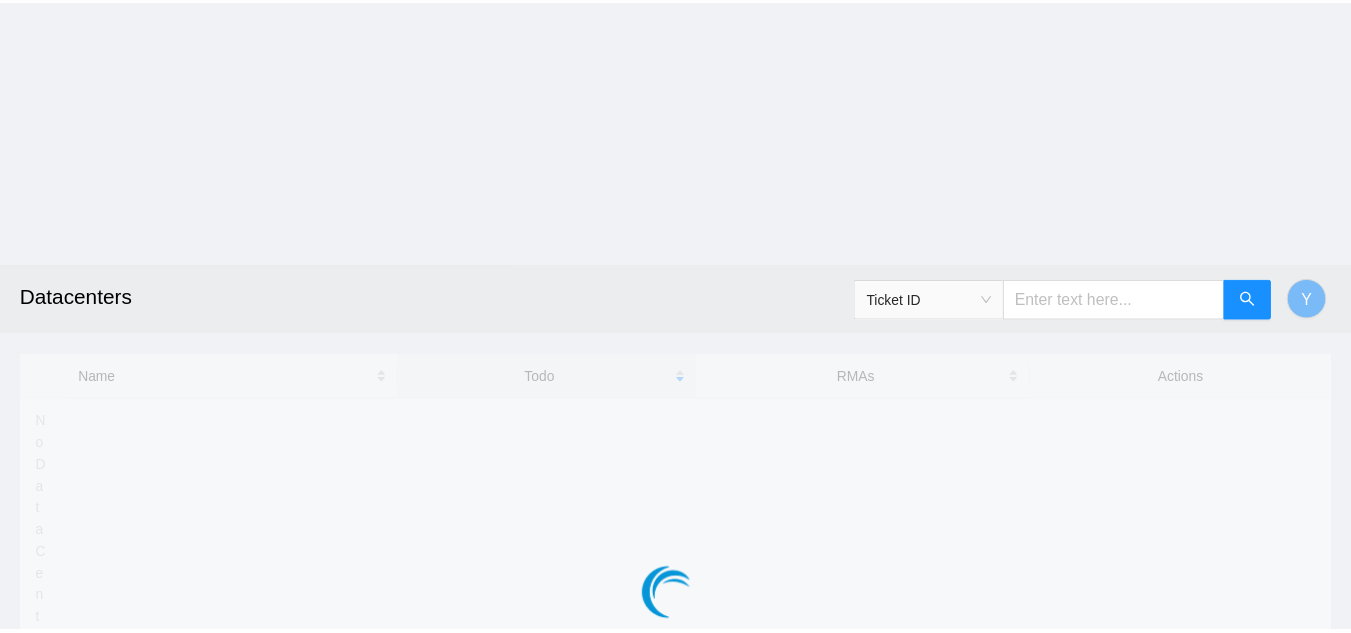 scroll, scrollTop: 0, scrollLeft: 0, axis: both 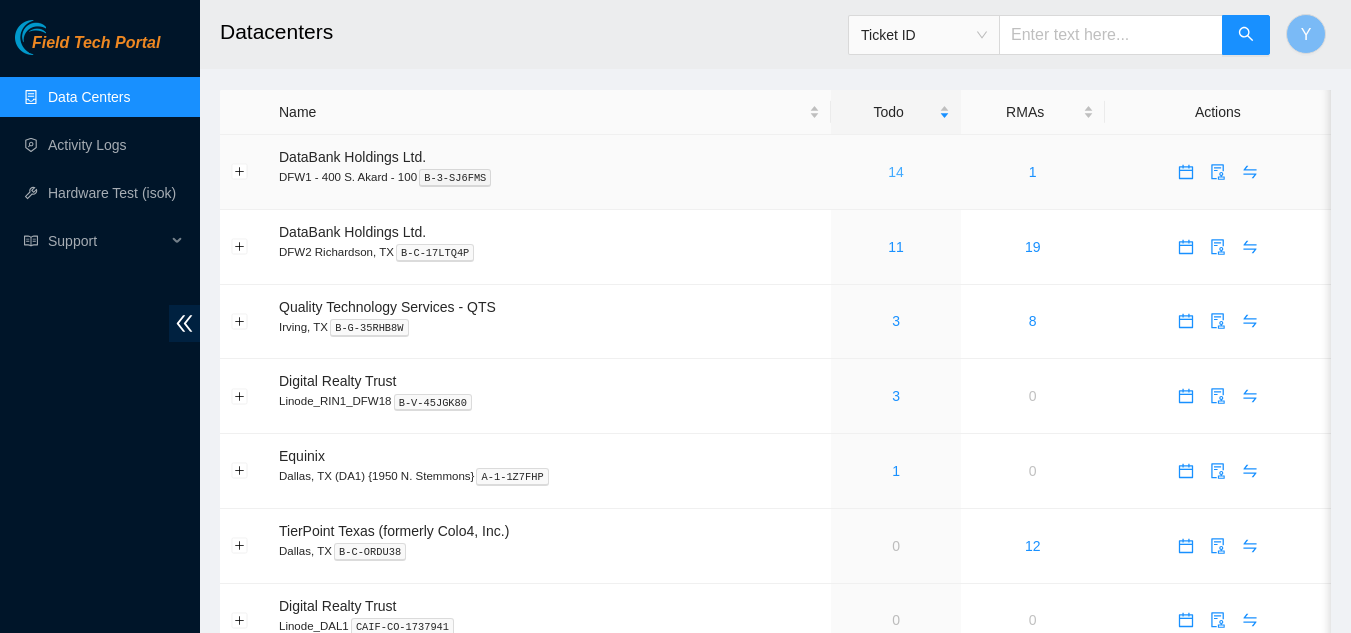 click on "14" at bounding box center (896, 172) 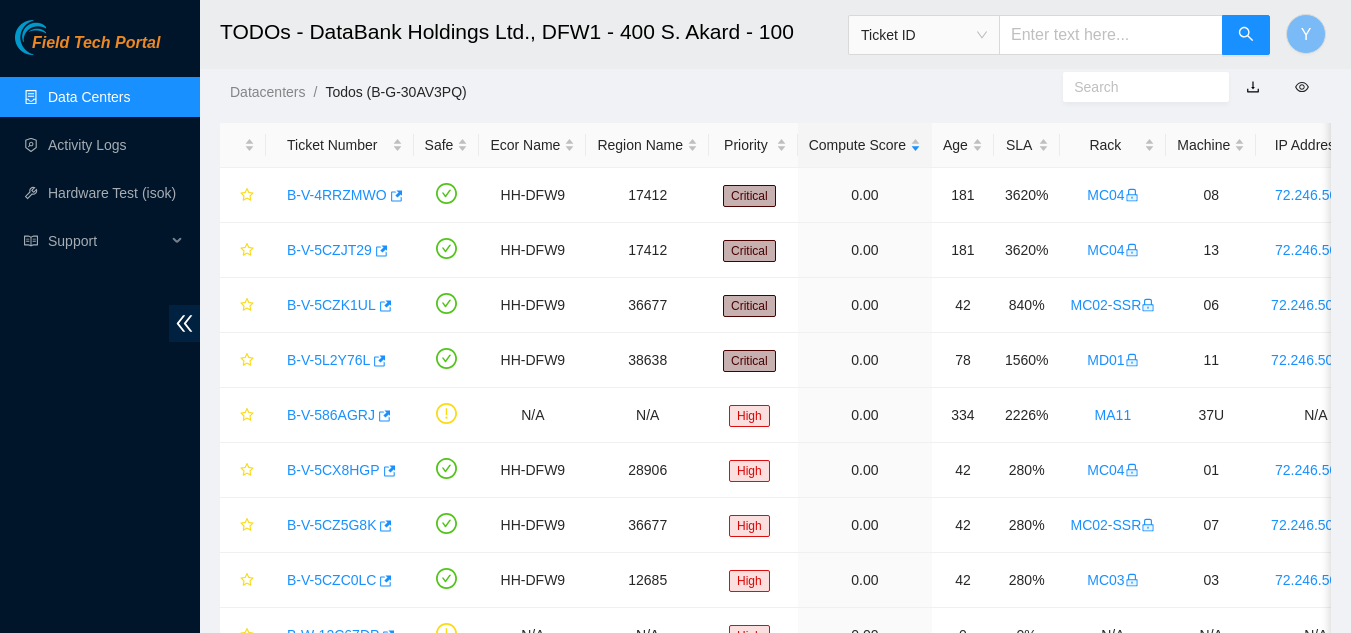 scroll, scrollTop: 29, scrollLeft: 0, axis: vertical 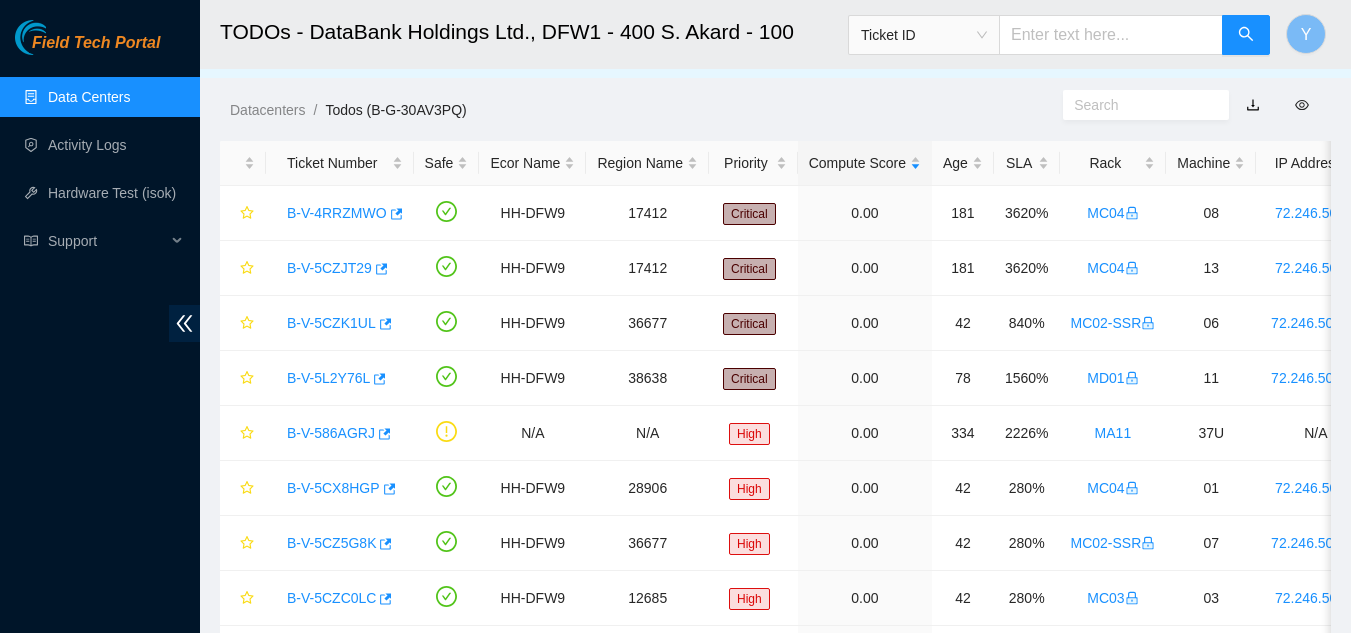 click on "Data Centers" at bounding box center (89, 97) 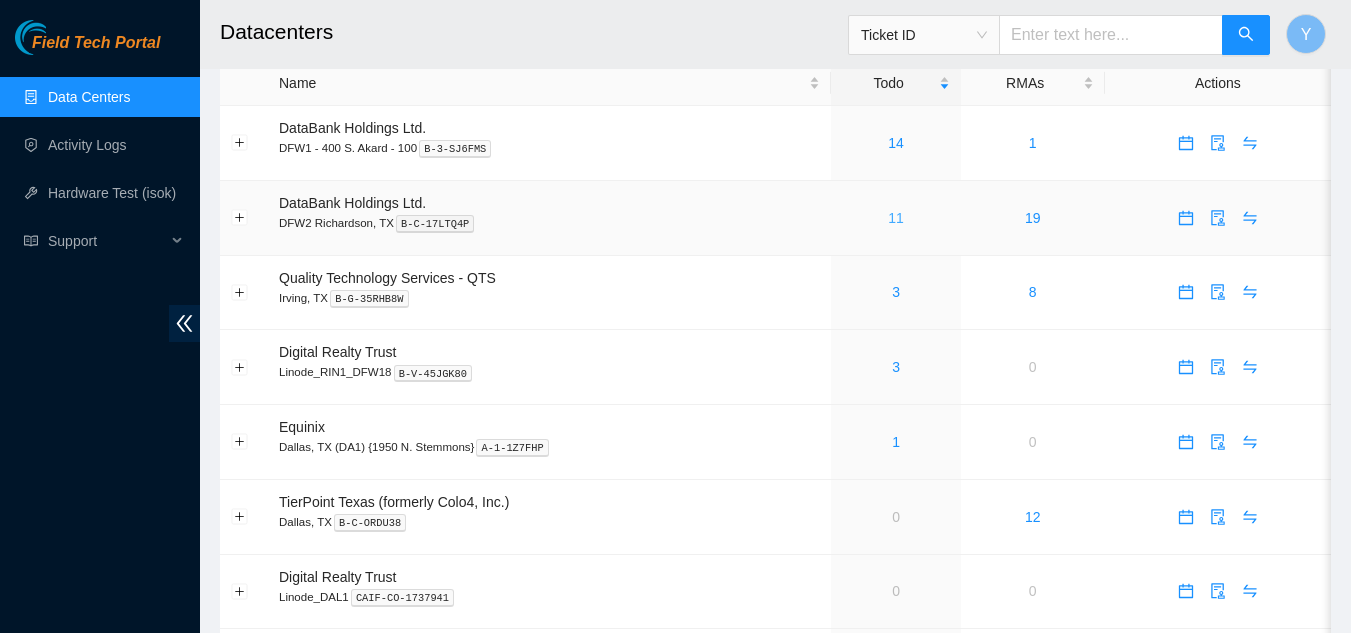 click on "11" at bounding box center (896, 218) 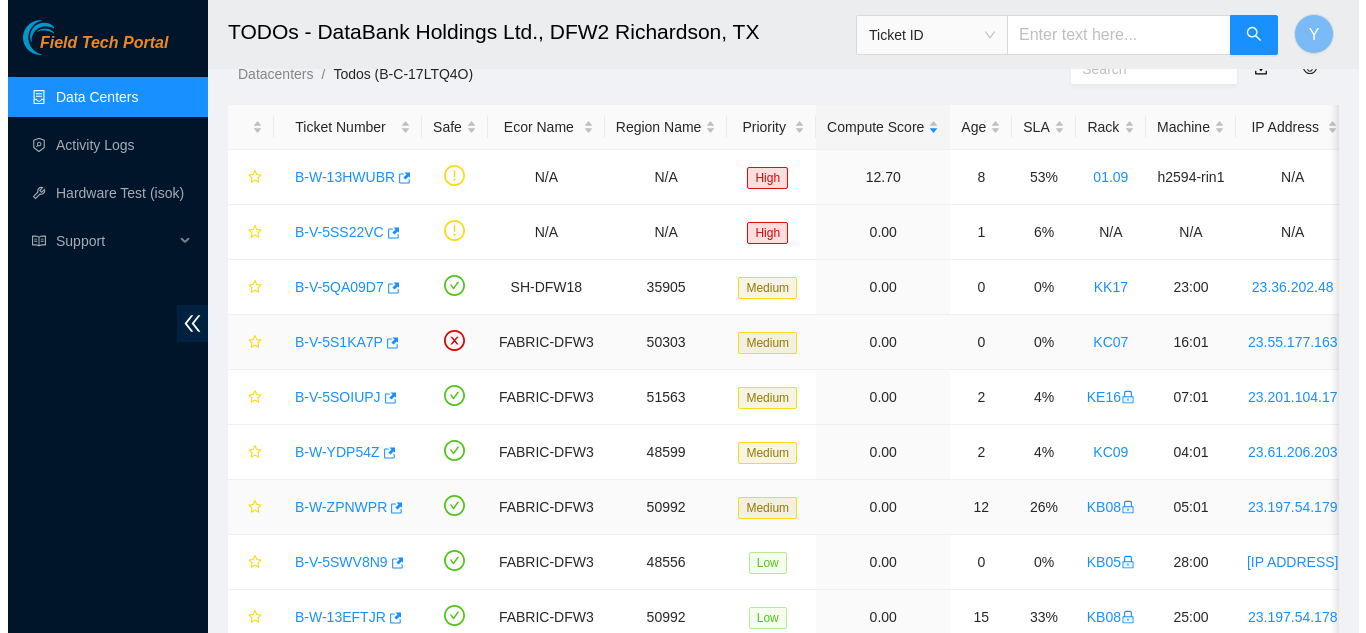scroll, scrollTop: 100, scrollLeft: 0, axis: vertical 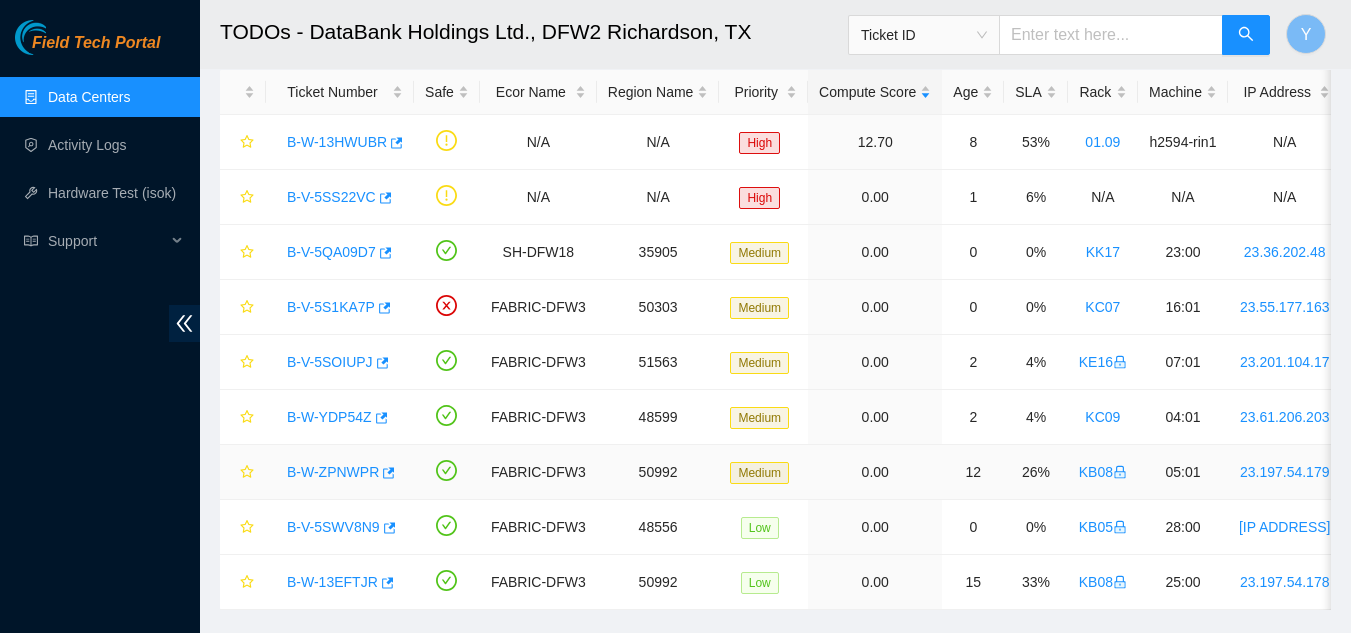 click on "B-W-ZPNWPR" at bounding box center (333, 472) 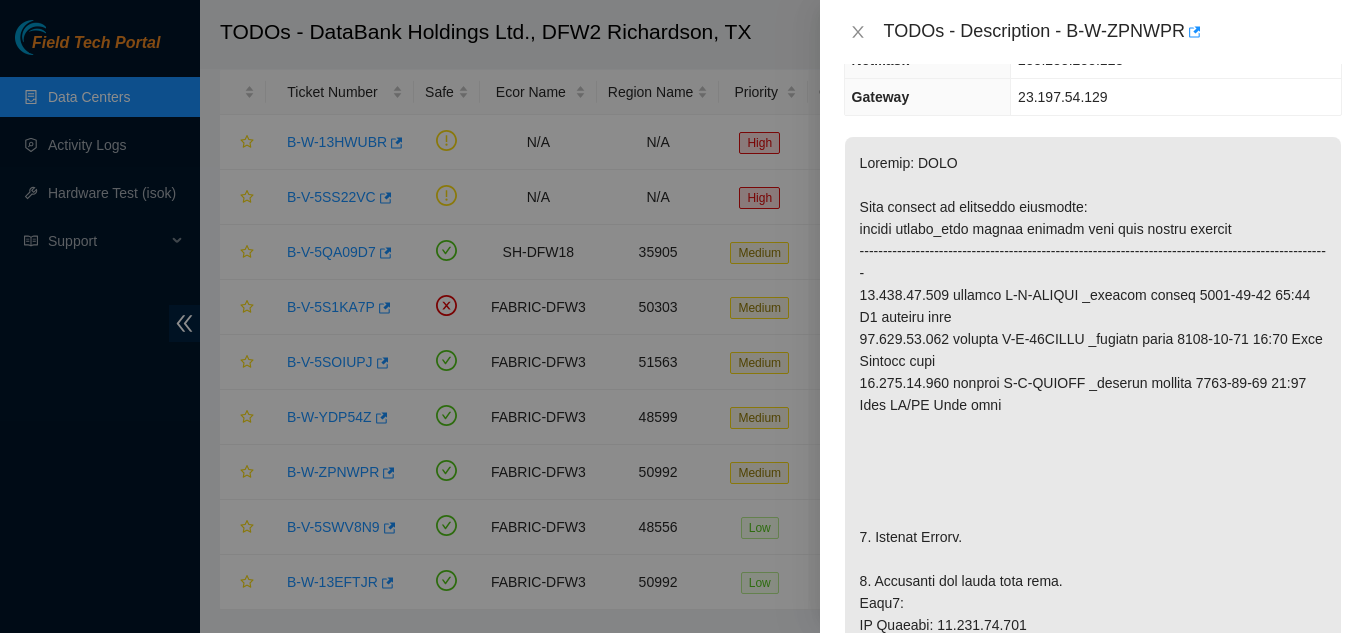 scroll, scrollTop: 200, scrollLeft: 0, axis: vertical 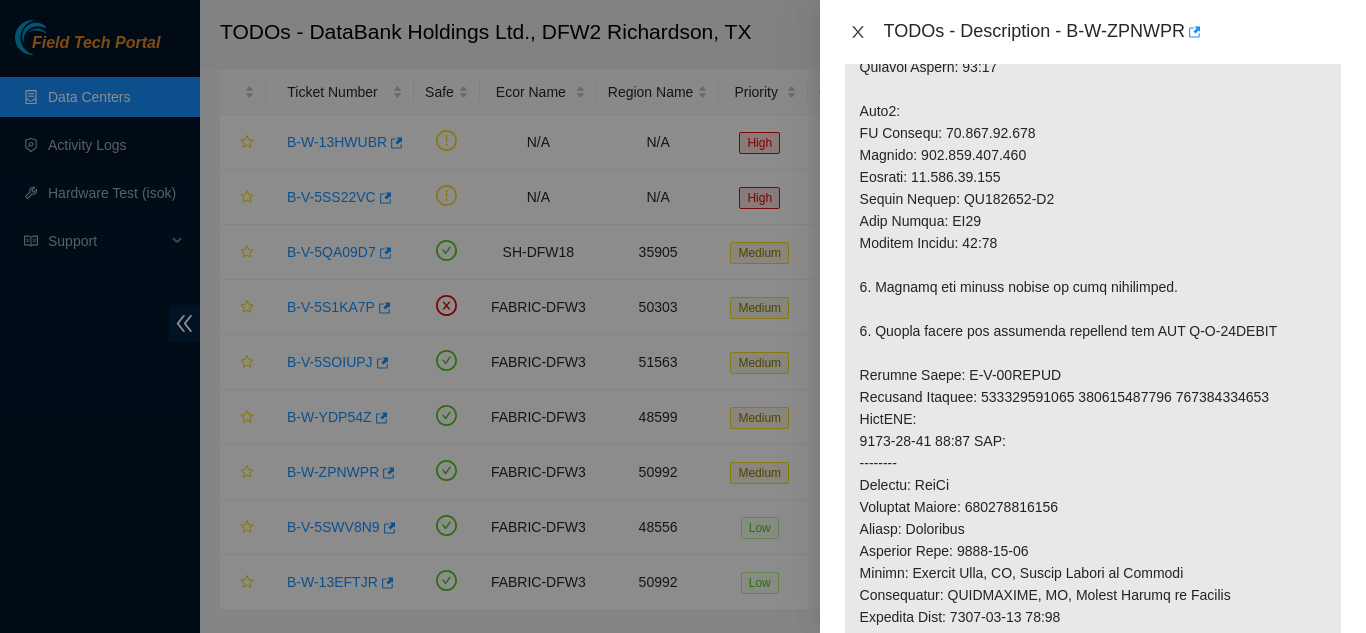 drag, startPoint x: 857, startPoint y: 28, endPoint x: 871, endPoint y: 78, distance: 51.92302 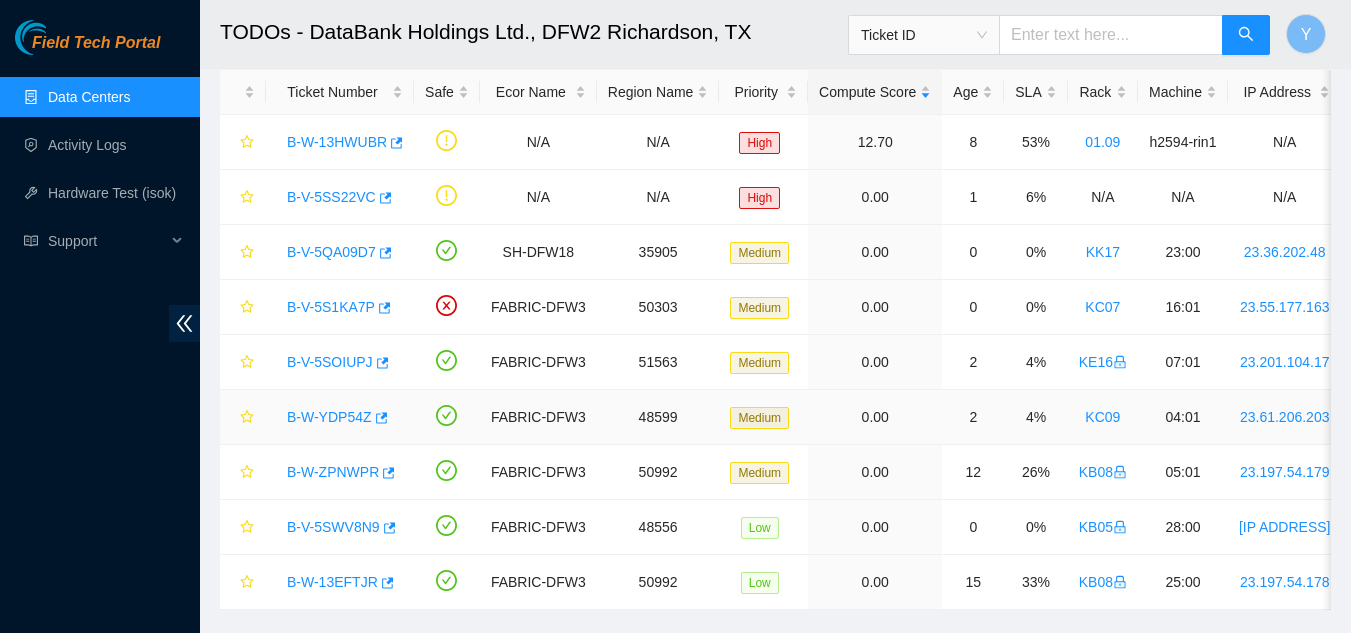 scroll, scrollTop: 687, scrollLeft: 0, axis: vertical 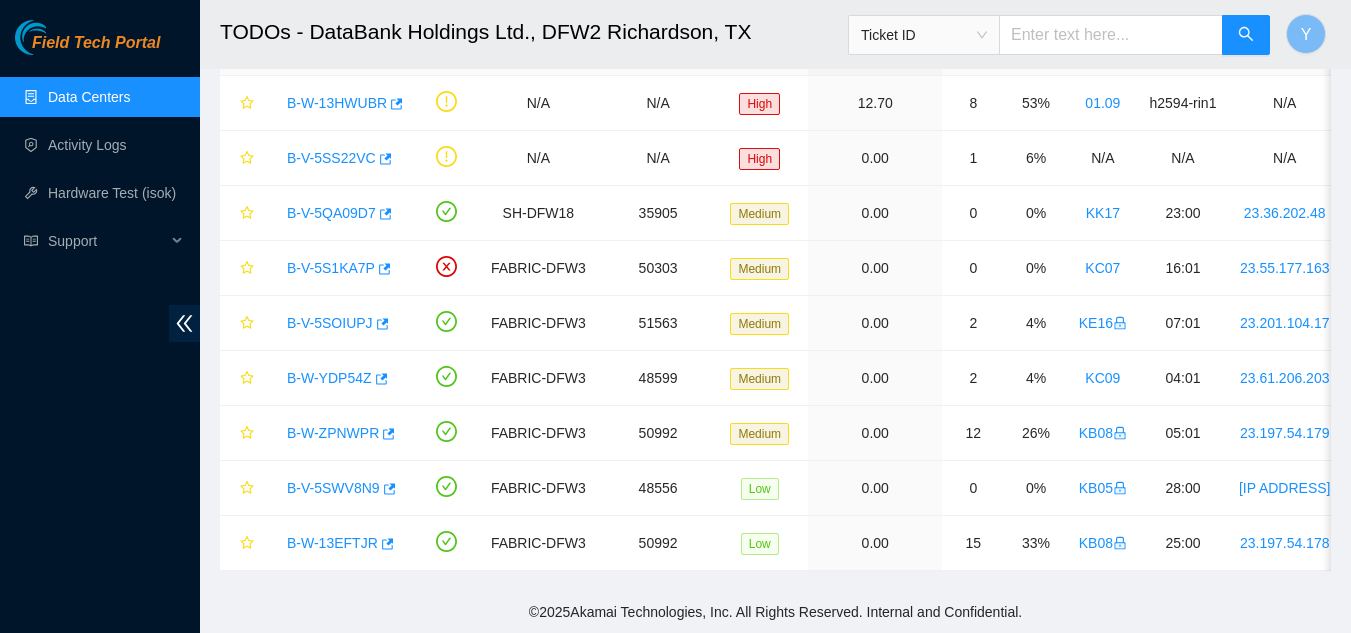 click on "Data Centers" at bounding box center (89, 97) 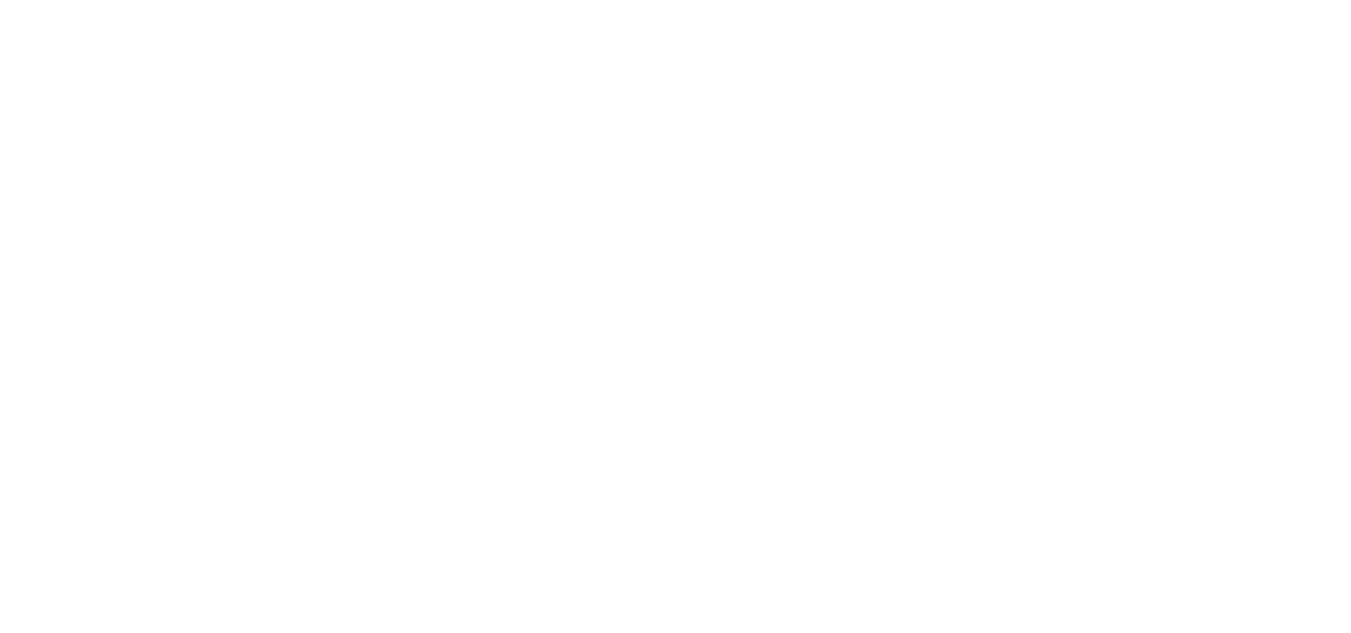 scroll, scrollTop: 0, scrollLeft: 0, axis: both 